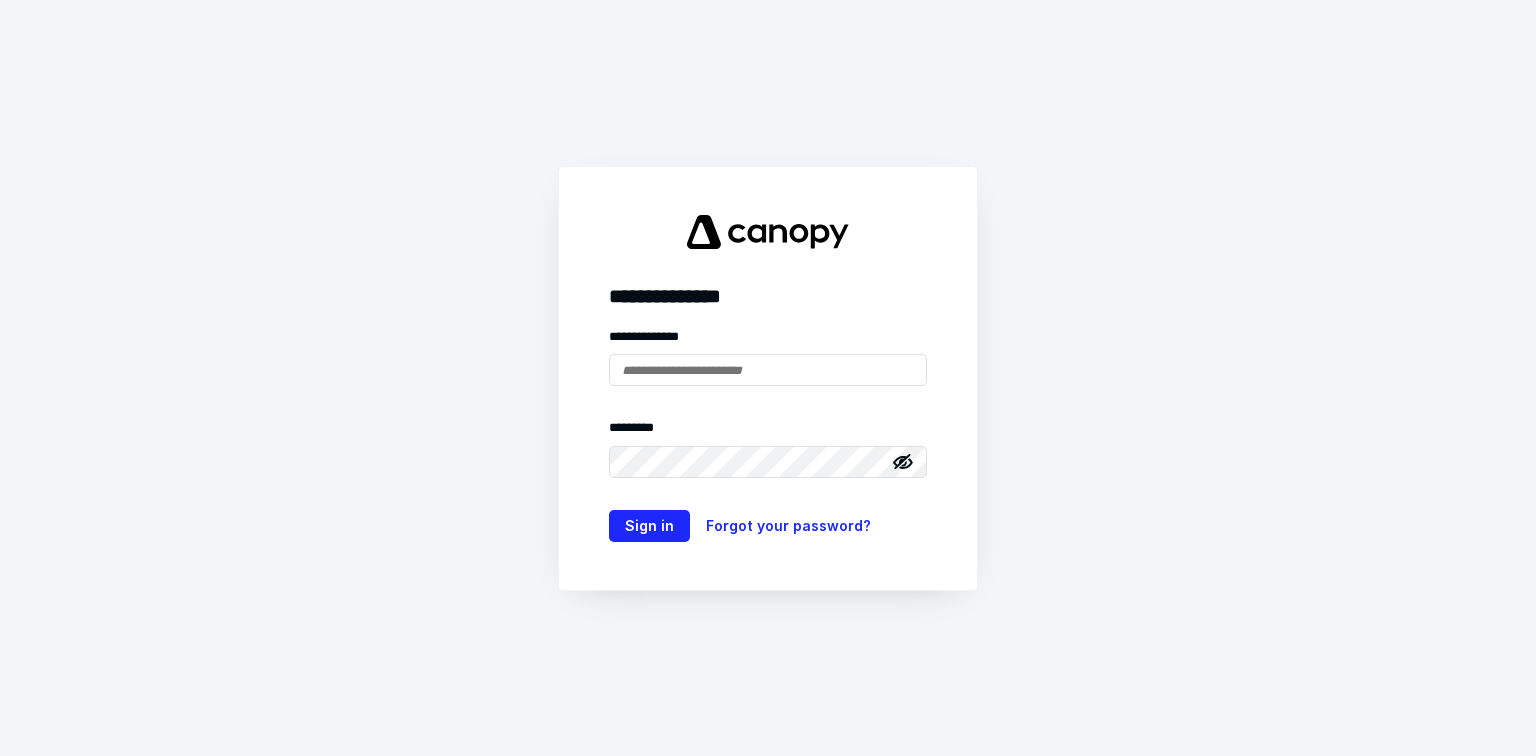 scroll, scrollTop: 0, scrollLeft: 0, axis: both 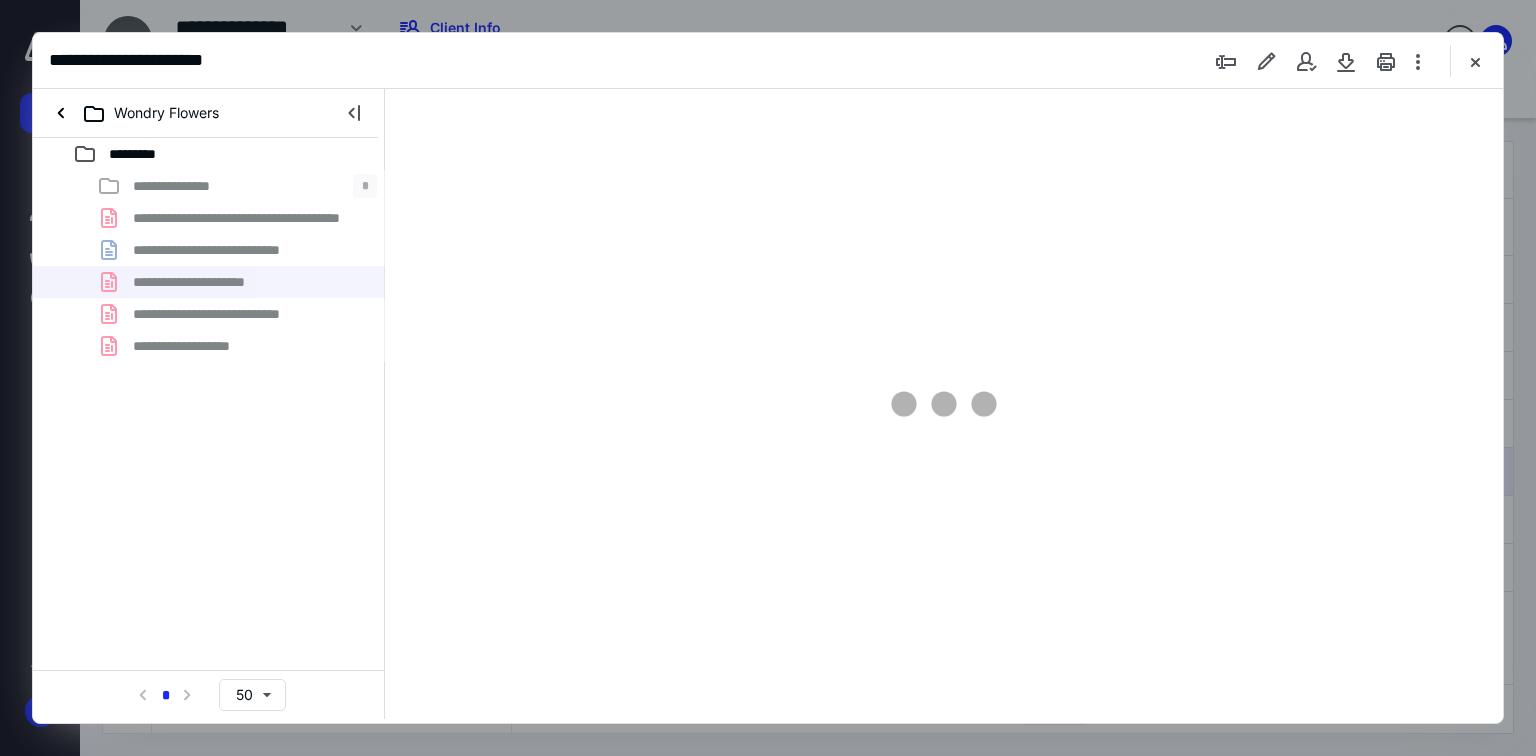 type on "70" 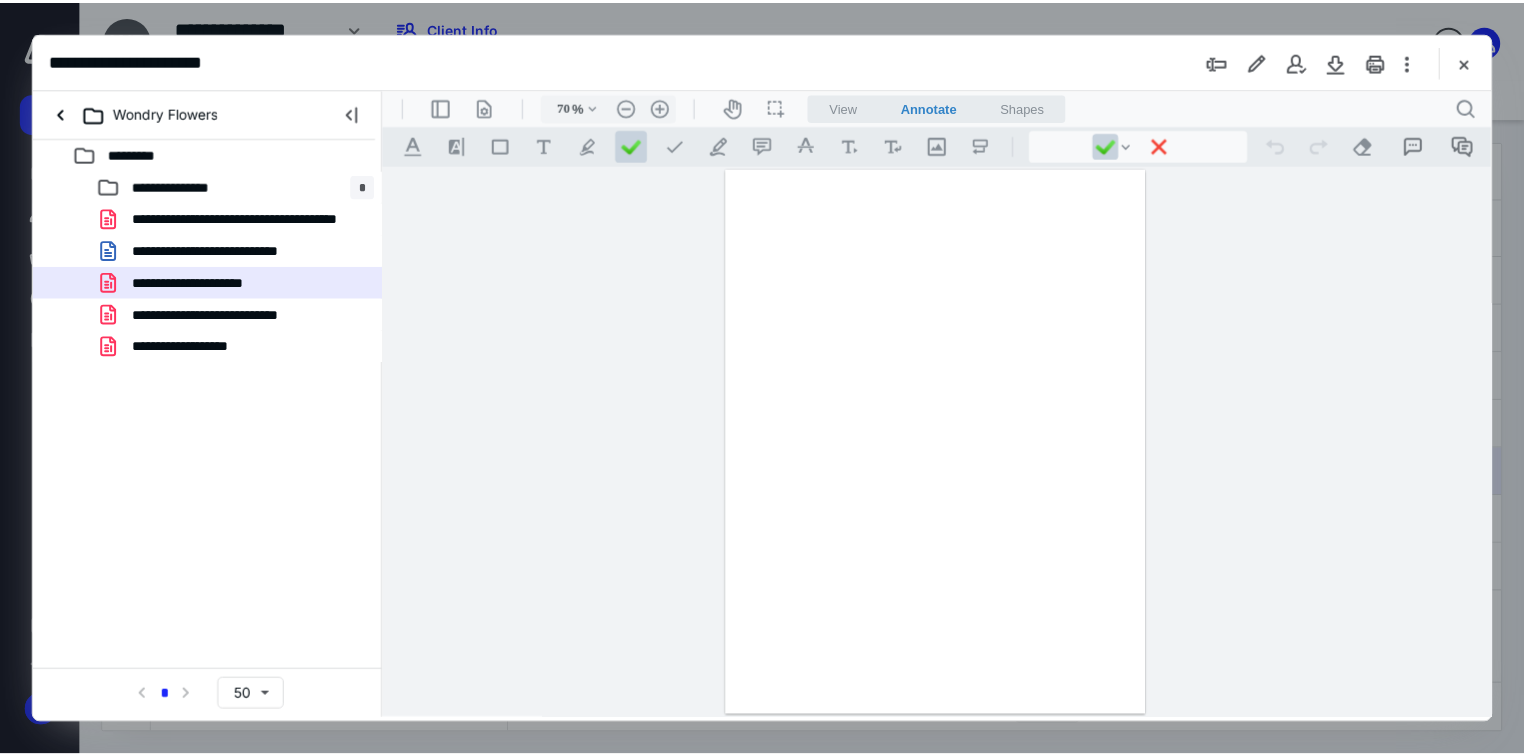 scroll, scrollTop: 0, scrollLeft: 0, axis: both 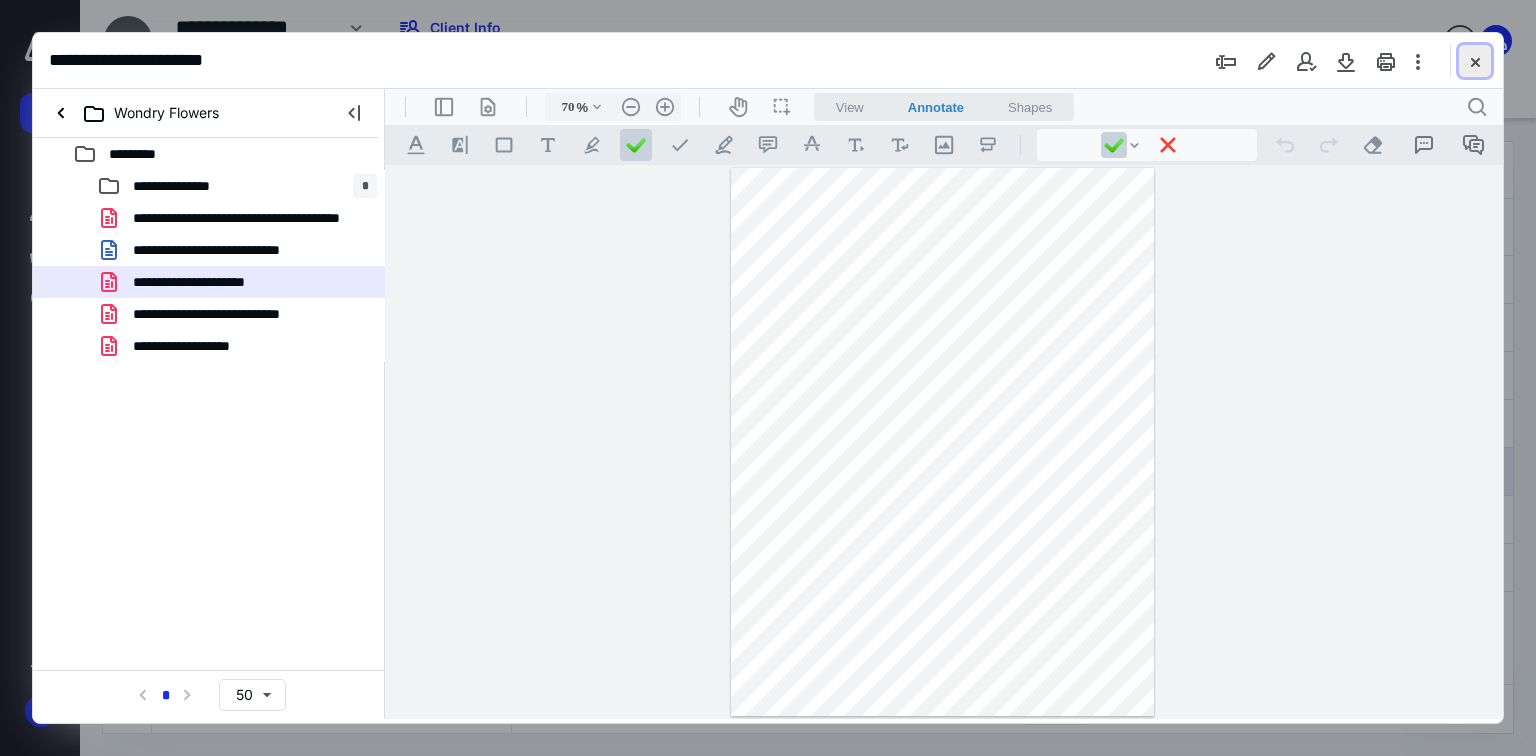 click at bounding box center [1475, 61] 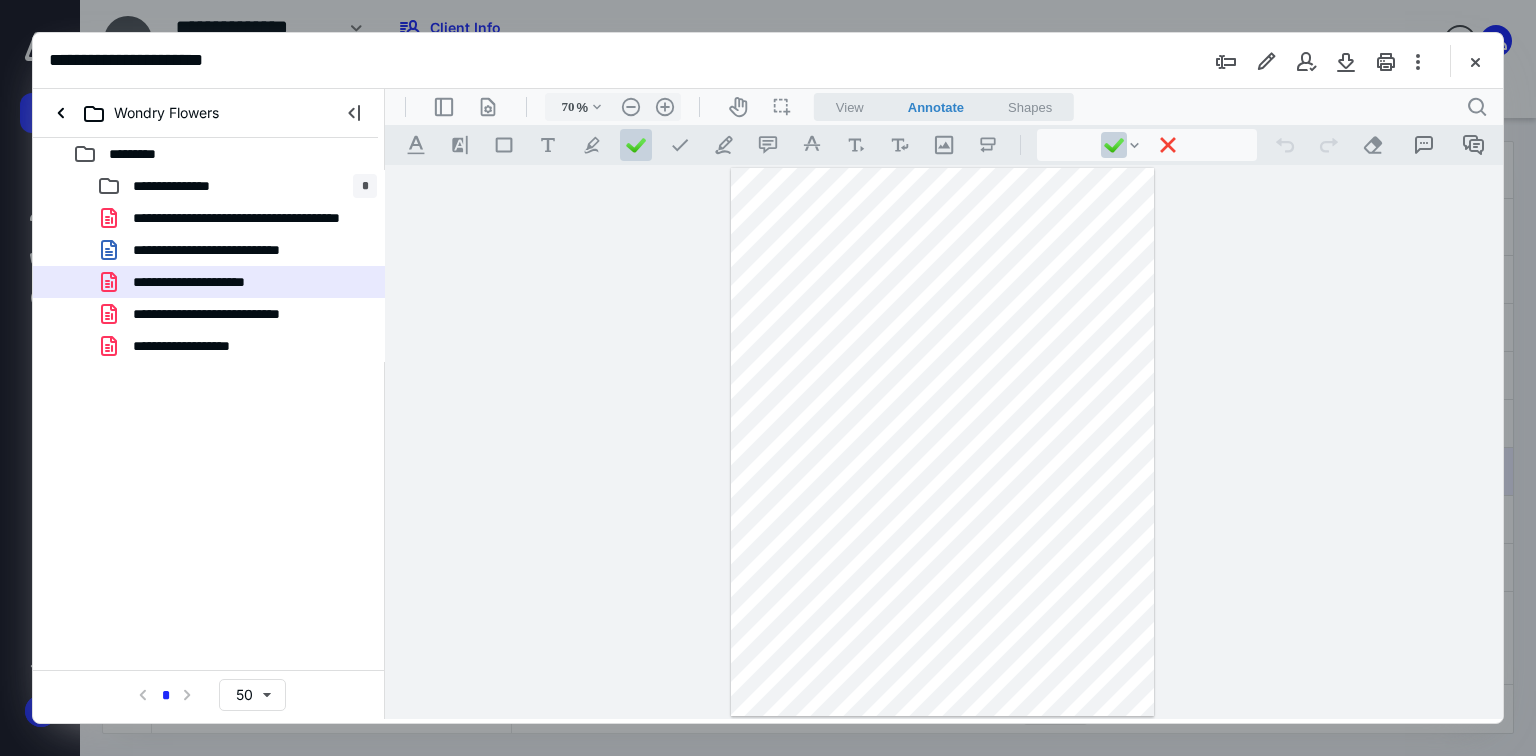 checkbox on "false" 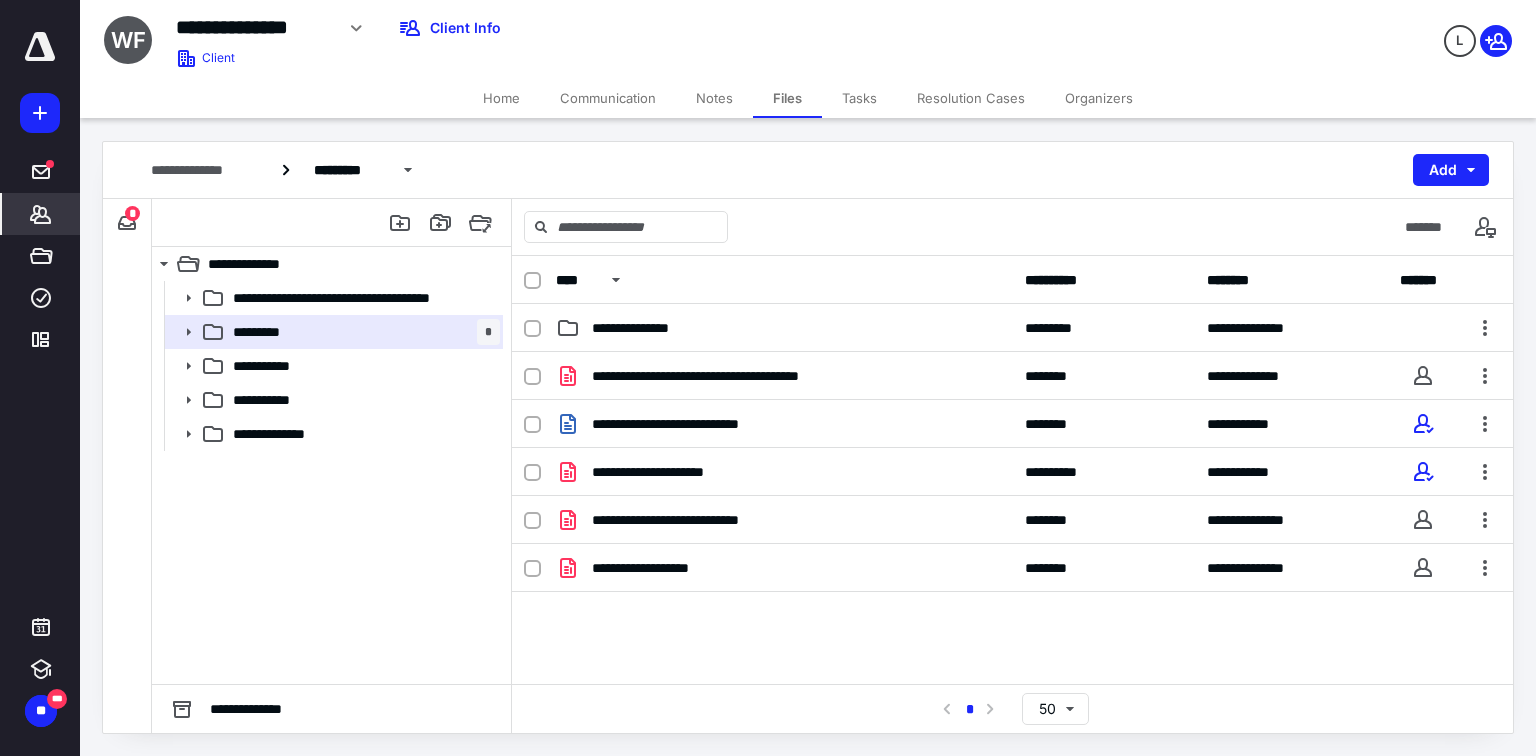 click on "*******" at bounding box center (41, 214) 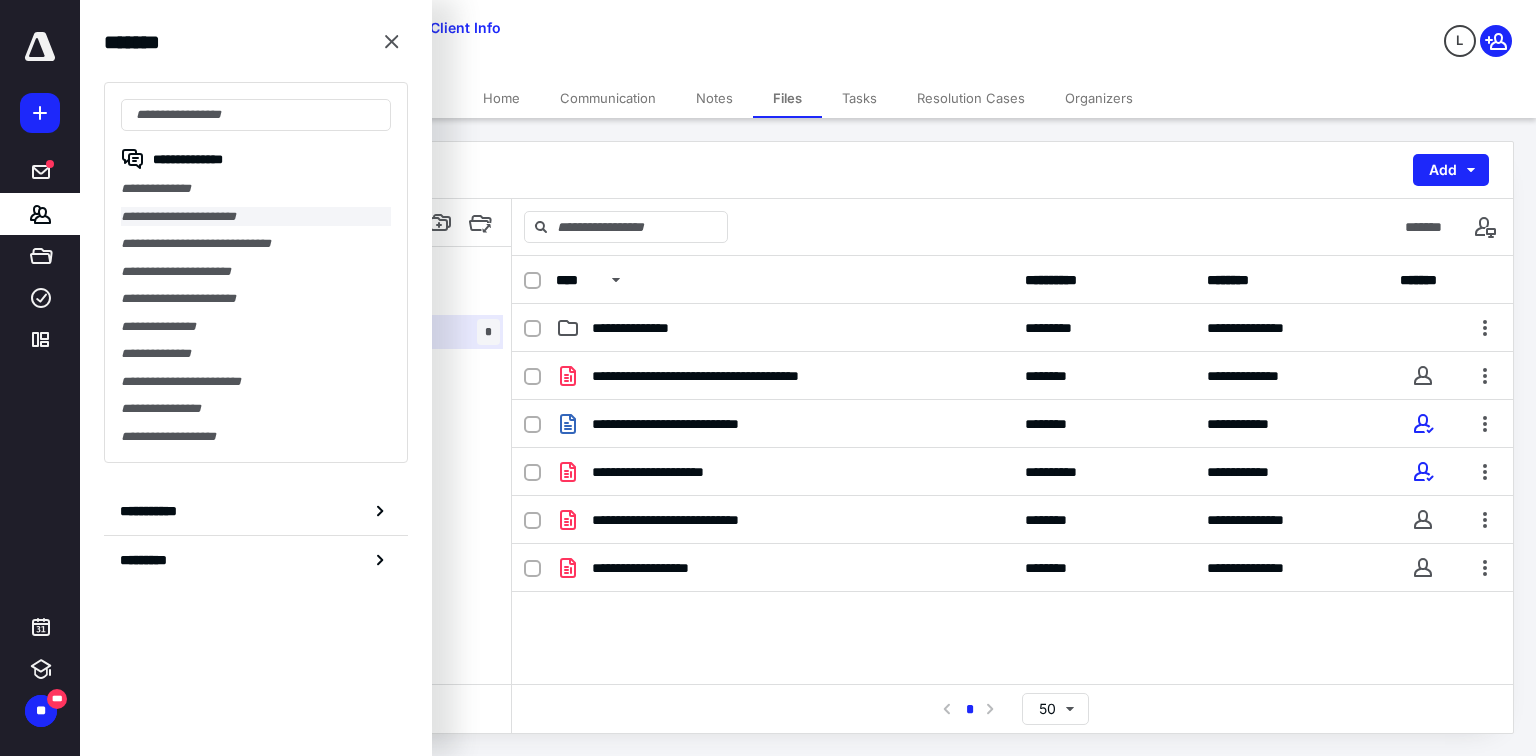 click on "**********" at bounding box center (256, 217) 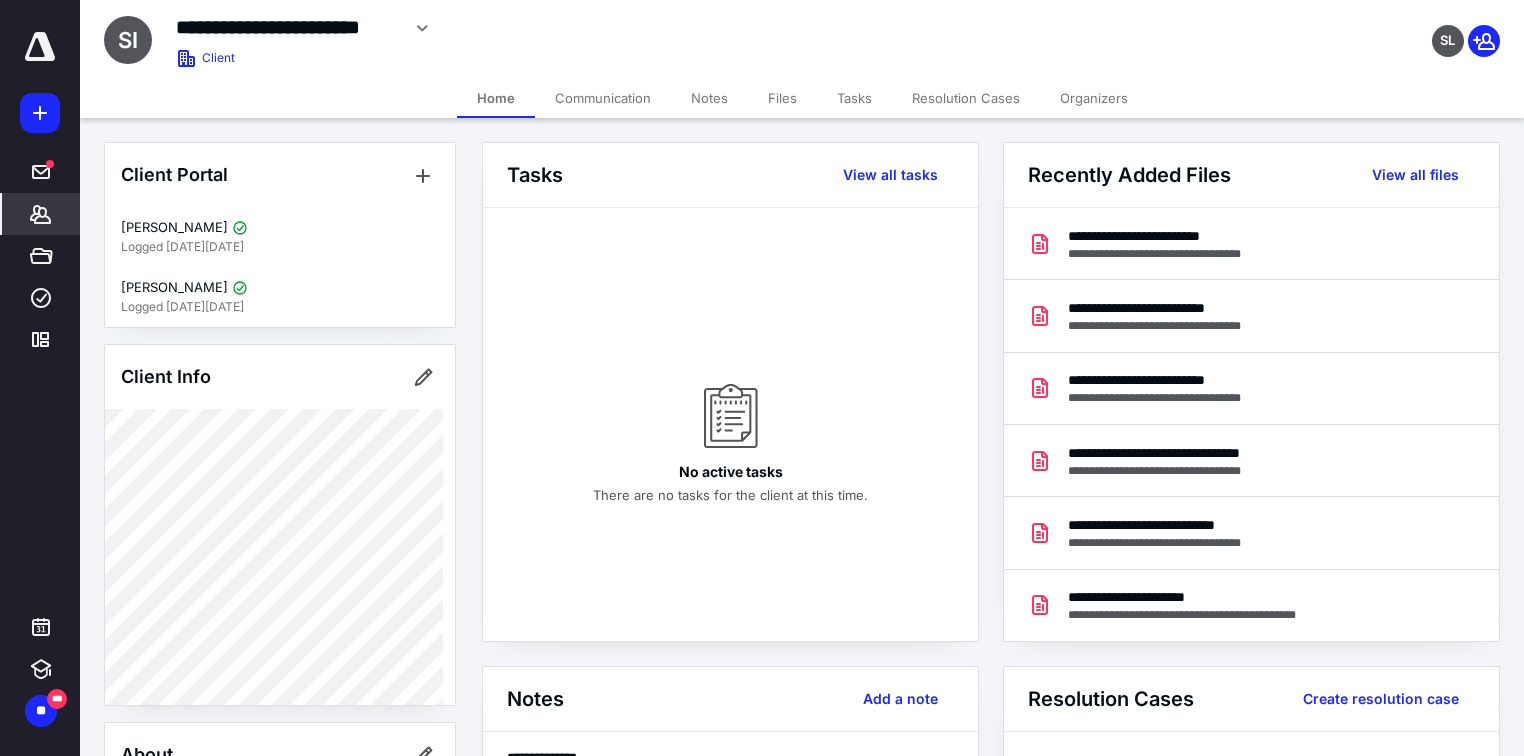 click on "Notes" at bounding box center [709, 98] 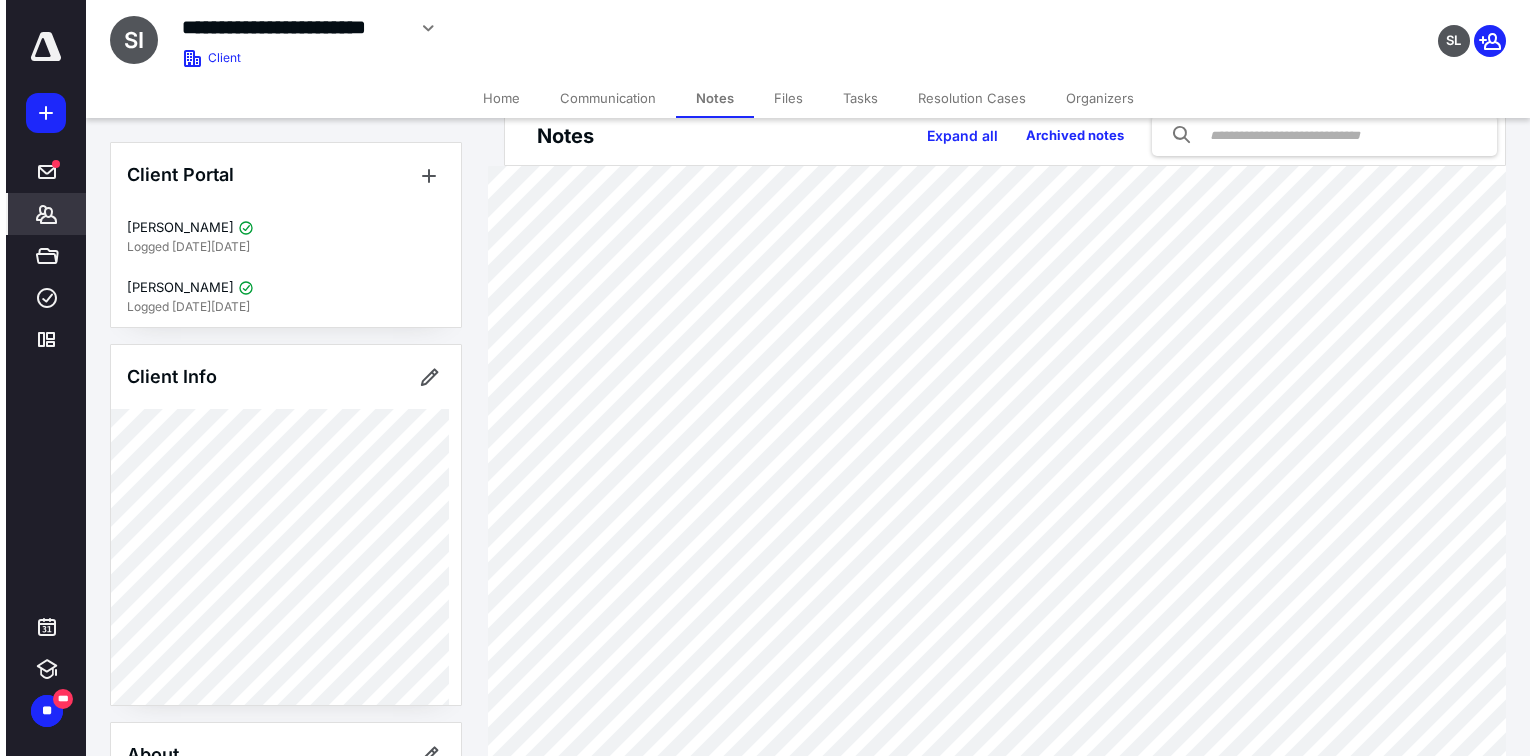 scroll, scrollTop: 0, scrollLeft: 0, axis: both 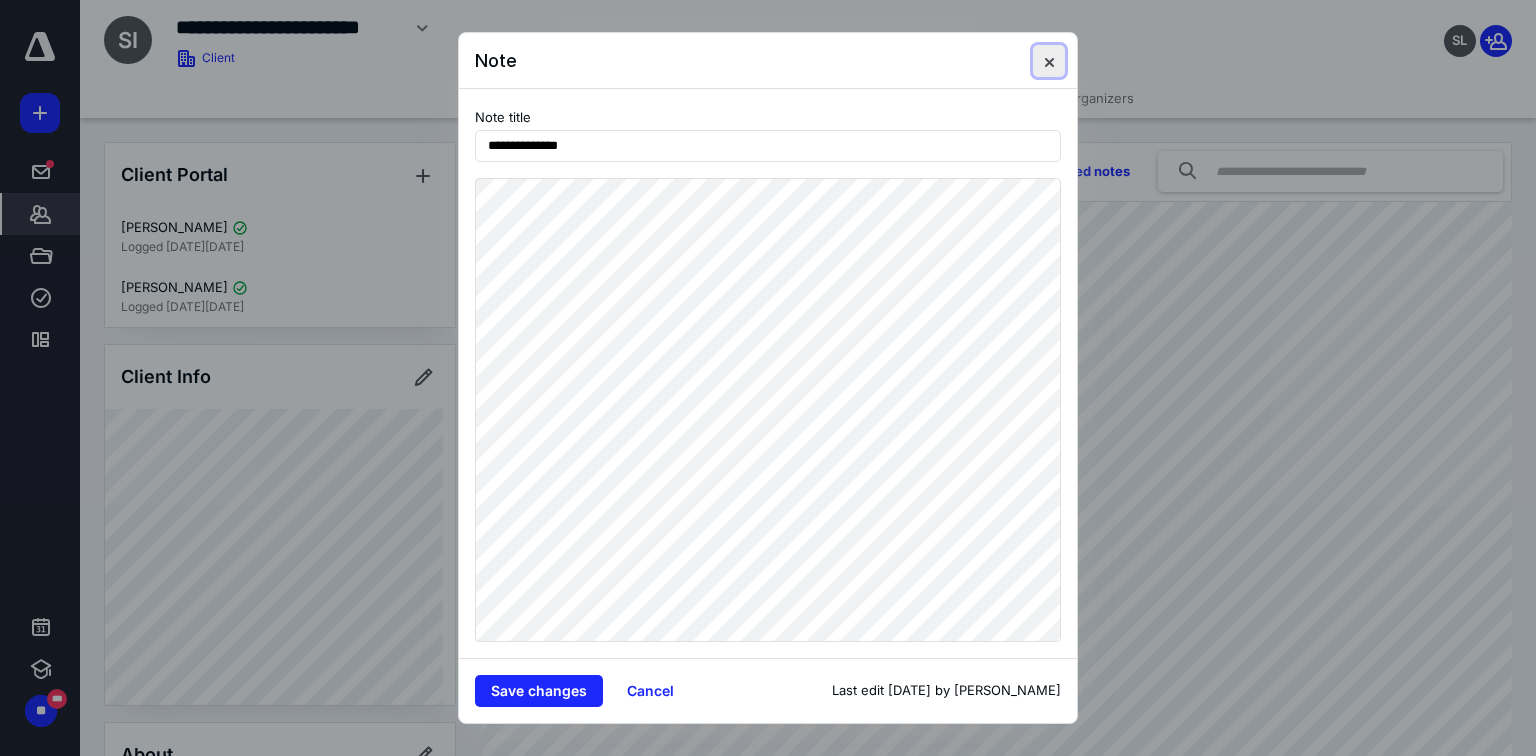 click at bounding box center (1049, 61) 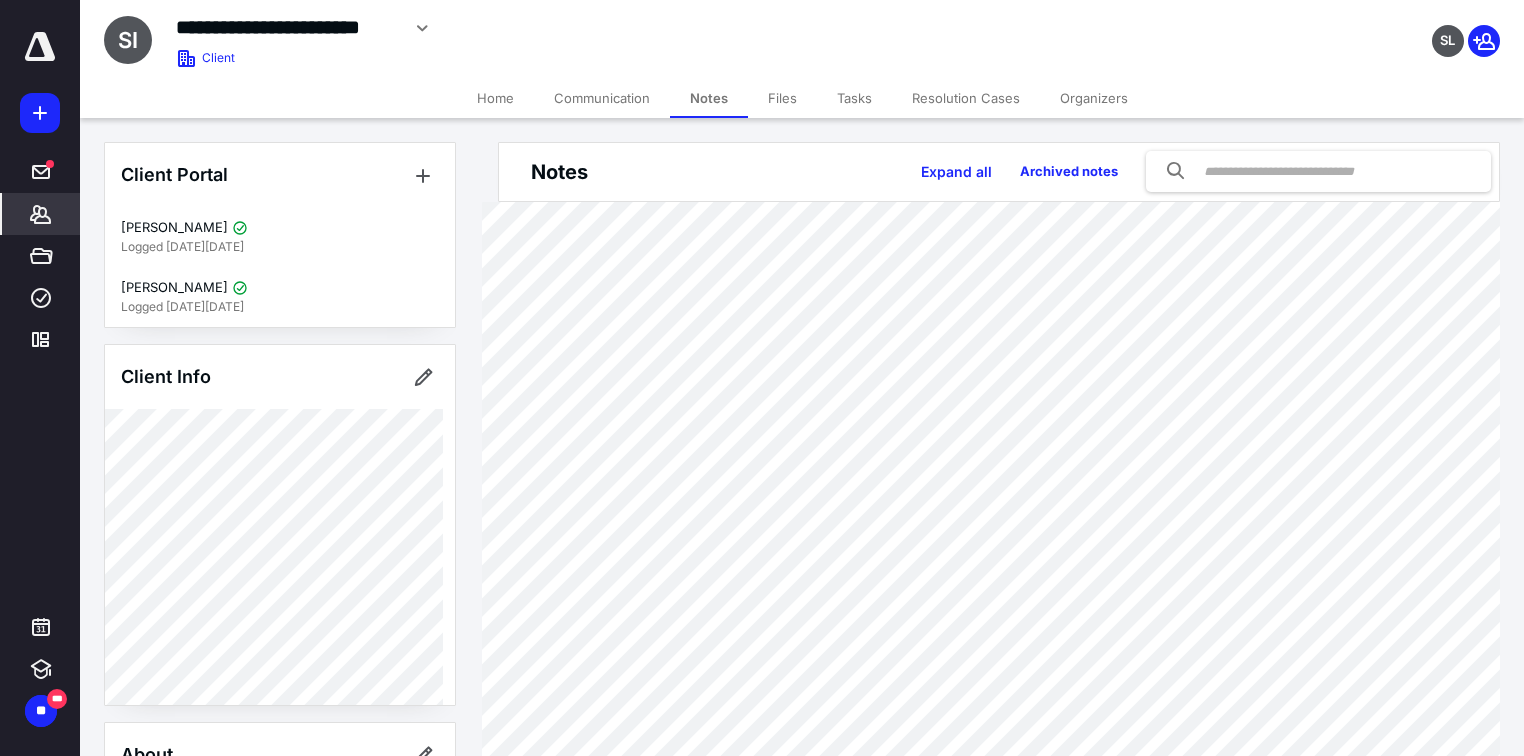 click on "Files" at bounding box center [782, 98] 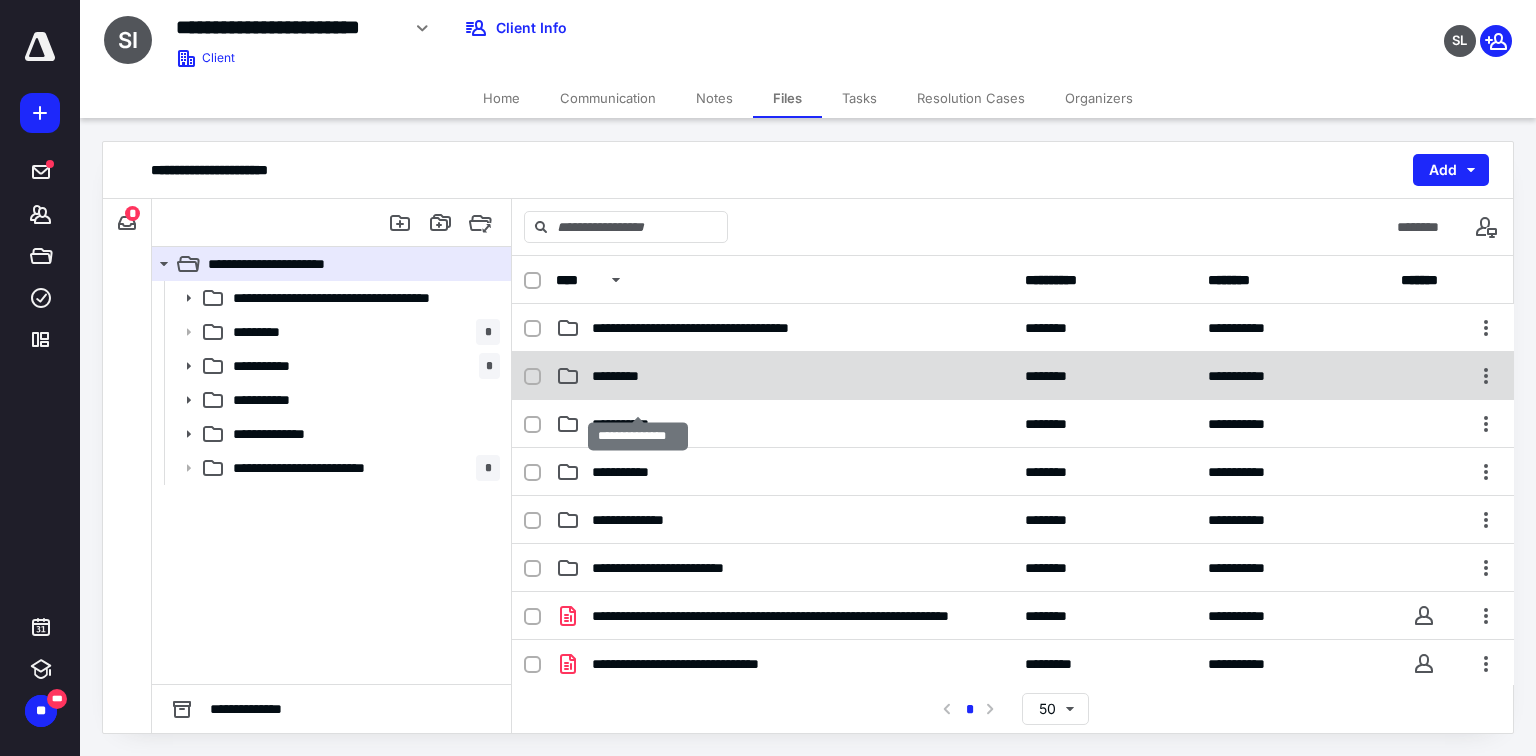 scroll, scrollTop: 0, scrollLeft: 0, axis: both 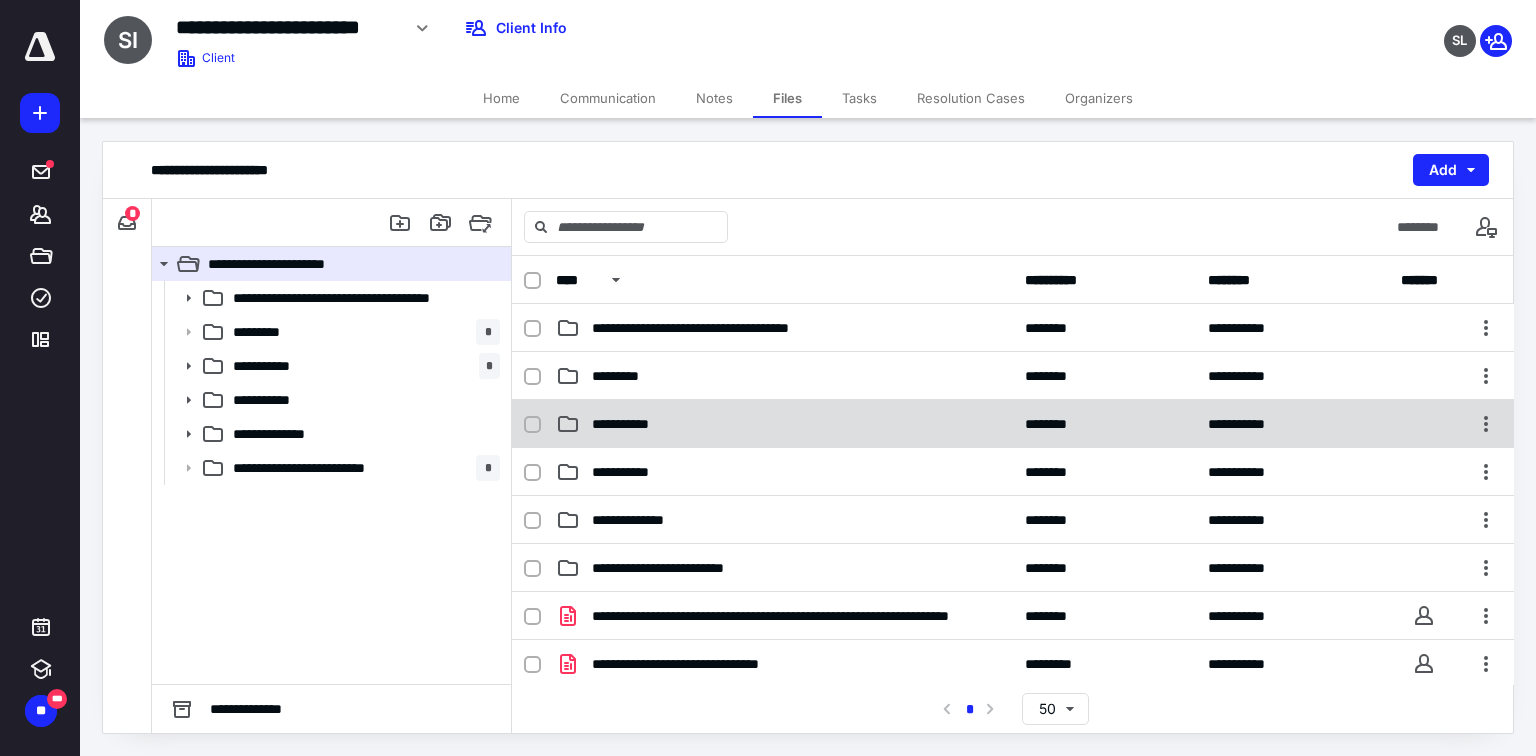 click on "**********" at bounding box center [784, 424] 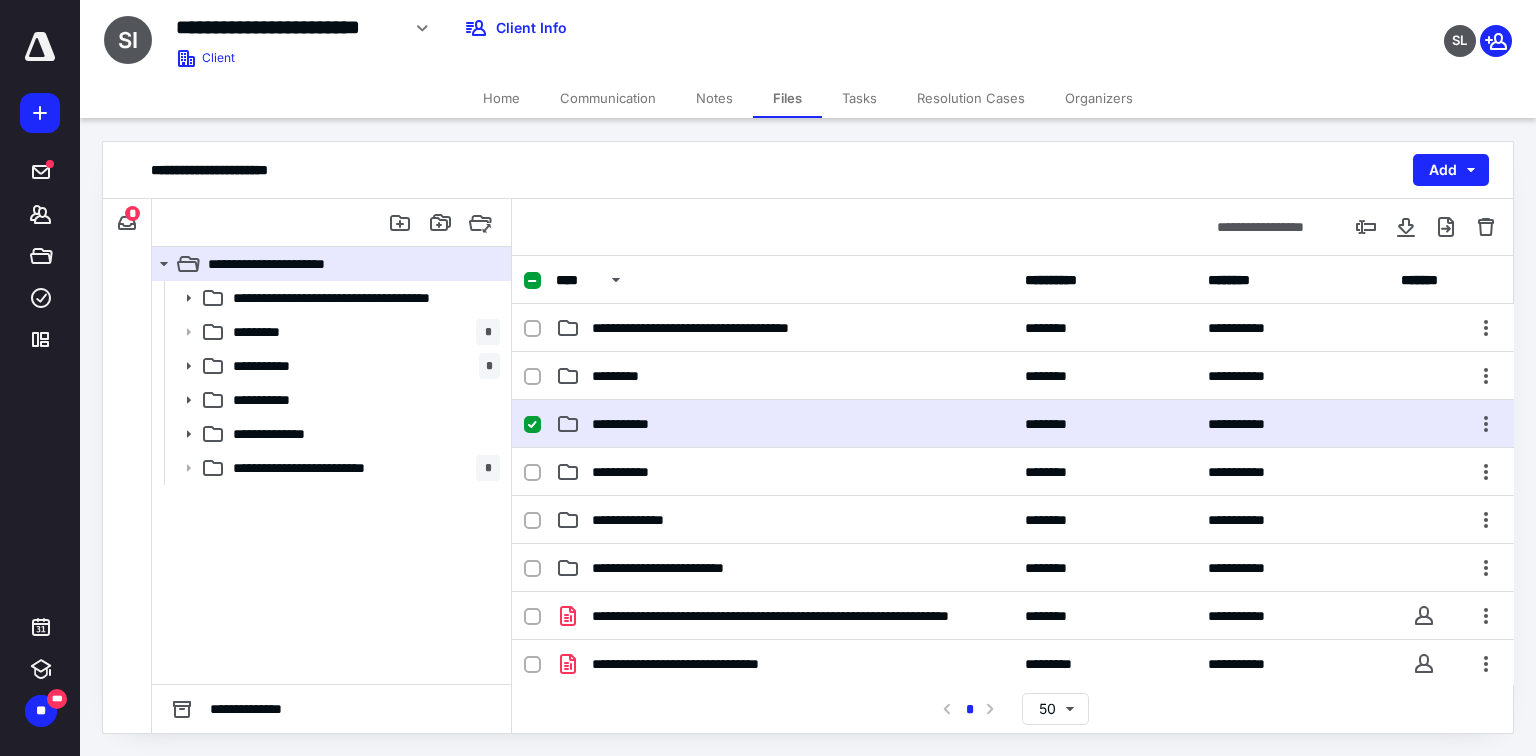 click on "**********" at bounding box center [784, 424] 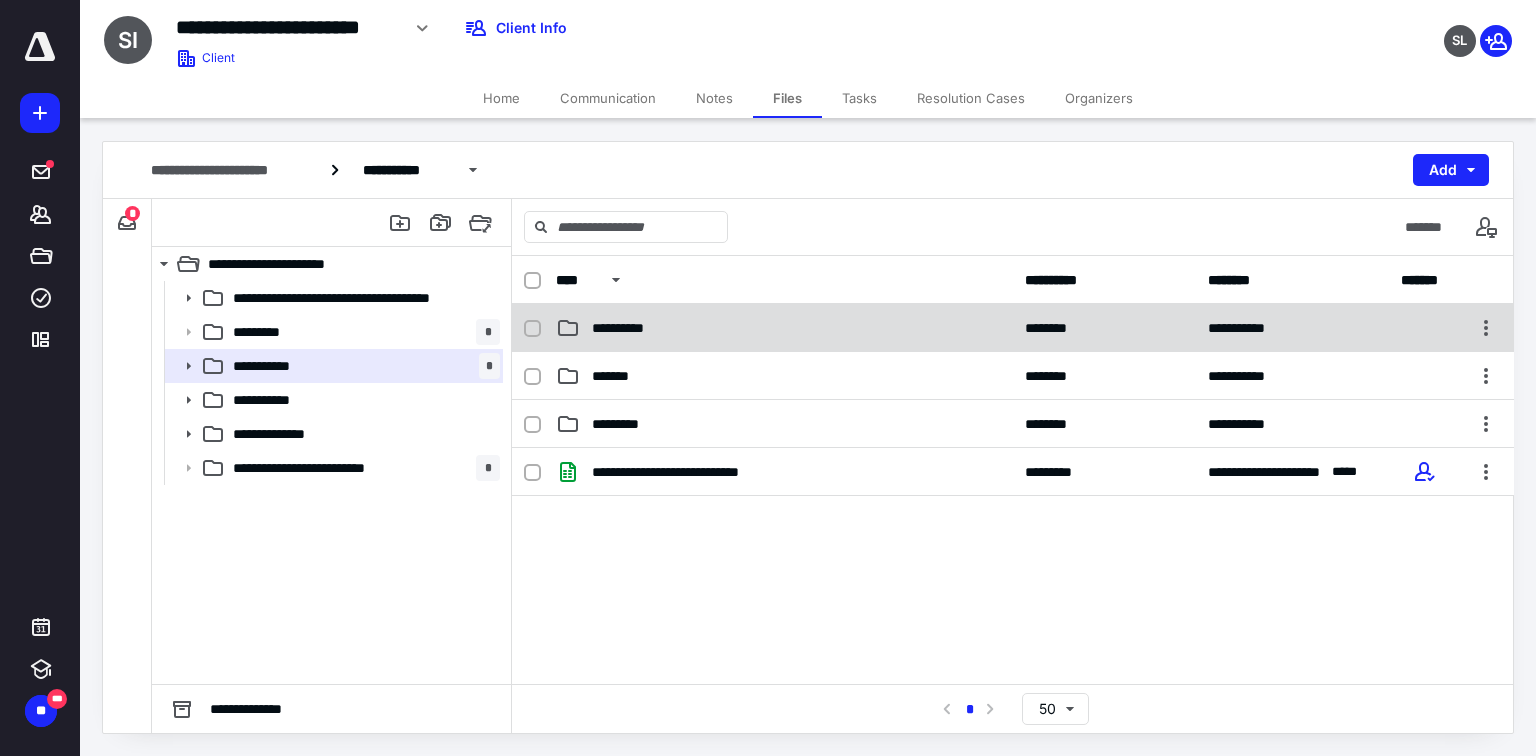 click on "**********" at bounding box center (784, 328) 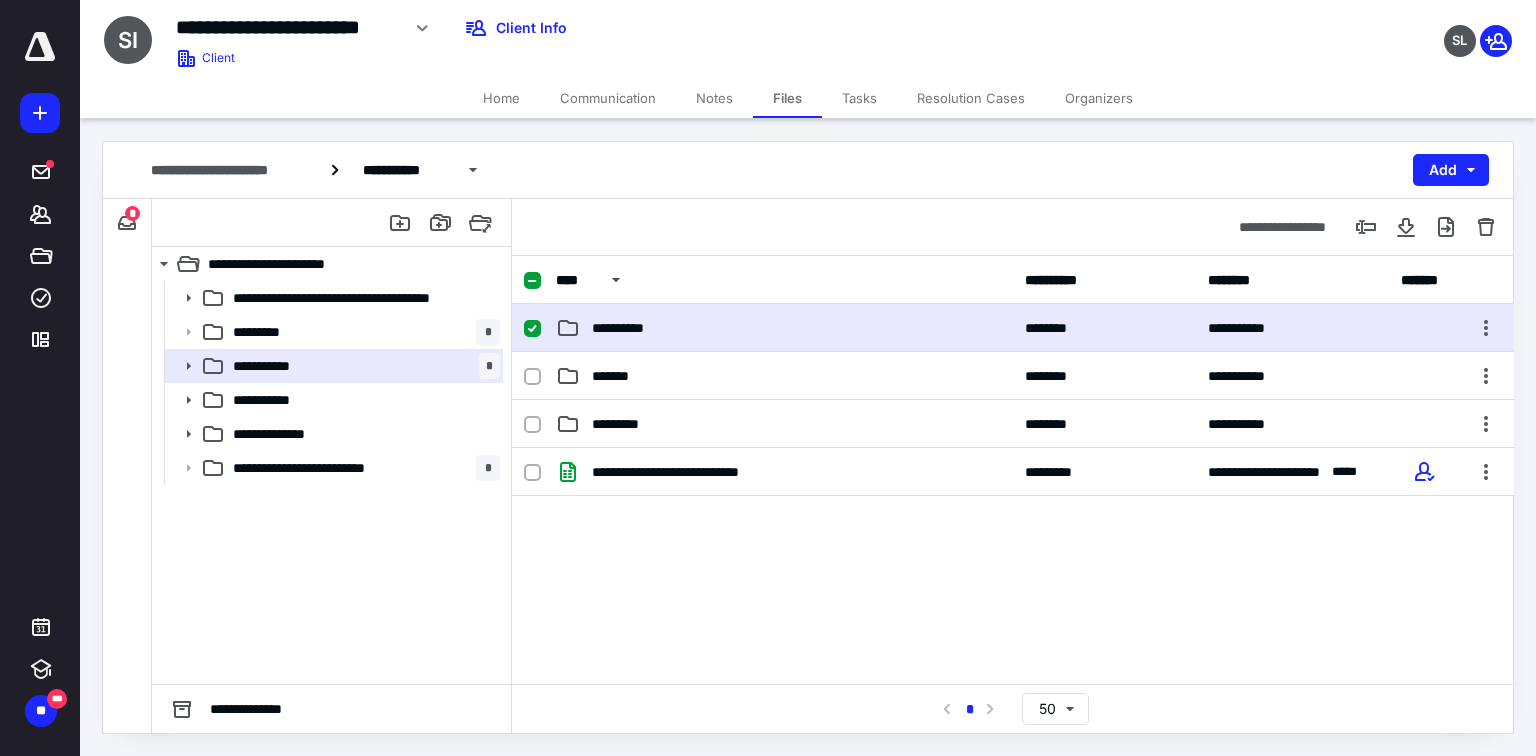 click on "**********" at bounding box center [784, 328] 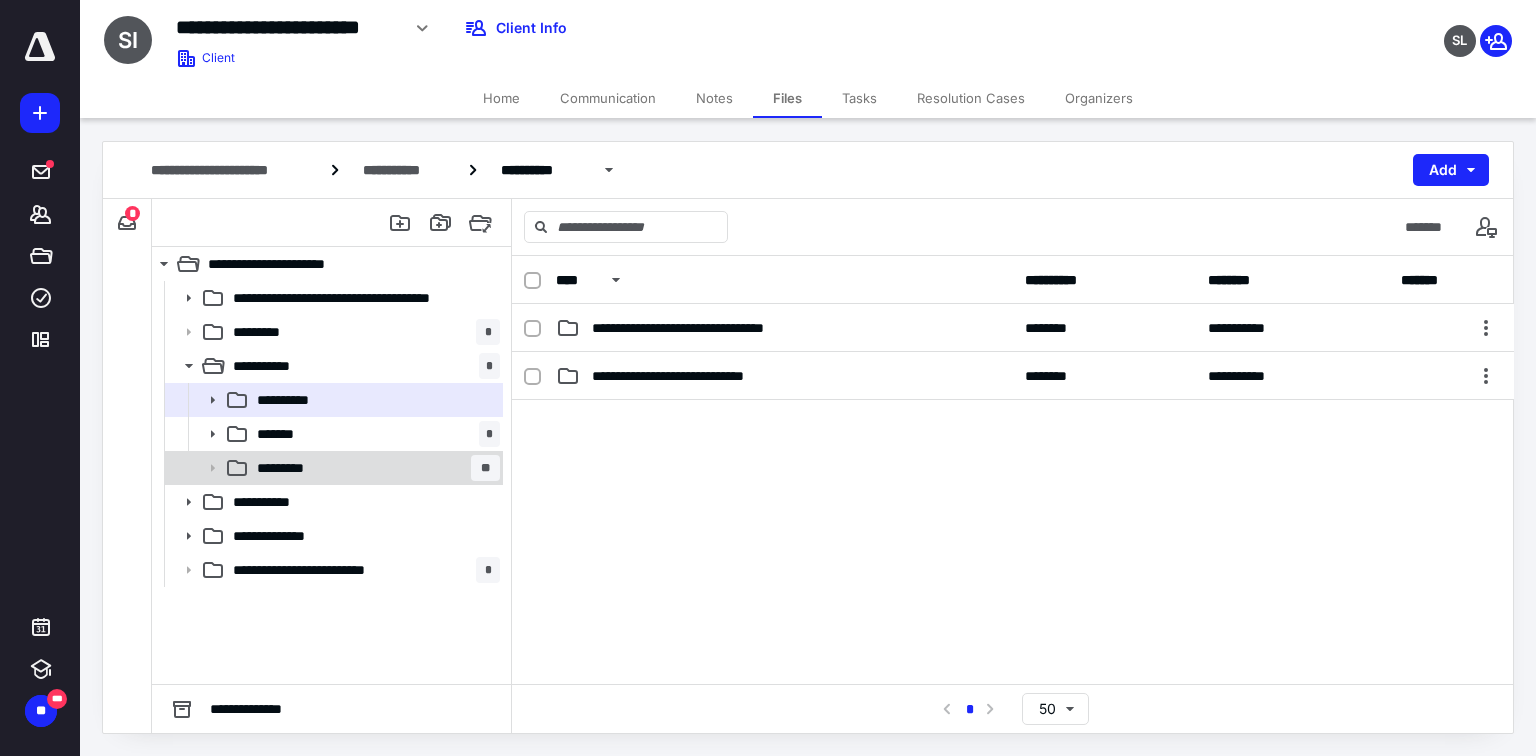 click on "********* **" at bounding box center (374, 468) 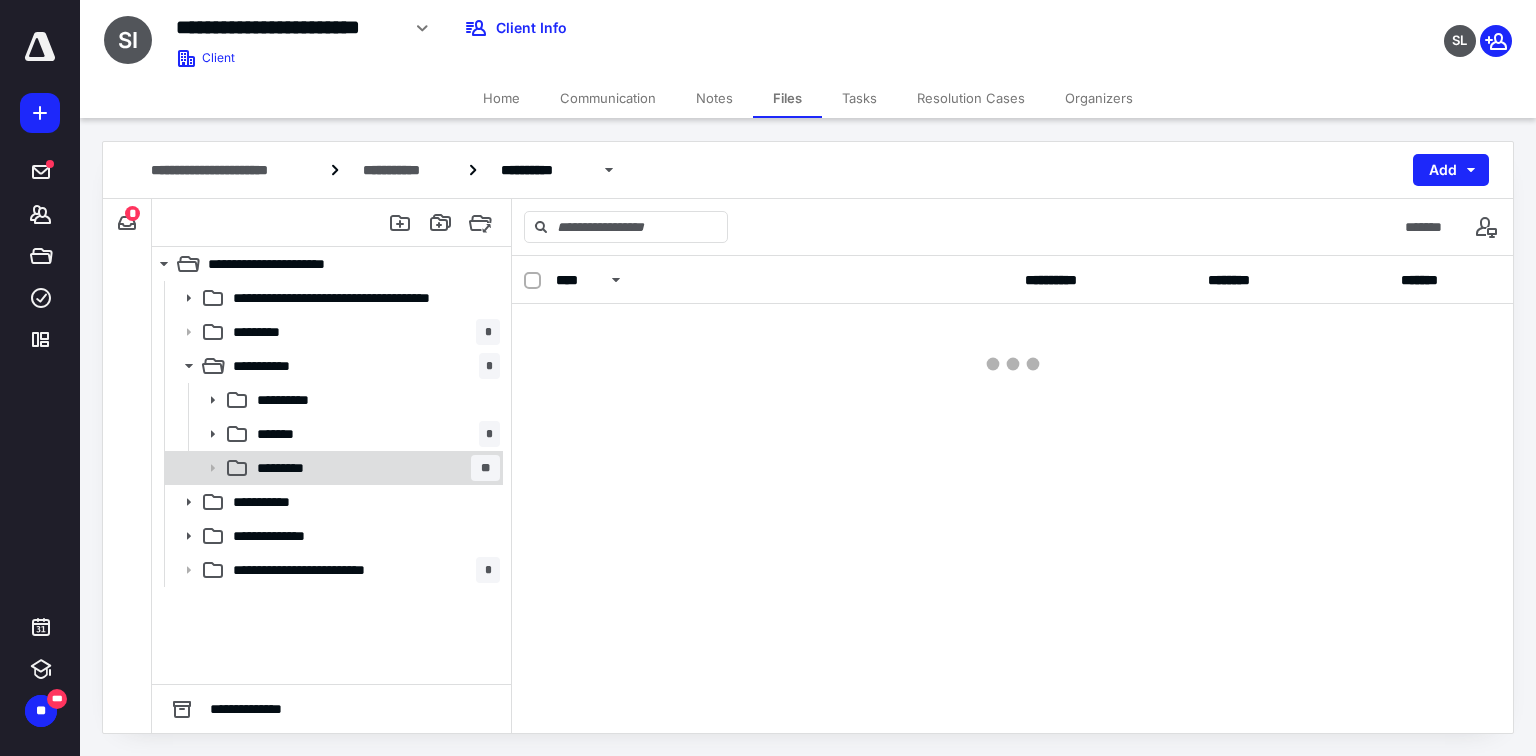 click on "********* **" at bounding box center [374, 468] 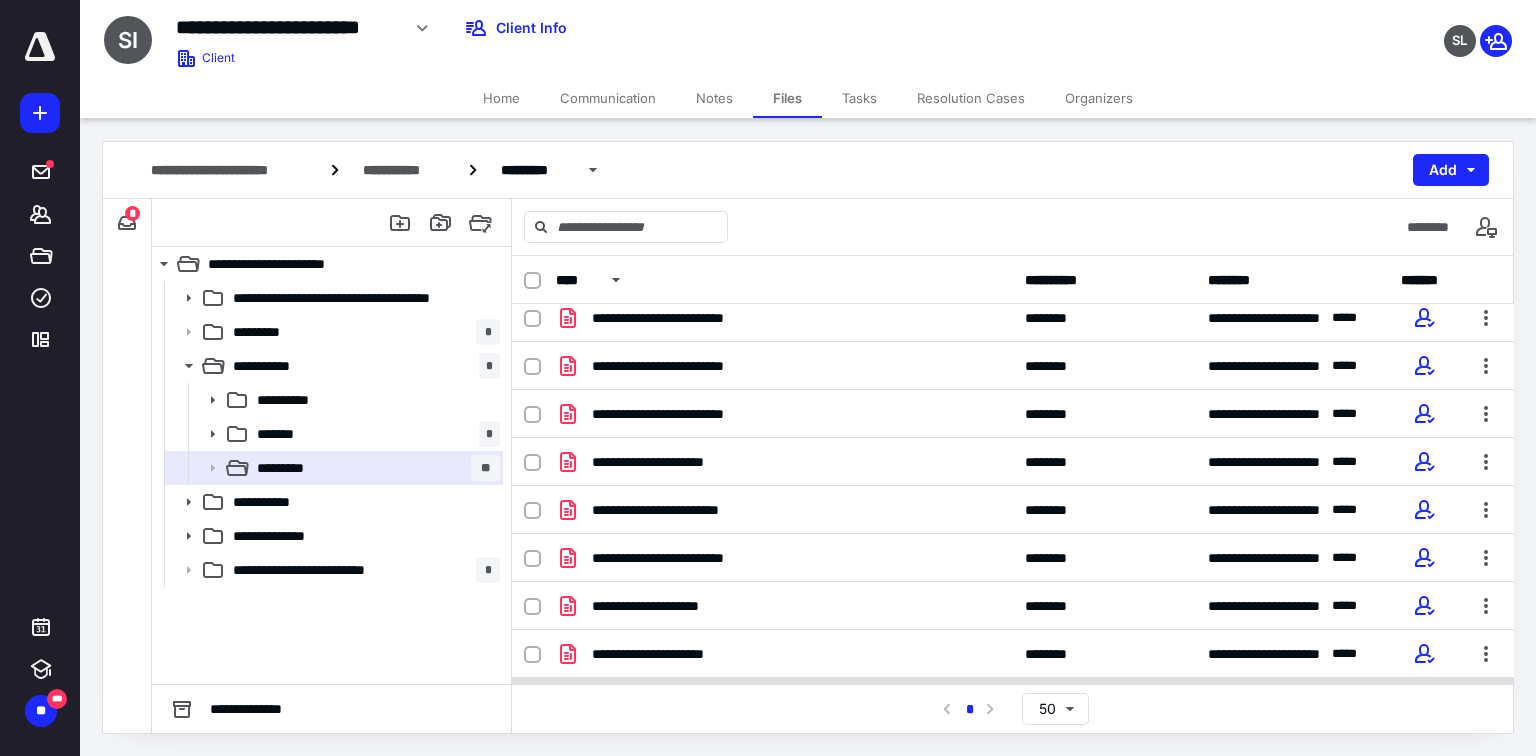 scroll, scrollTop: 288, scrollLeft: 0, axis: vertical 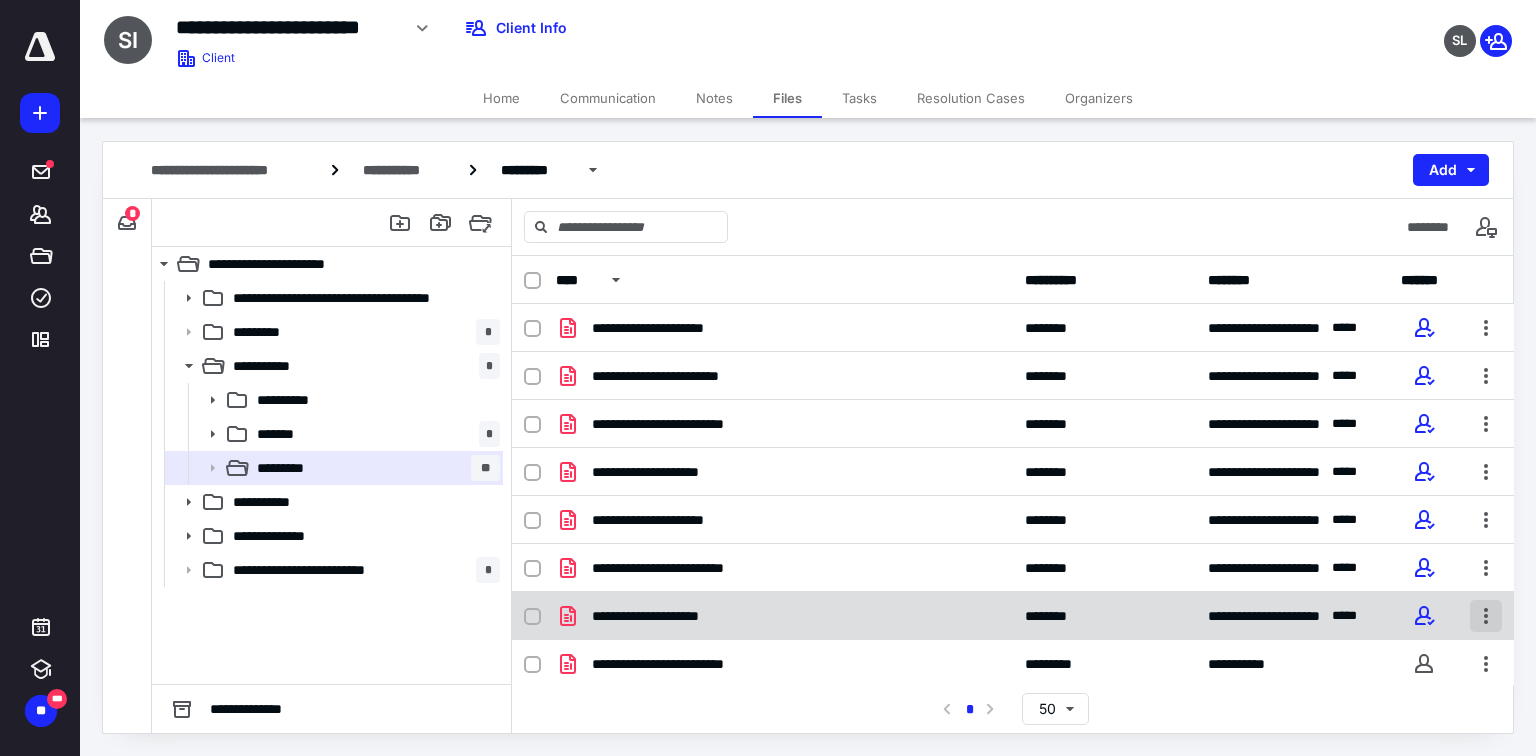 click at bounding box center [1486, 616] 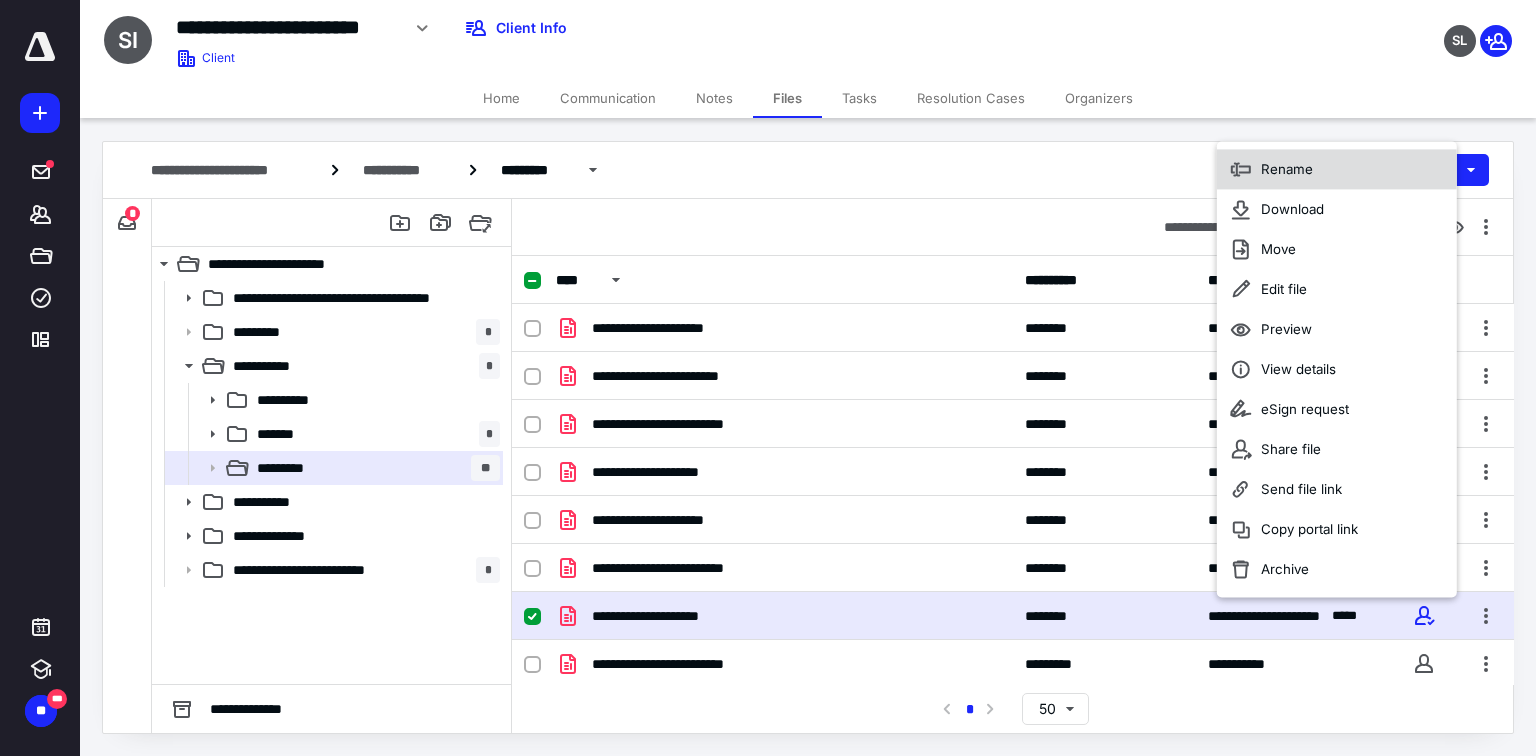 click on "Rename" at bounding box center [1337, 169] 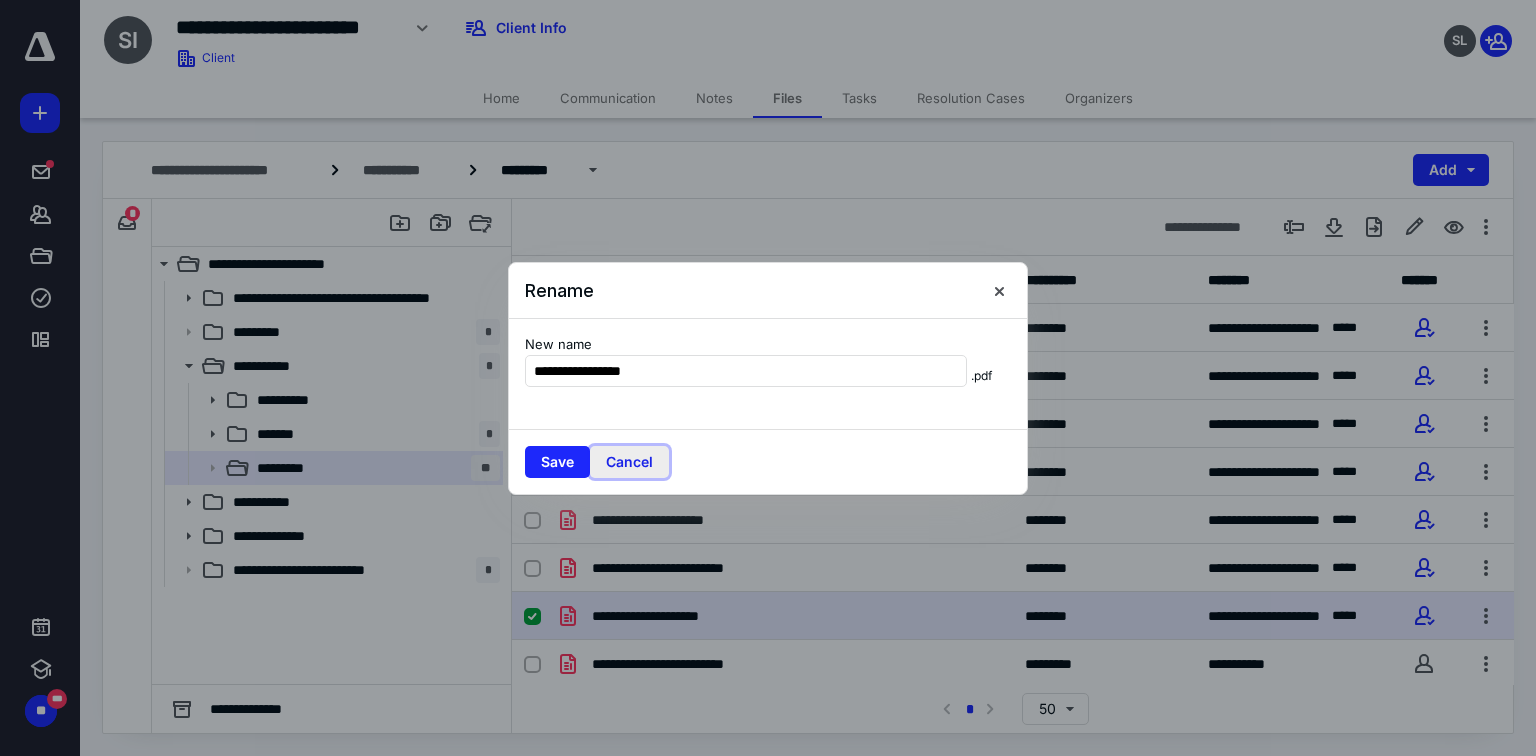 click on "Cancel" at bounding box center (629, 462) 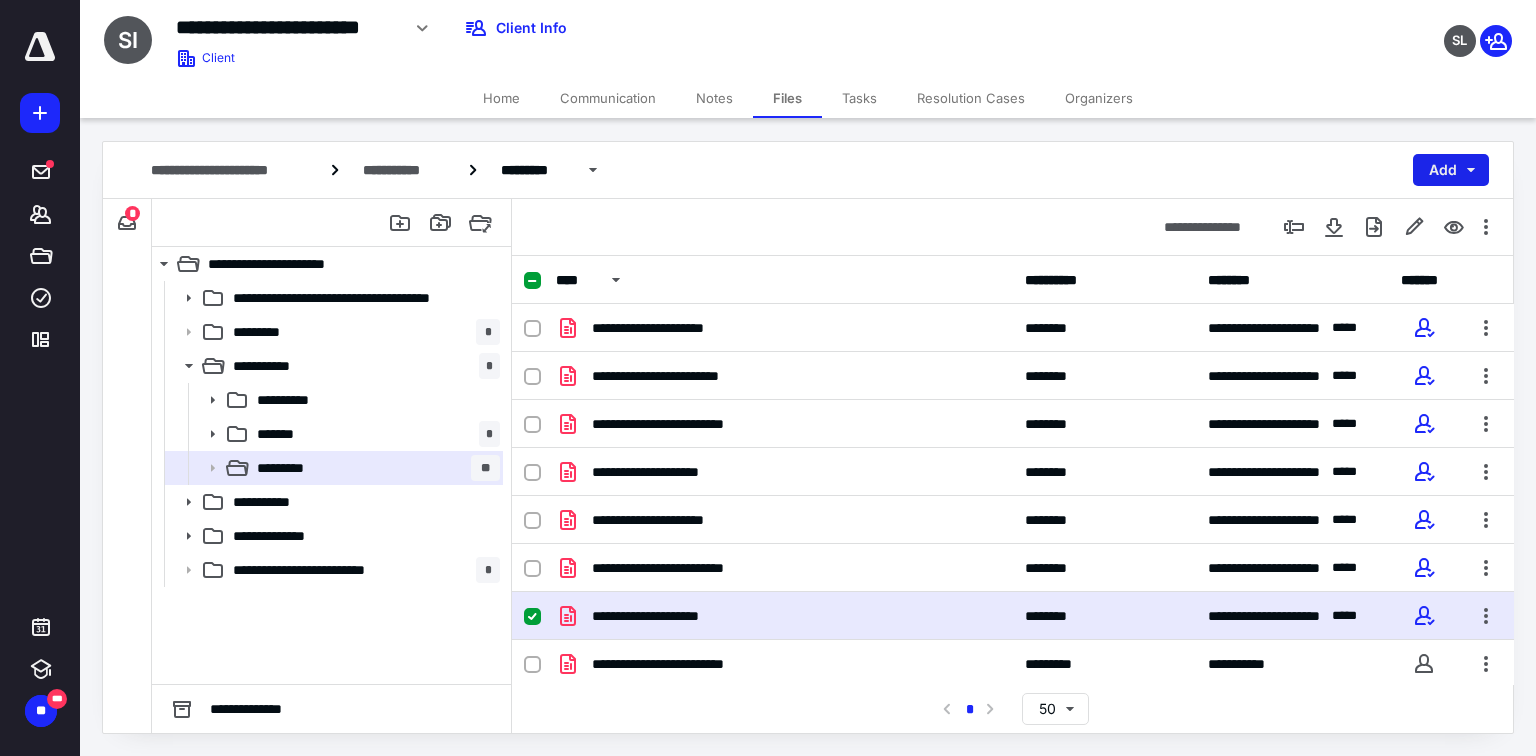 click on "Add" at bounding box center [1451, 170] 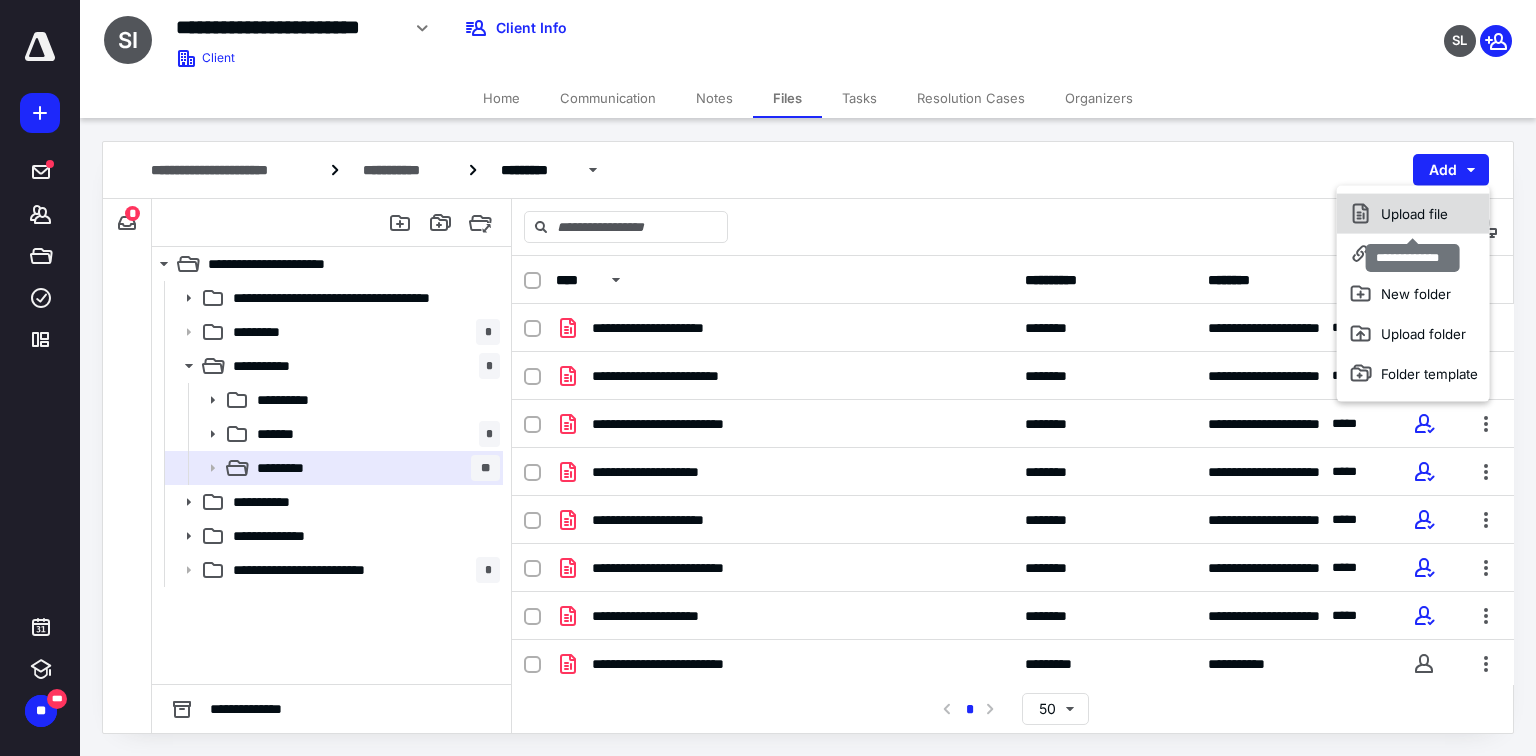 click on "Upload file" at bounding box center [1413, 214] 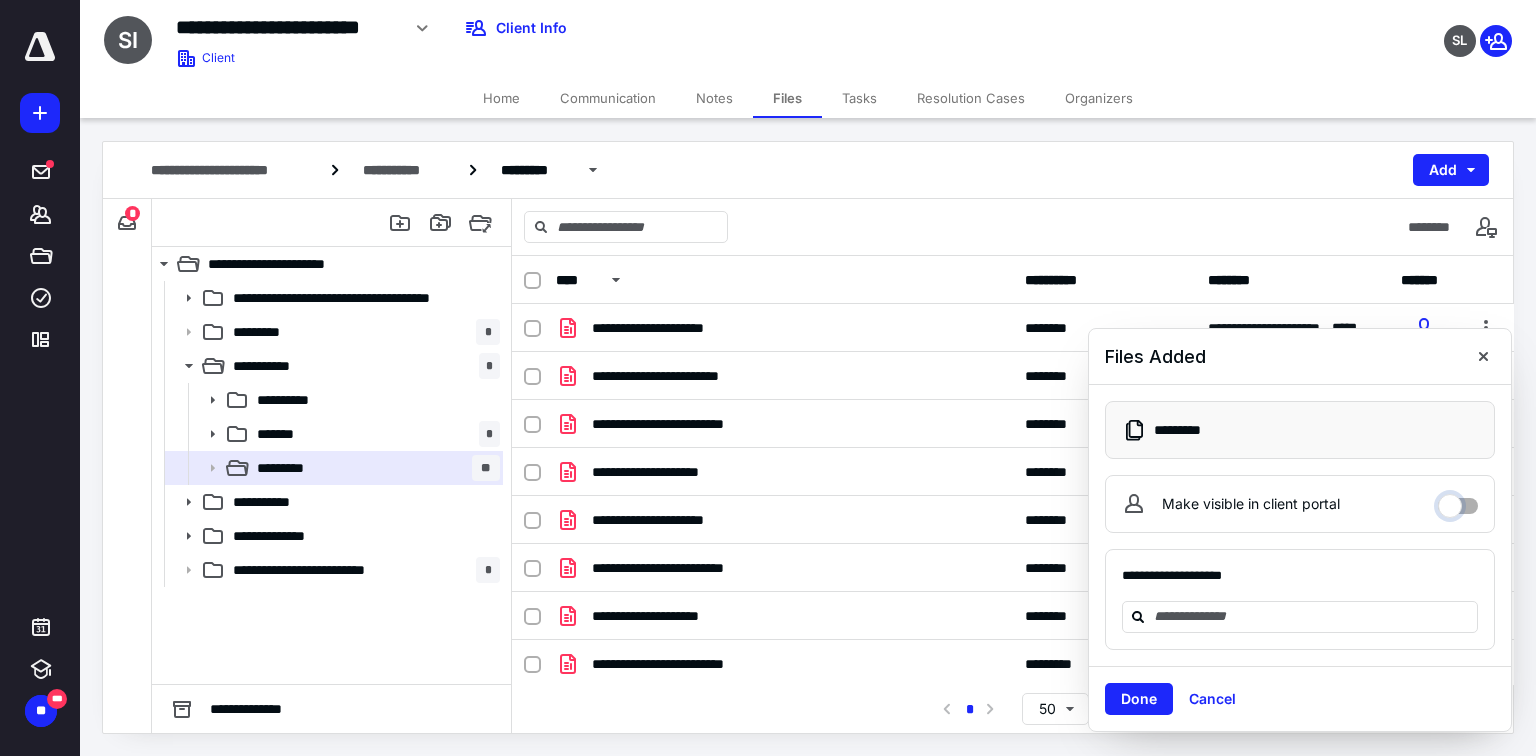 click on "Make visible in client portal" at bounding box center [1458, 501] 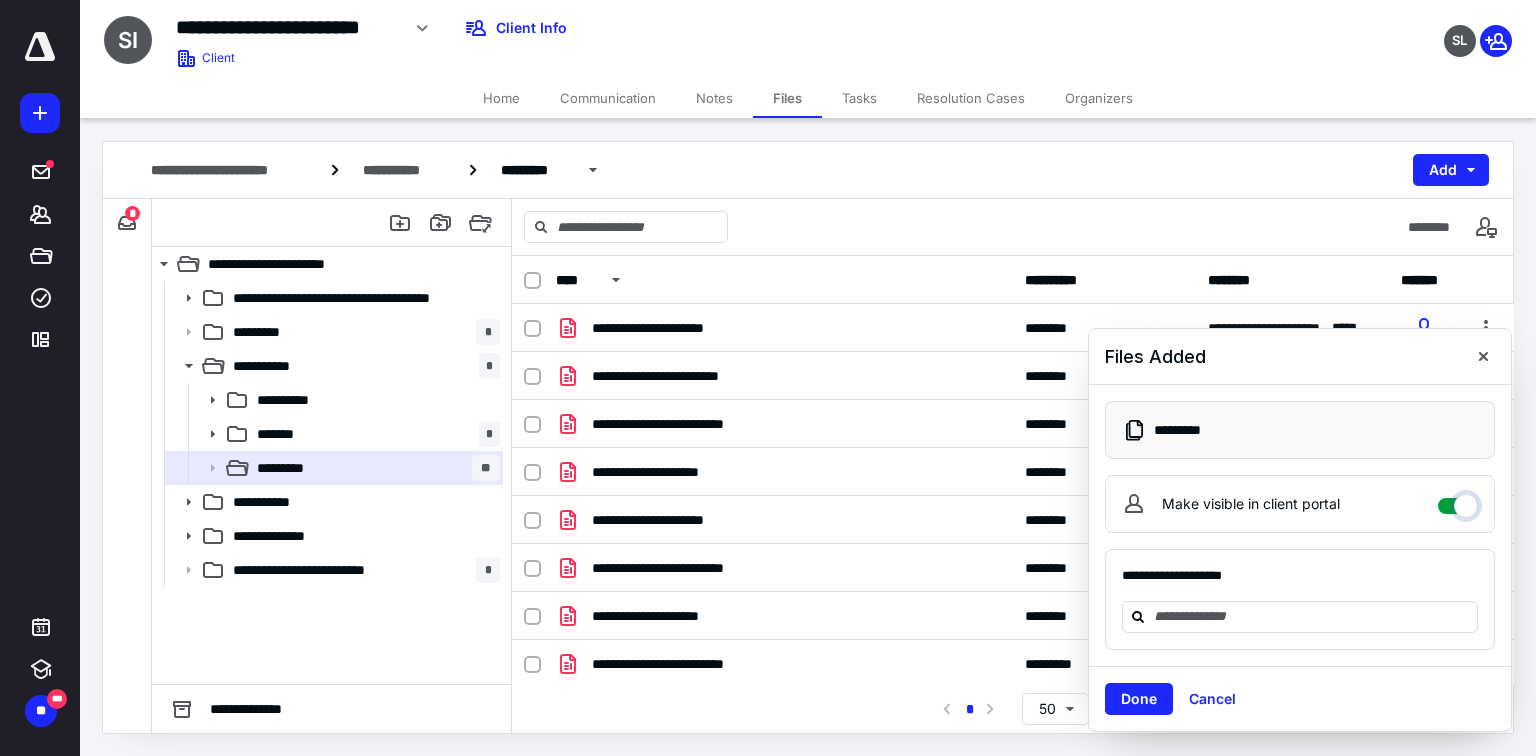 checkbox on "****" 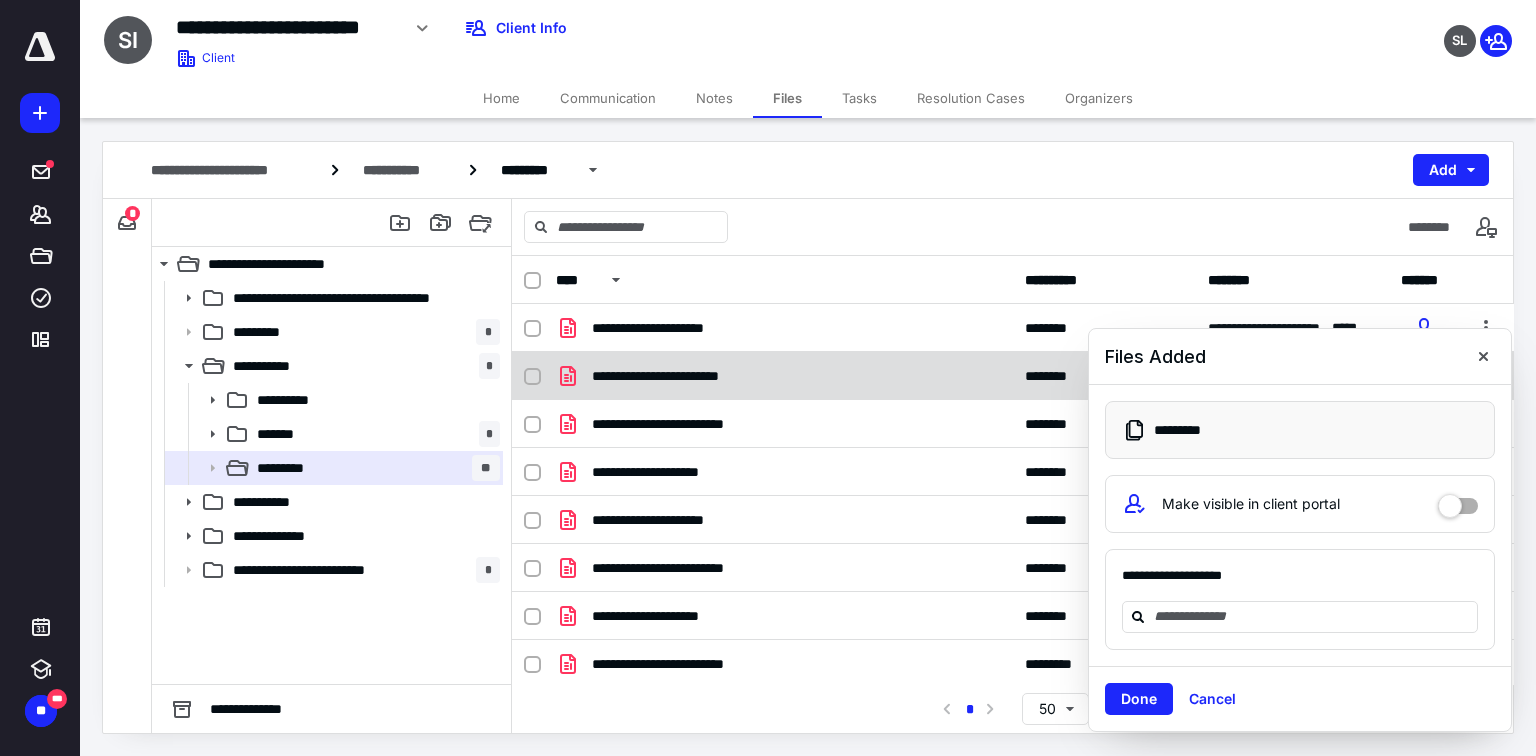 click at bounding box center [1483, 356] 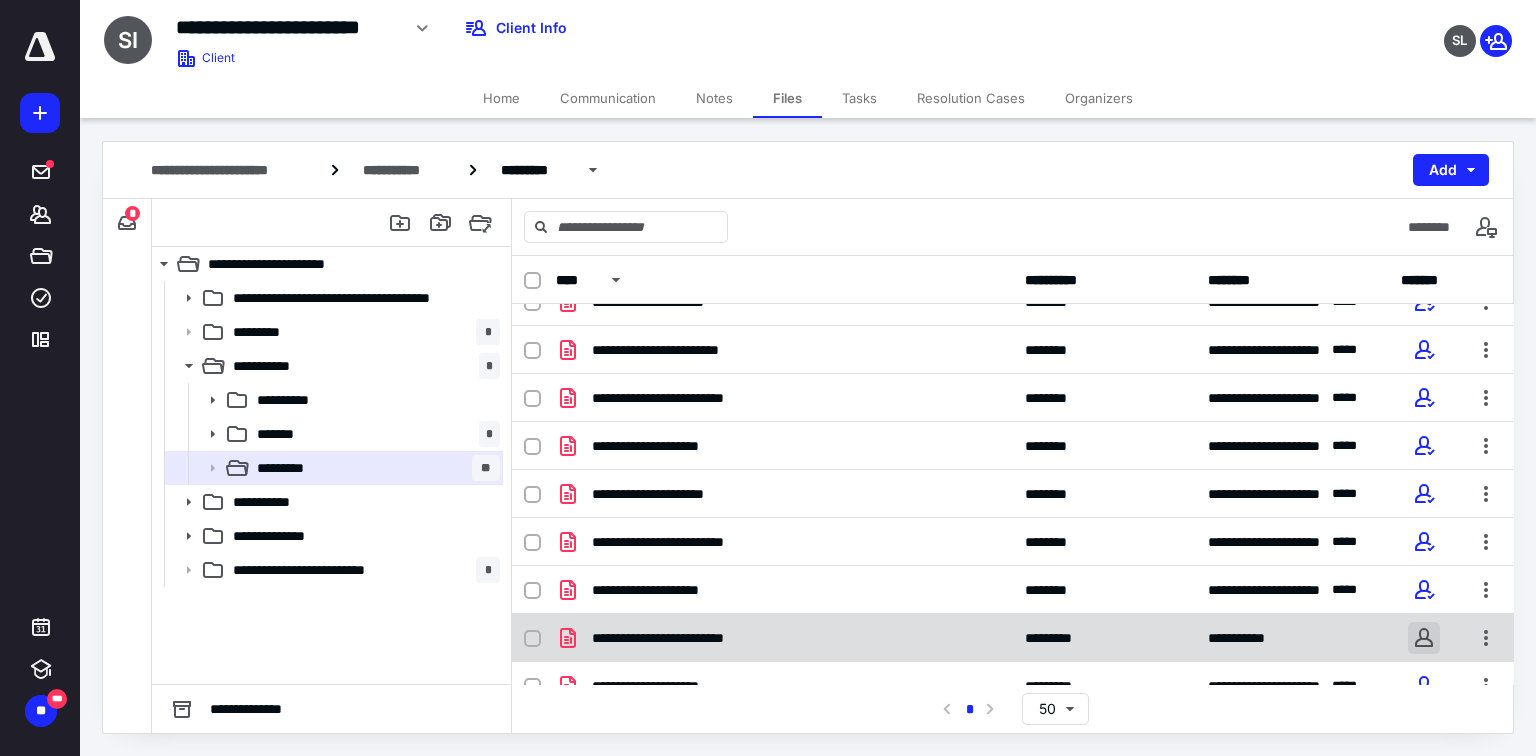 scroll, scrollTop: 336, scrollLeft: 0, axis: vertical 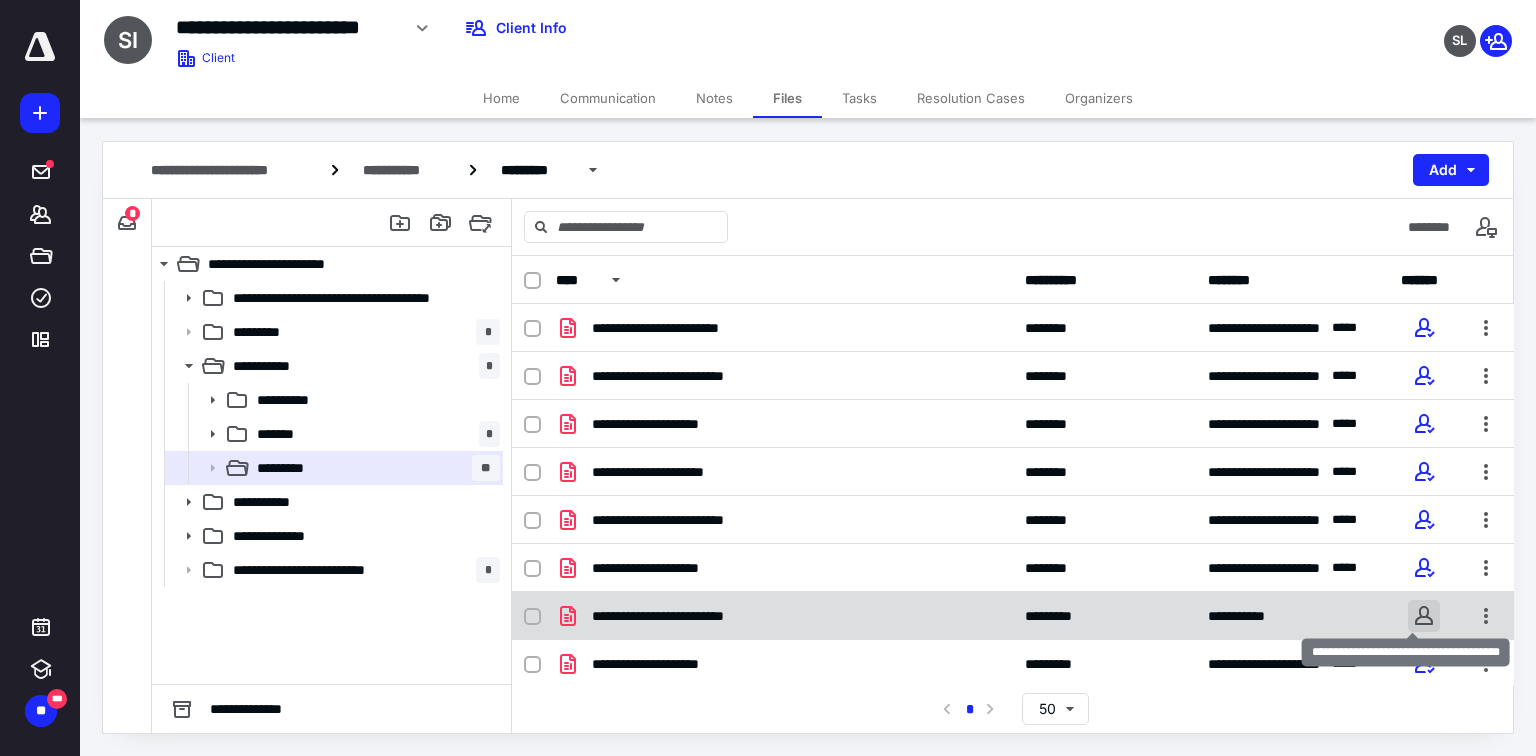 click at bounding box center (1424, 616) 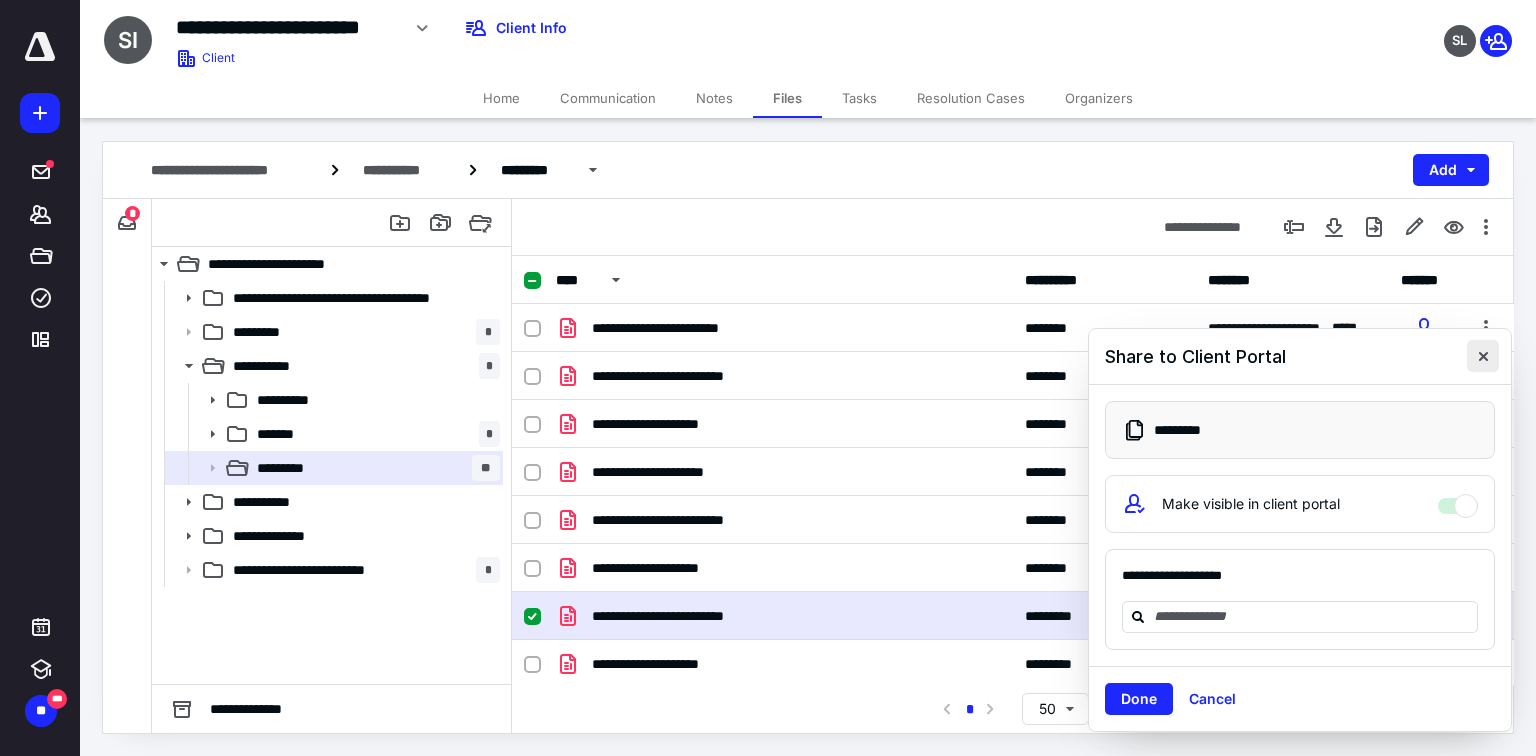 drag, startPoint x: 1487, startPoint y: 362, endPoint x: 1500, endPoint y: 189, distance: 173.48775 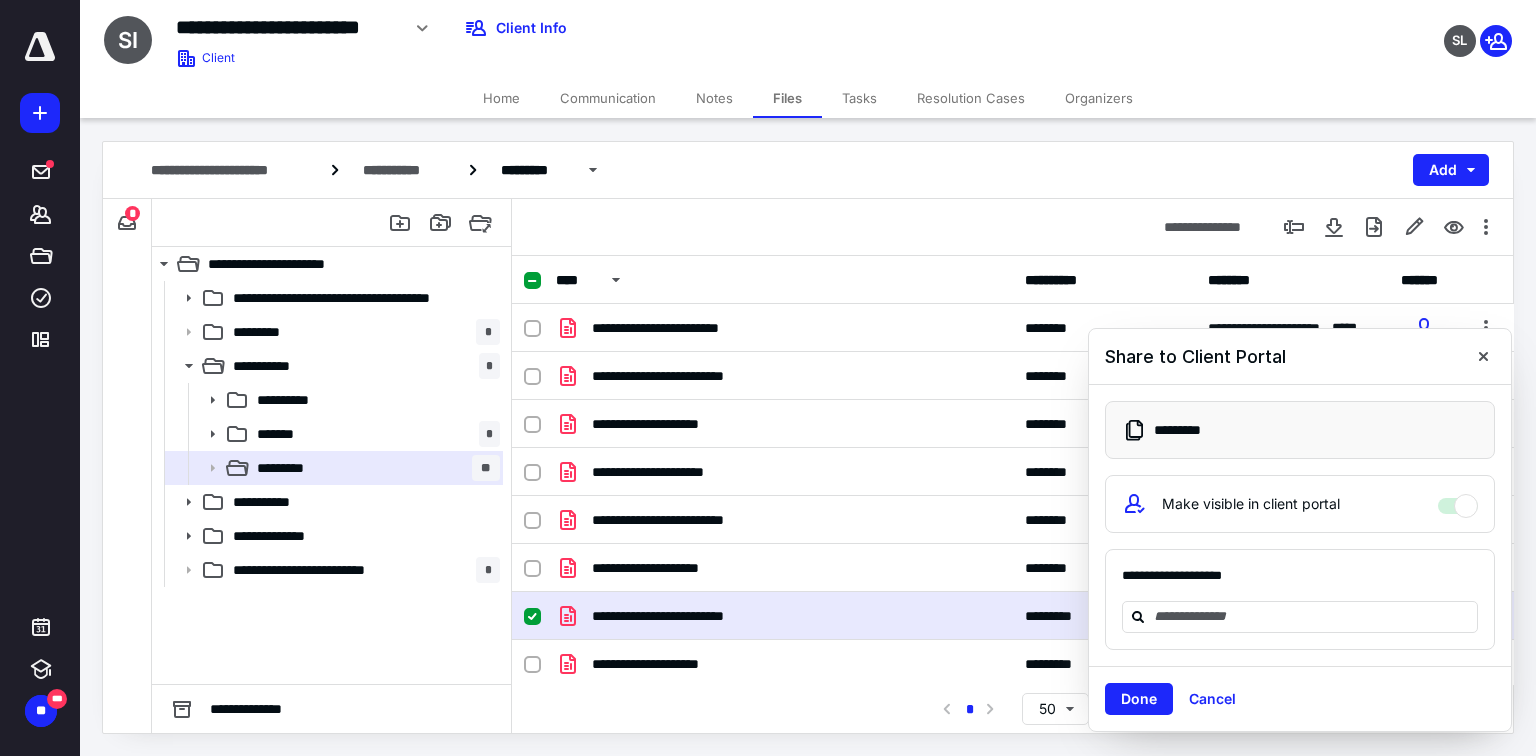 click at bounding box center [1483, 356] 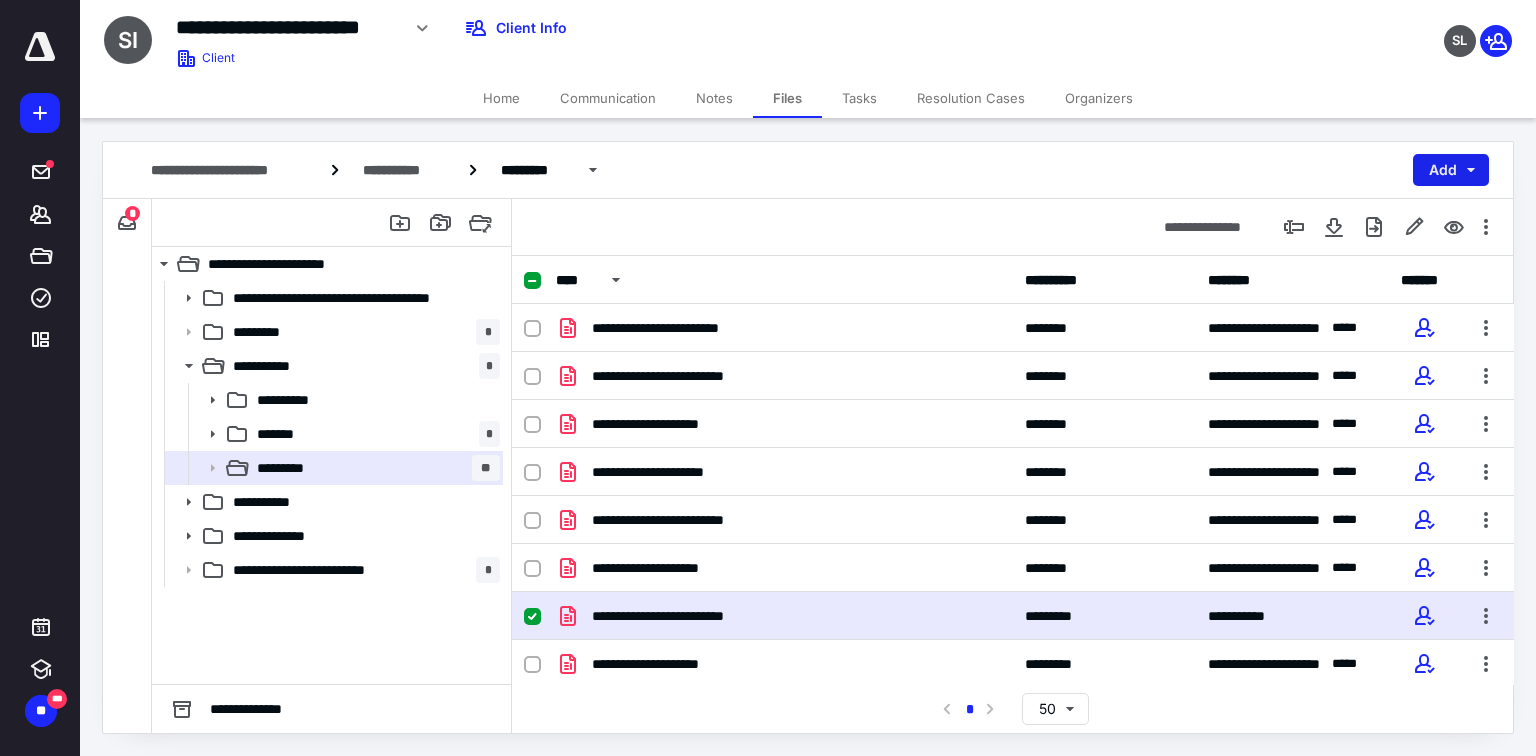 click on "Add" at bounding box center (1451, 170) 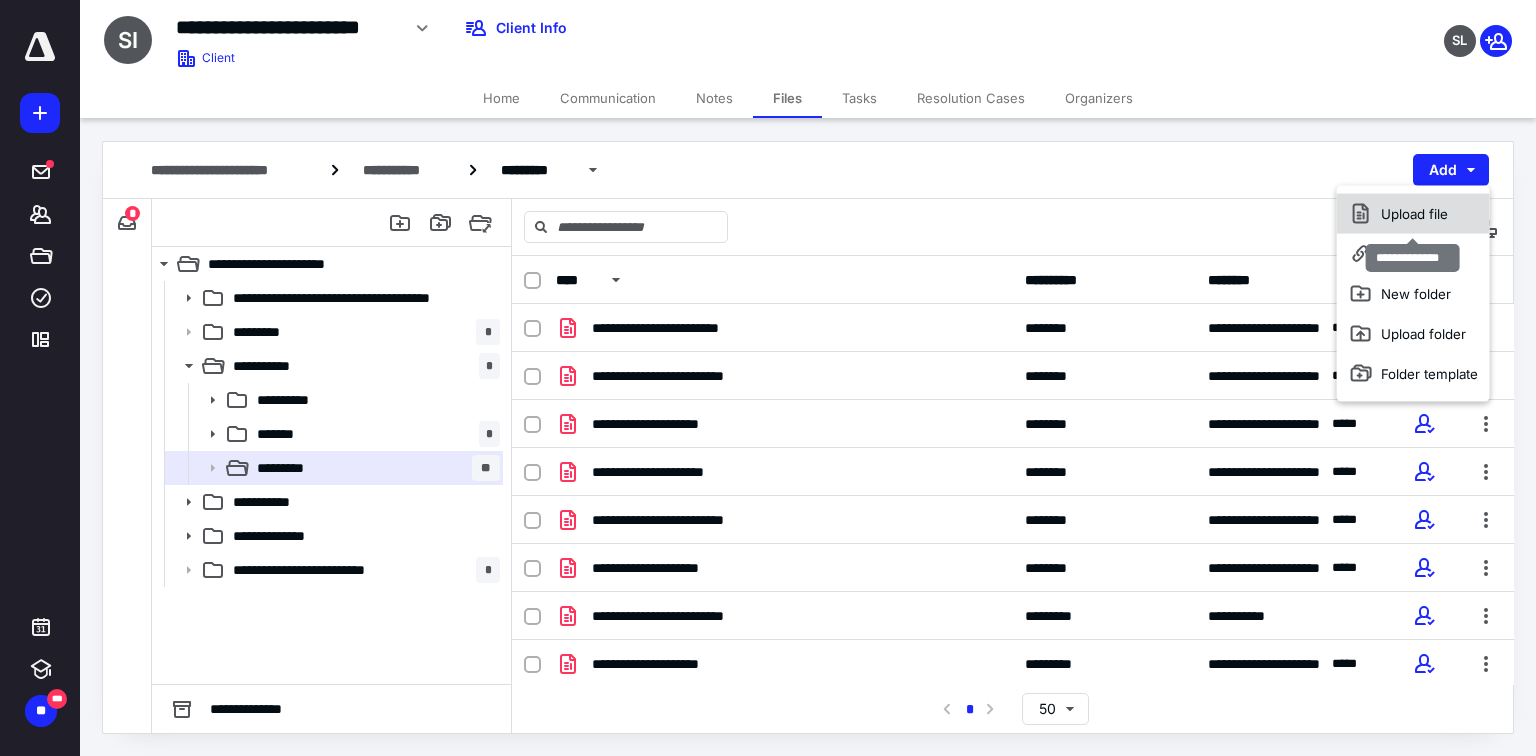 click on "Upload file" at bounding box center (1413, 214) 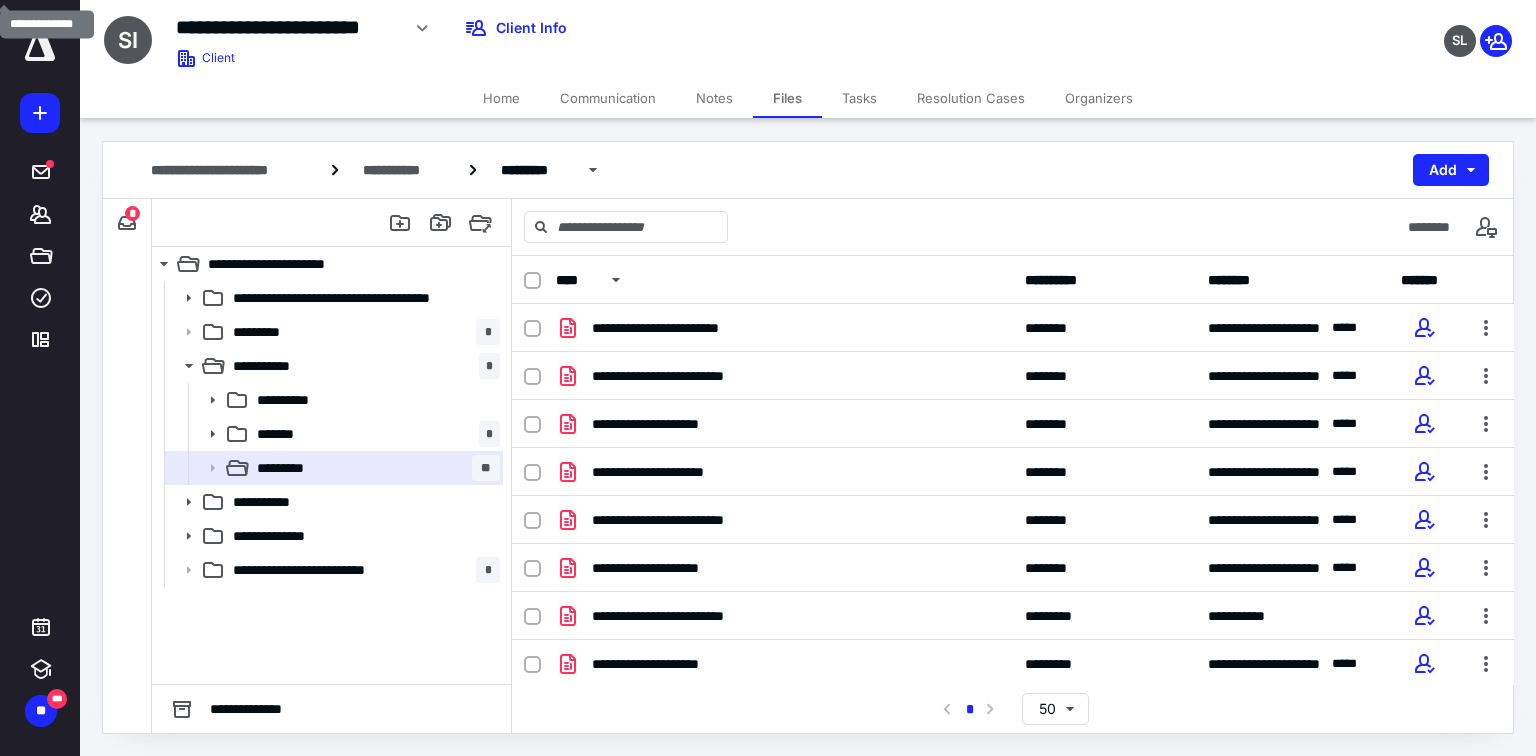 scroll, scrollTop: 383, scrollLeft: 0, axis: vertical 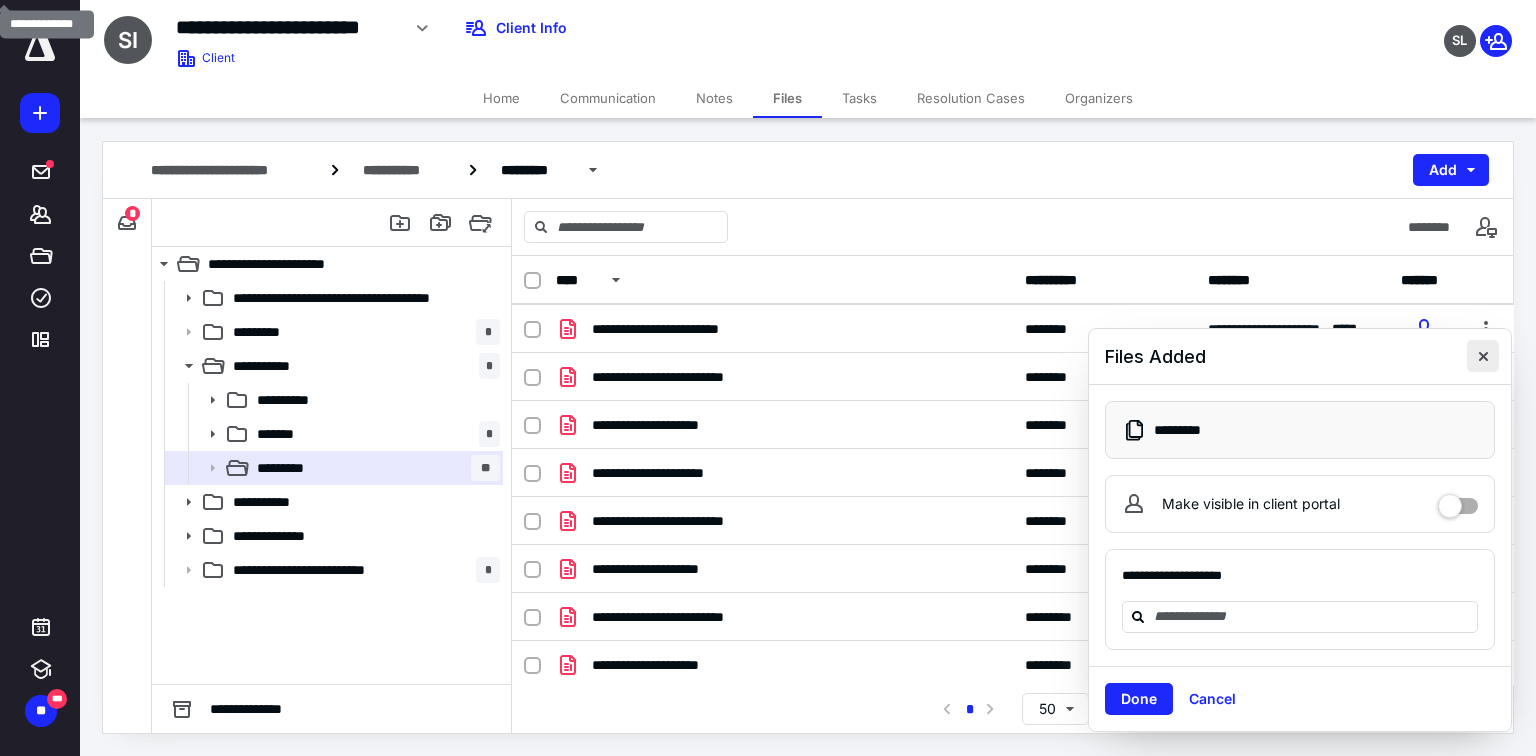 click at bounding box center (1483, 356) 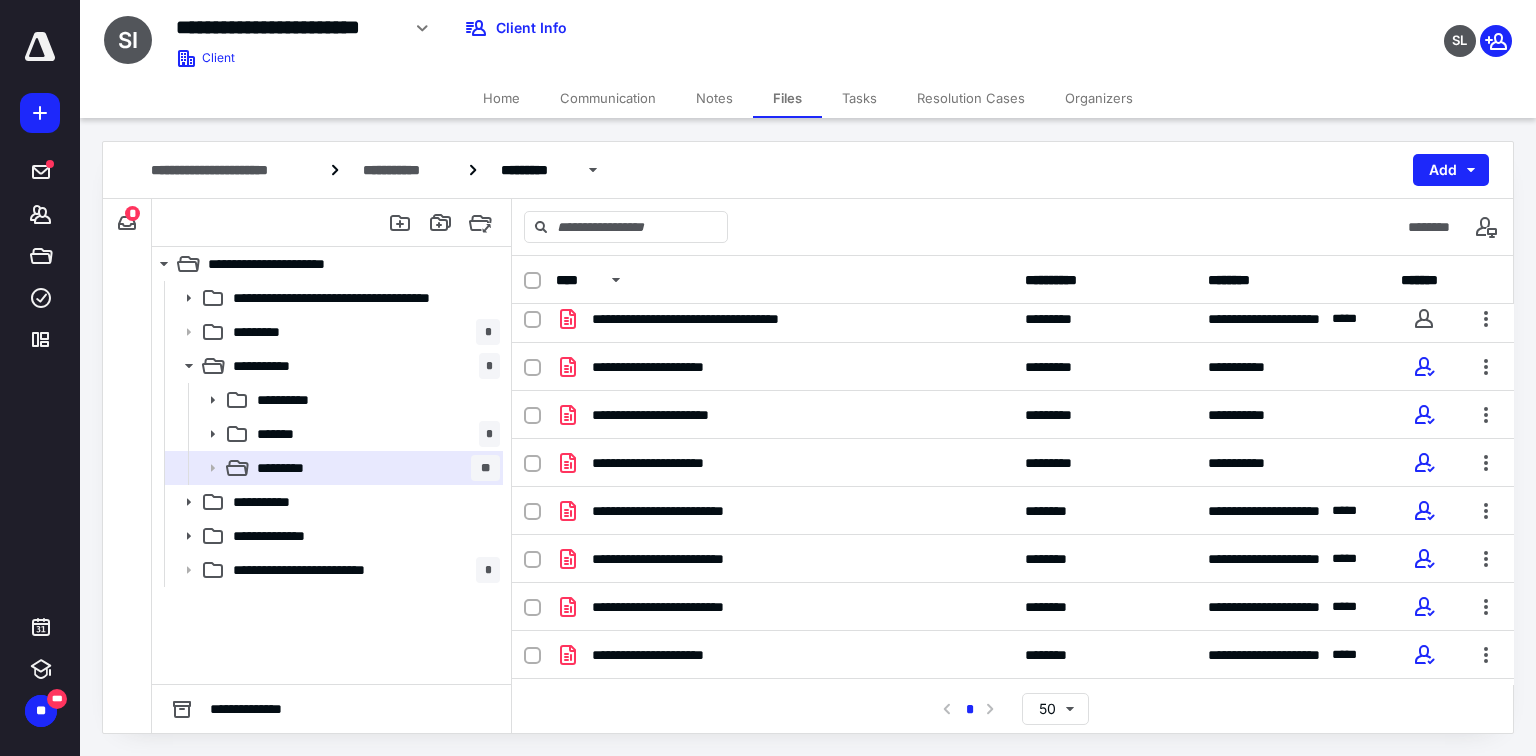 scroll, scrollTop: 0, scrollLeft: 0, axis: both 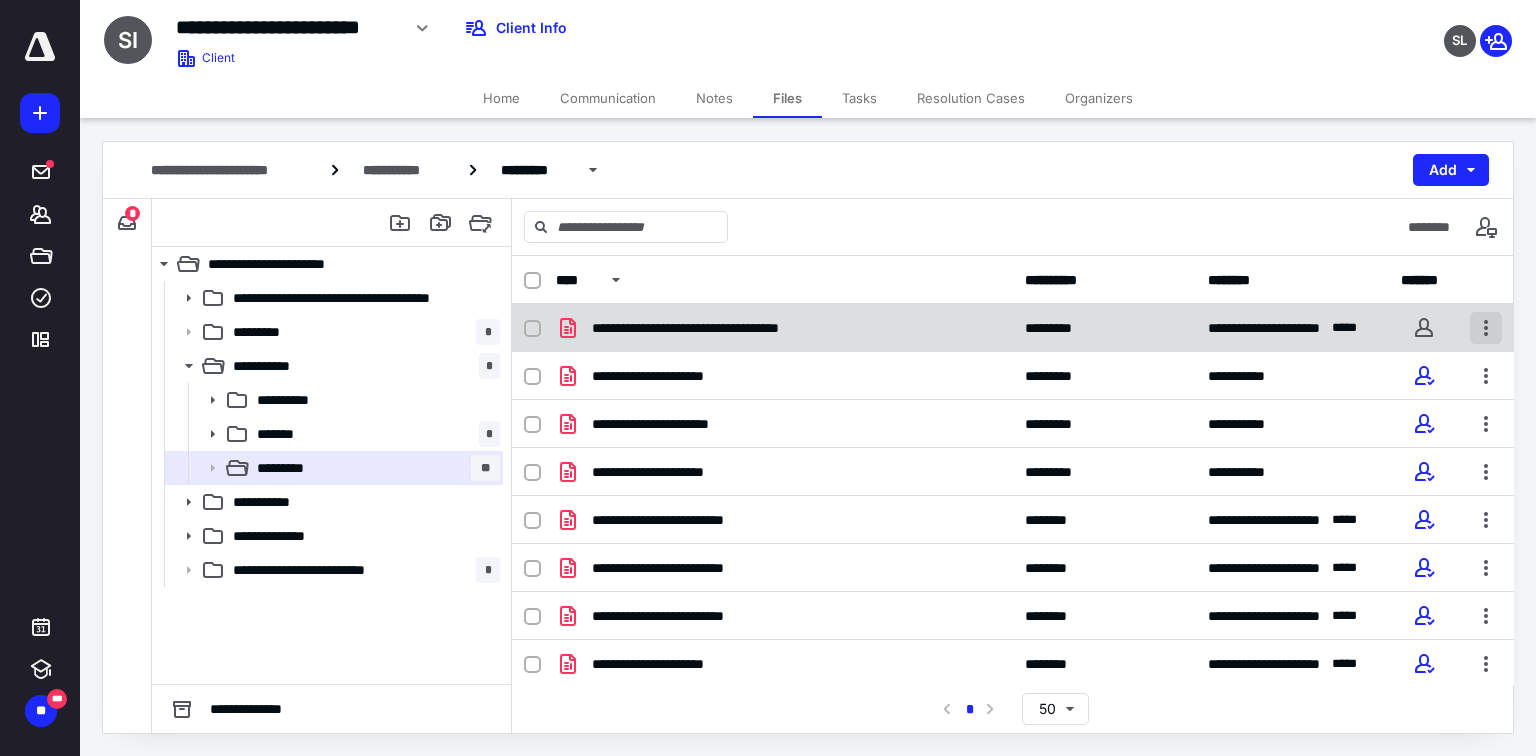 click at bounding box center [1486, 328] 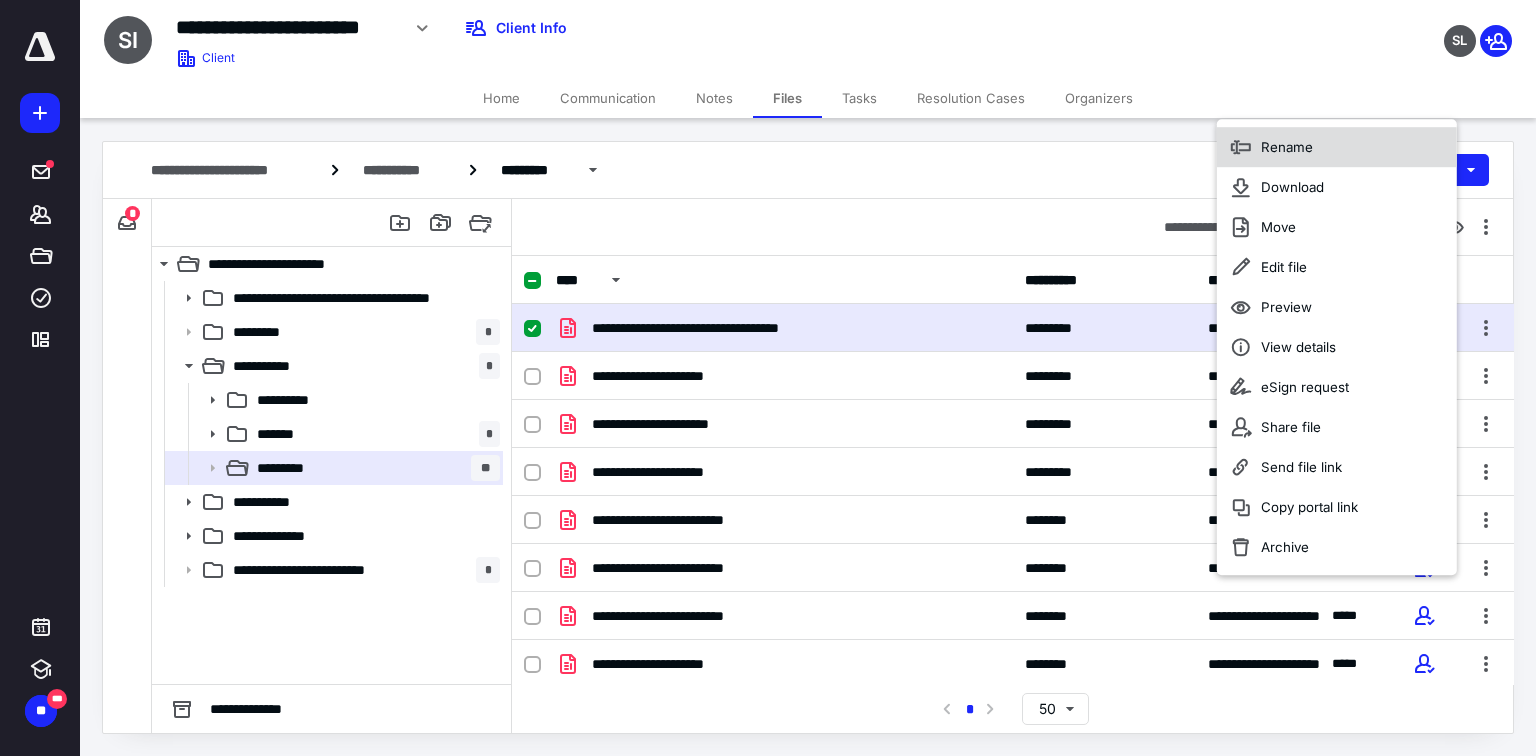 click on "Rename" at bounding box center [1337, 147] 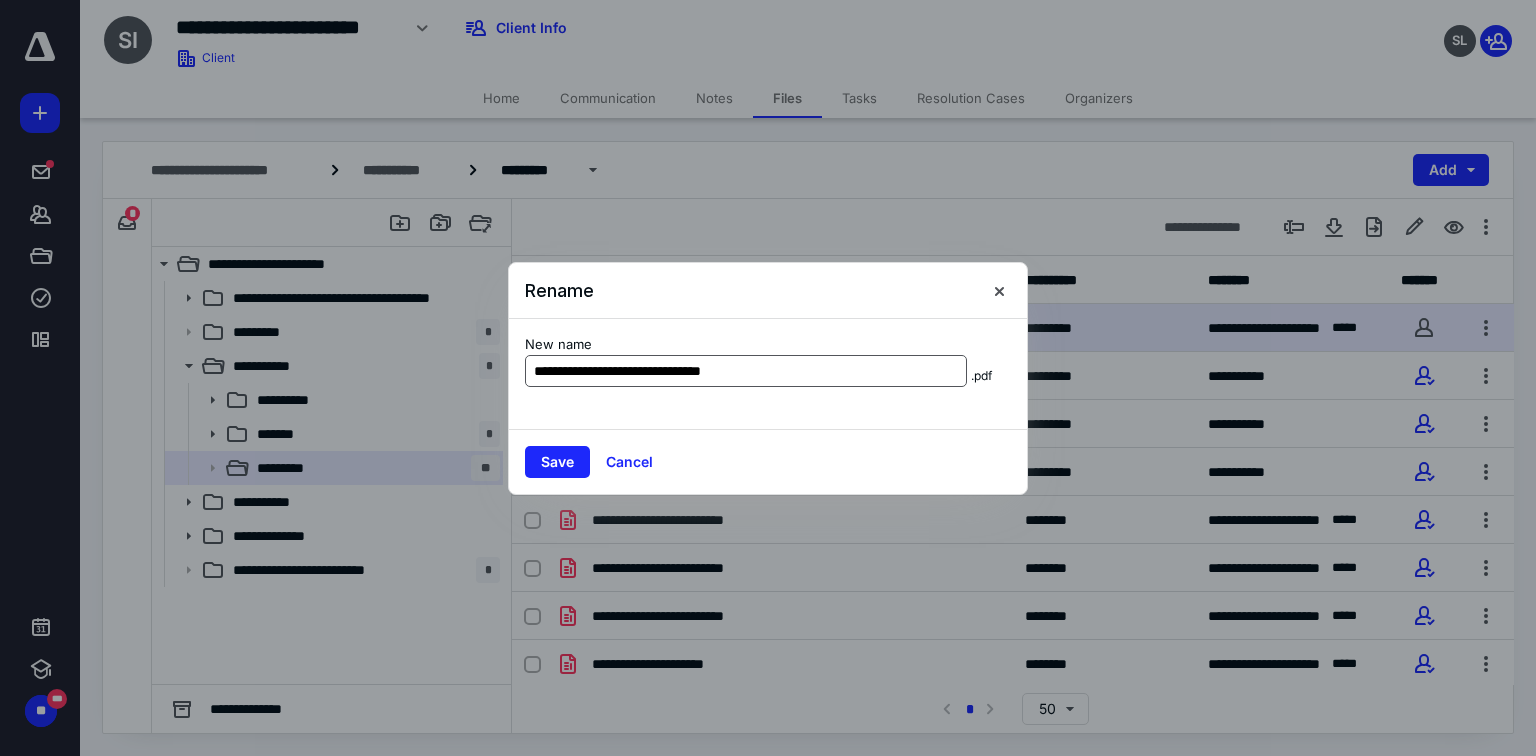 click on "**********" at bounding box center (746, 371) 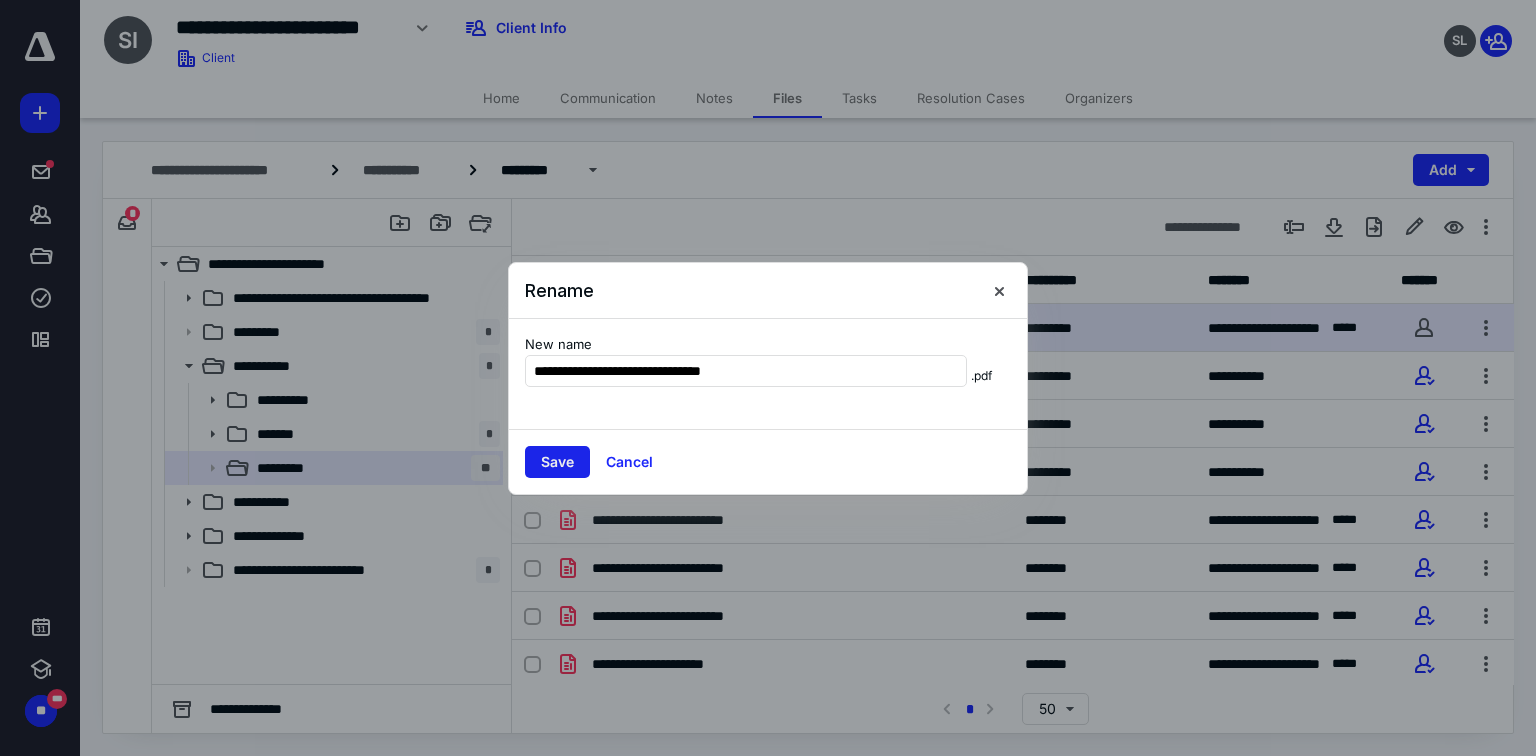 type on "**********" 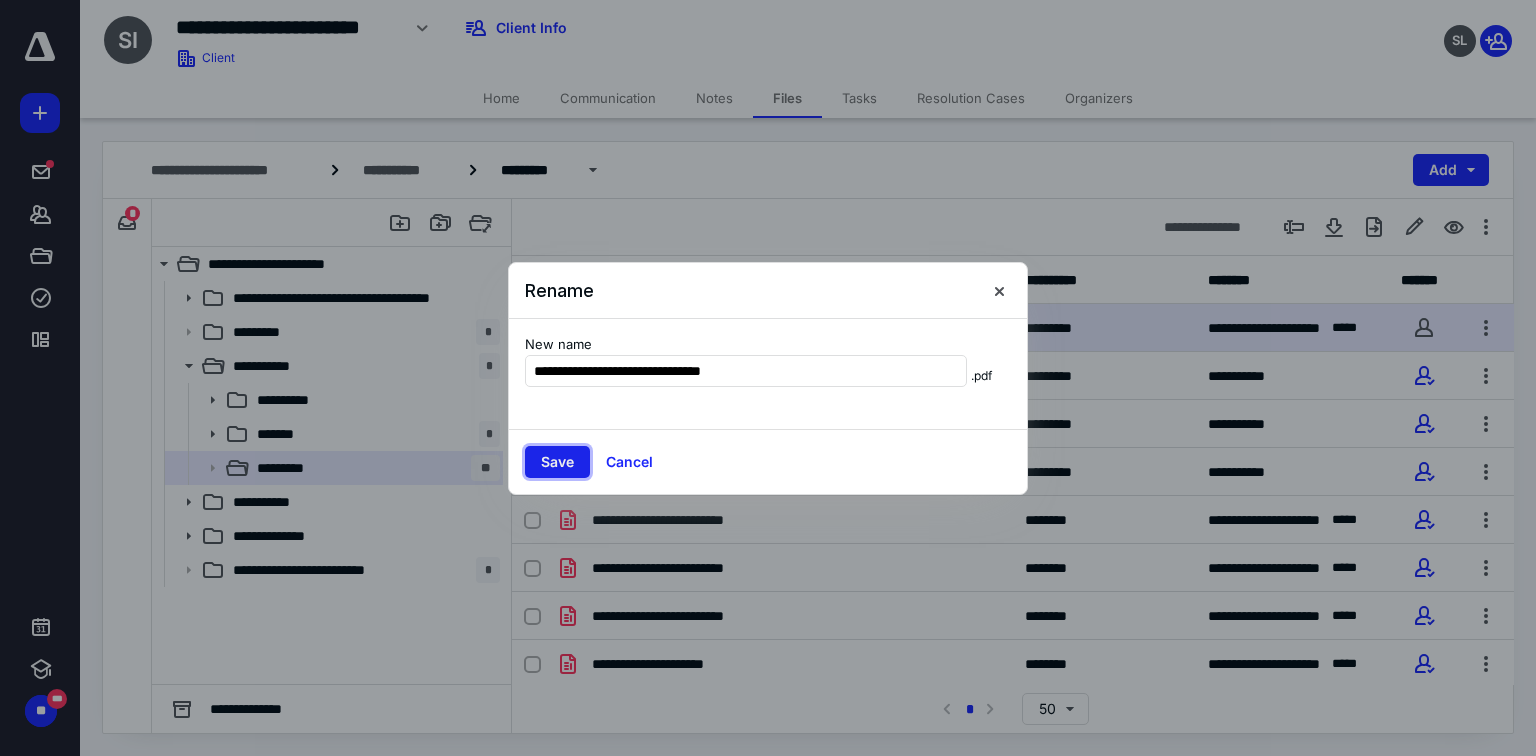 click on "Save" at bounding box center (557, 462) 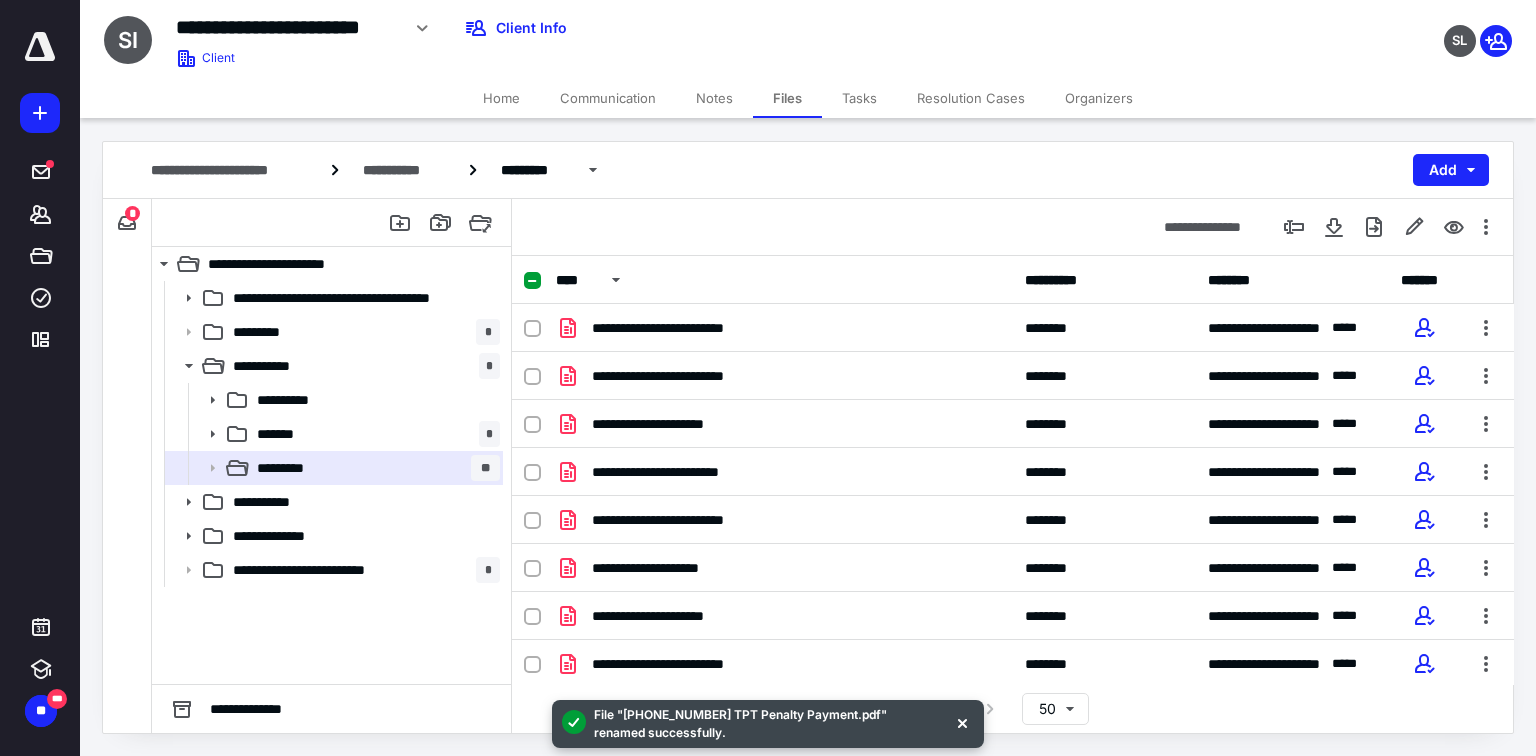 scroll, scrollTop: 0, scrollLeft: 0, axis: both 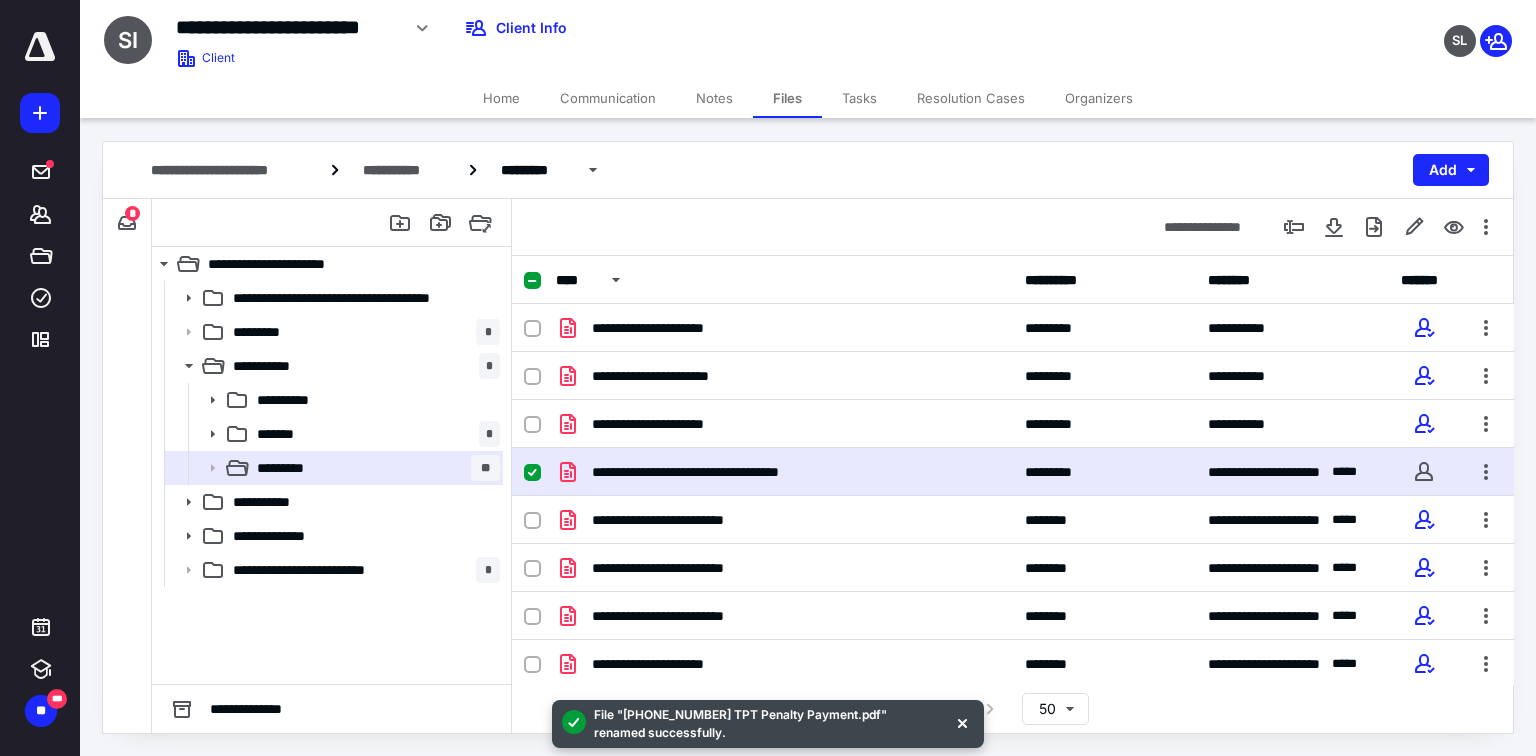 click 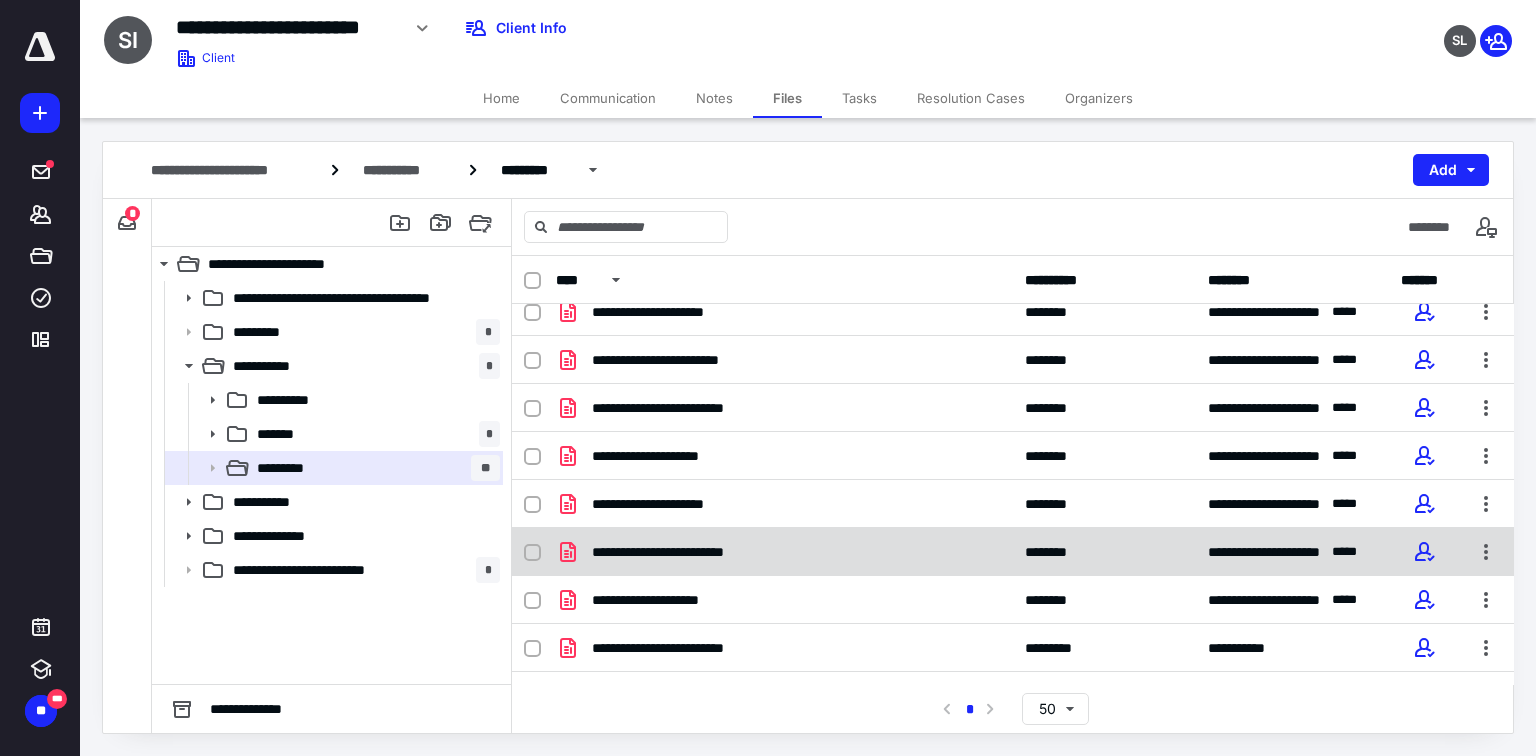 scroll, scrollTop: 384, scrollLeft: 0, axis: vertical 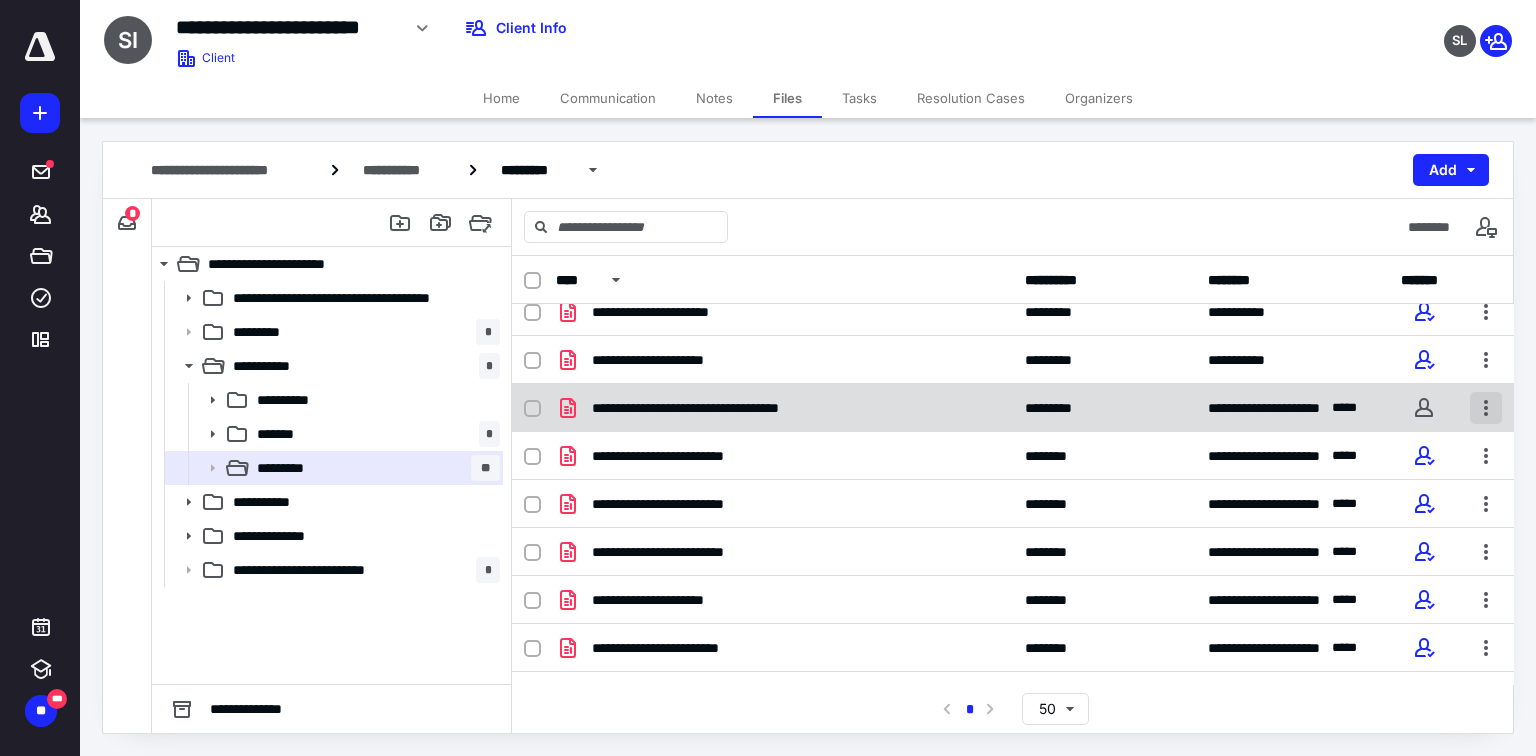 click at bounding box center [1486, 408] 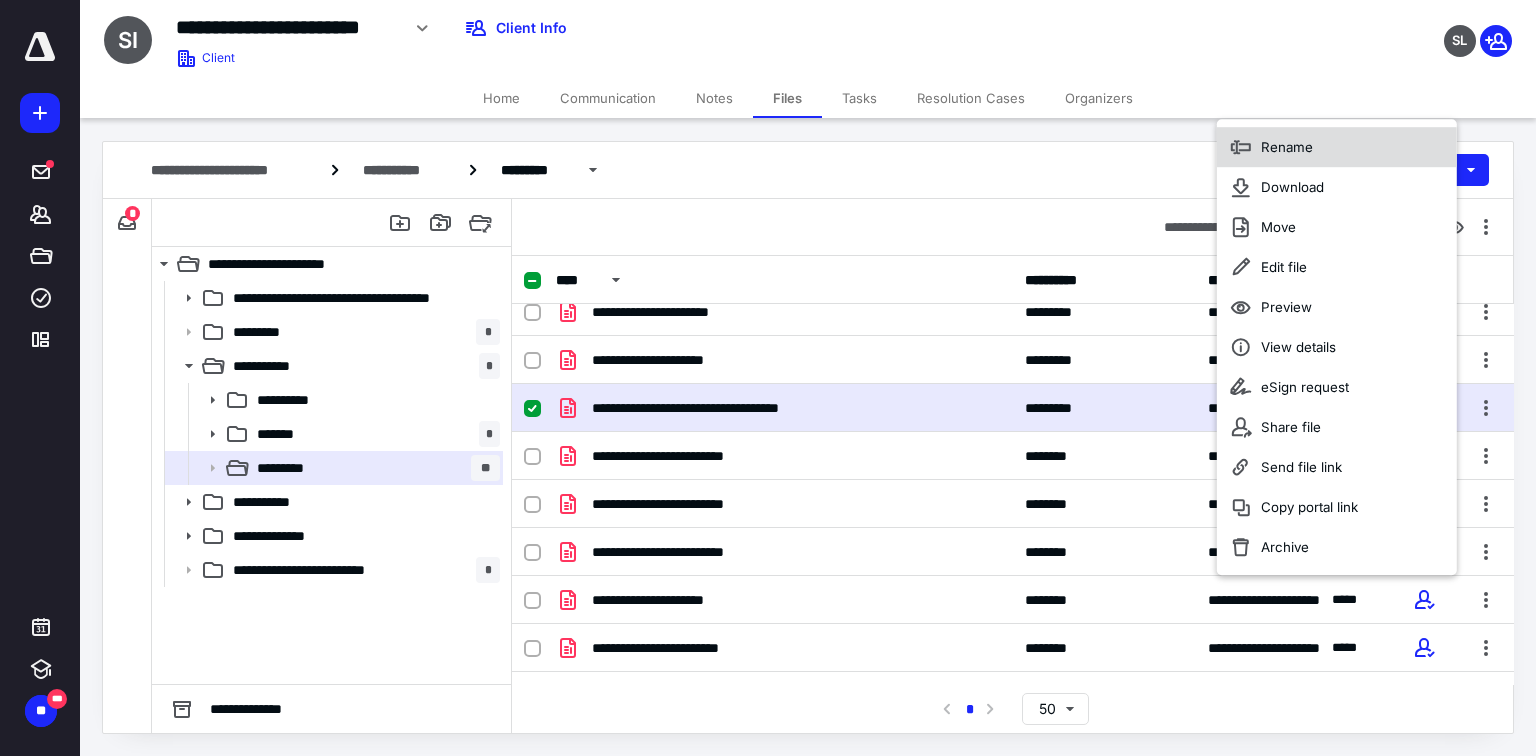 click on "Rename" at bounding box center (1287, 147) 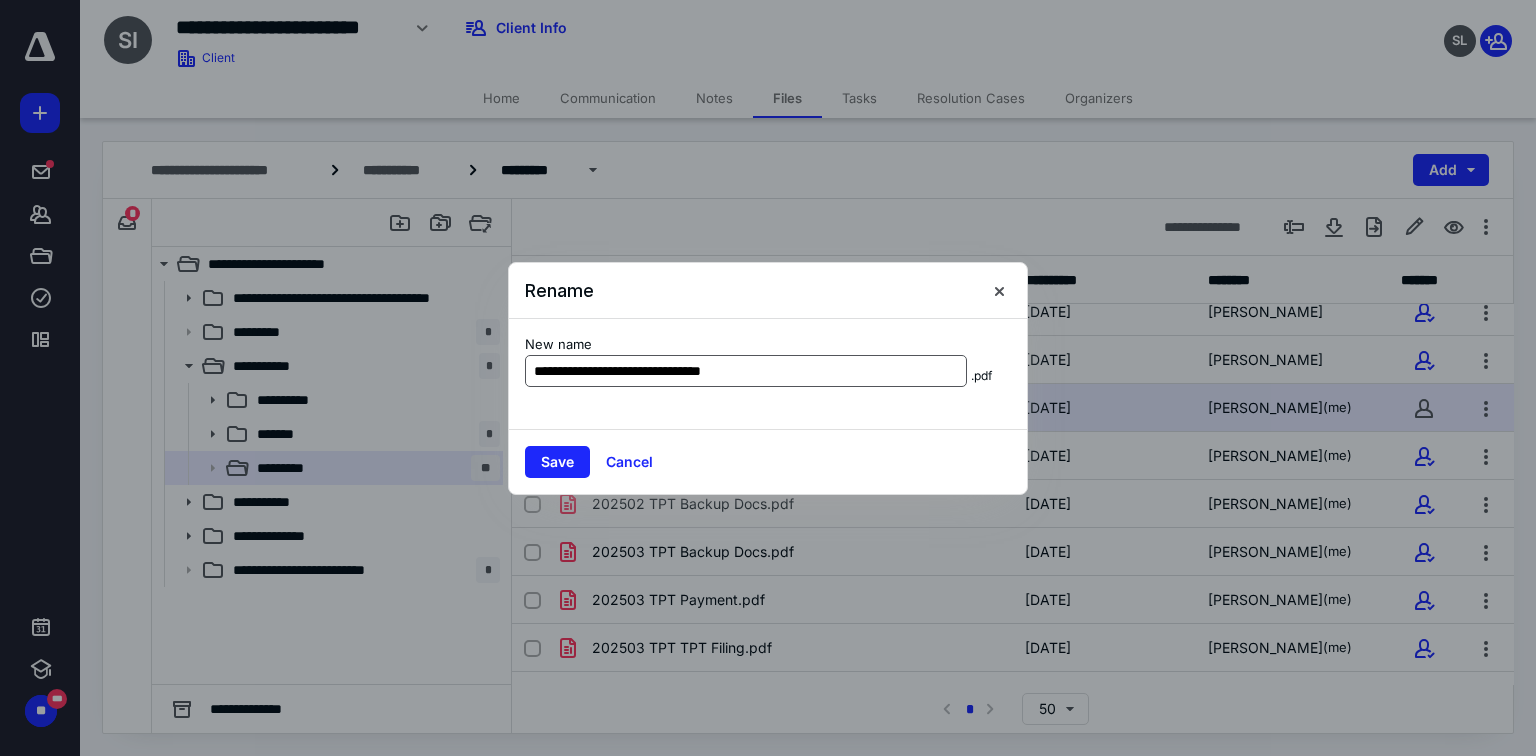 click on "**********" at bounding box center [746, 371] 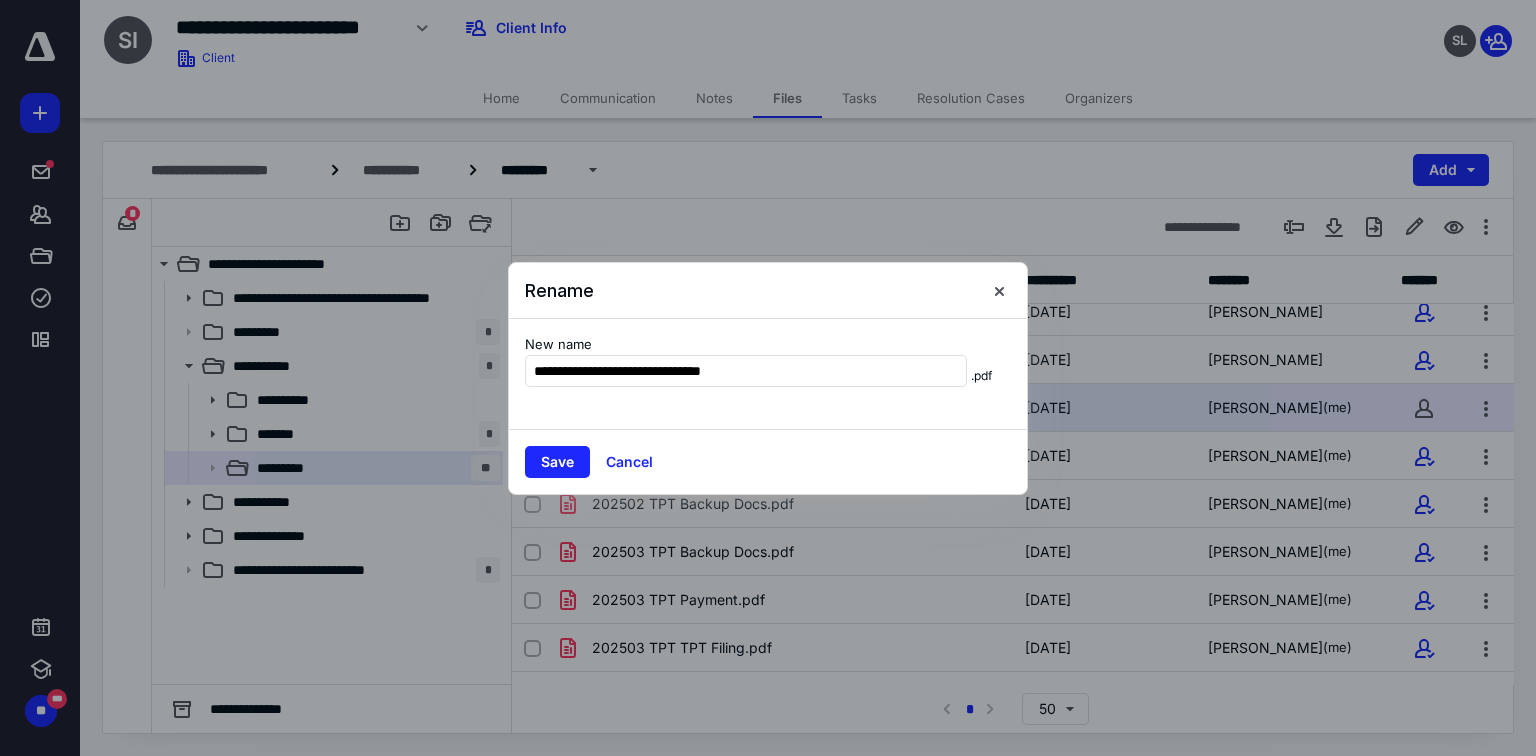 click on "Cancel" at bounding box center (629, 462) 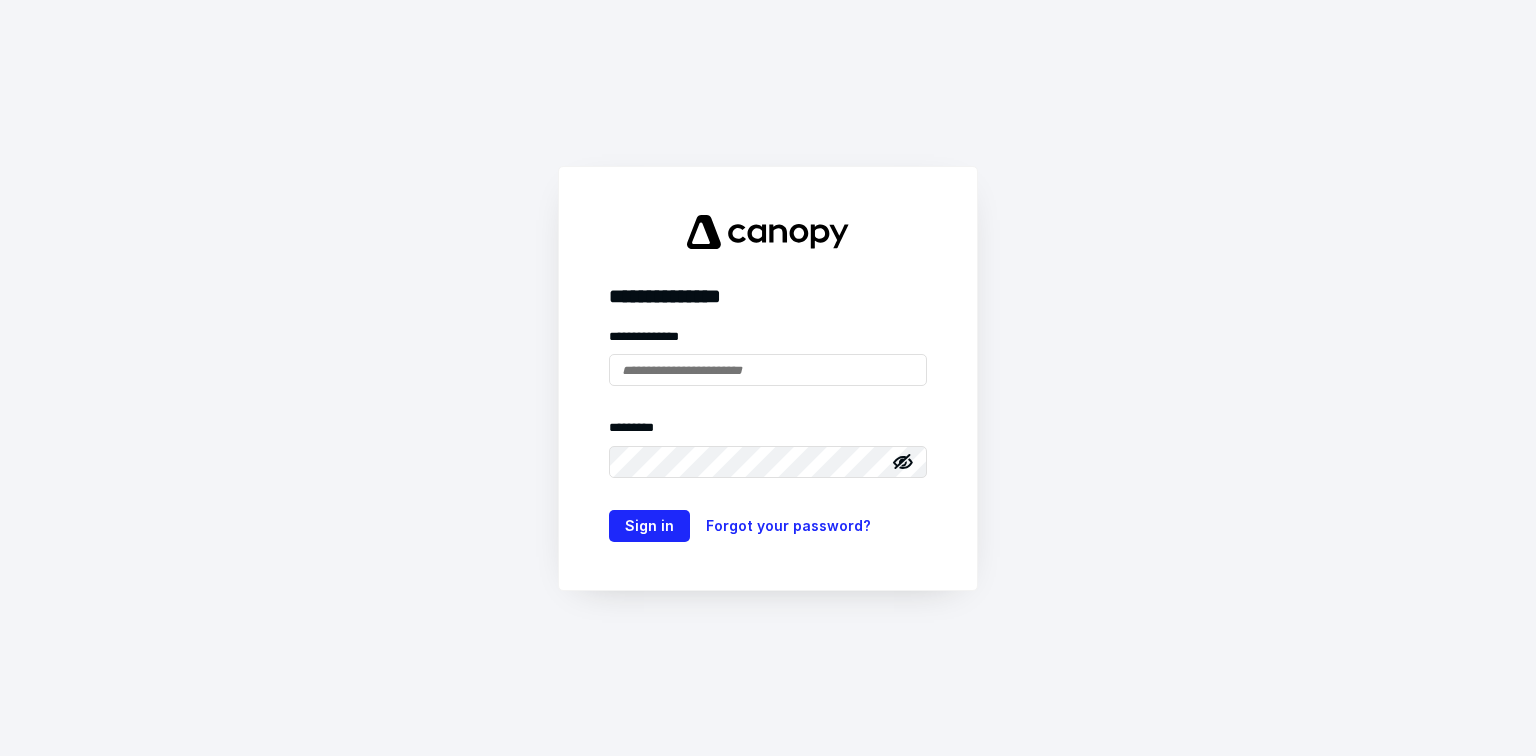 scroll, scrollTop: 0, scrollLeft: 0, axis: both 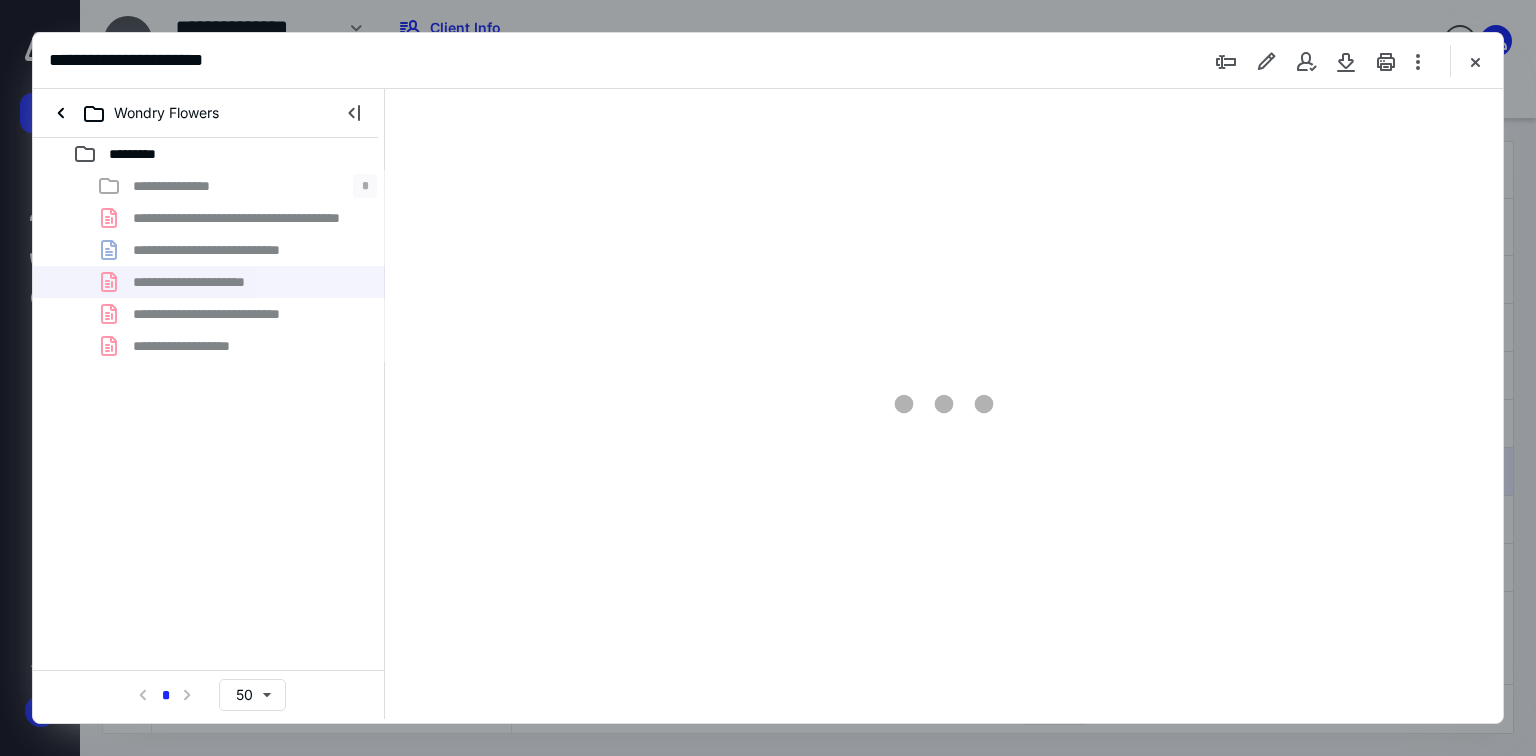 type on "70" 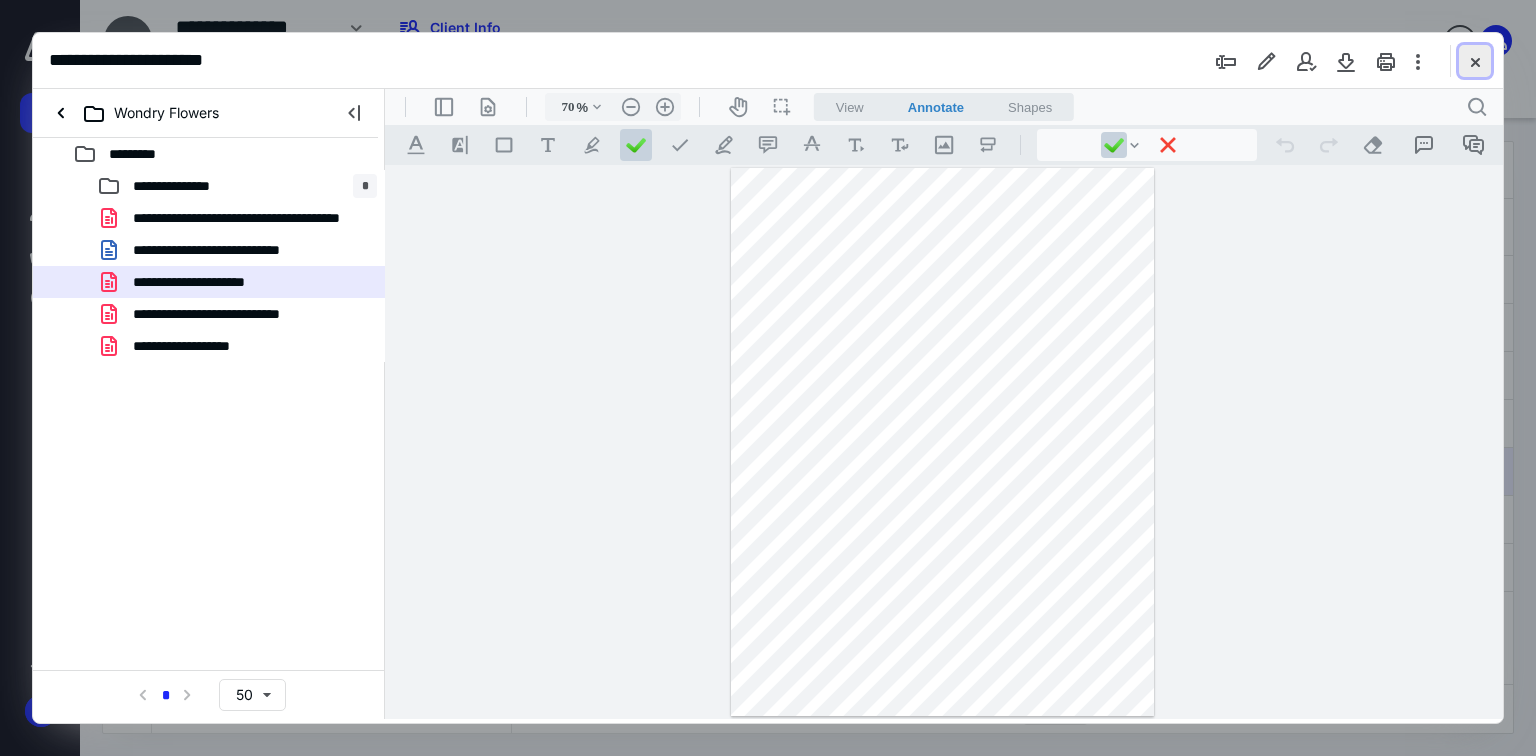 click at bounding box center (1475, 61) 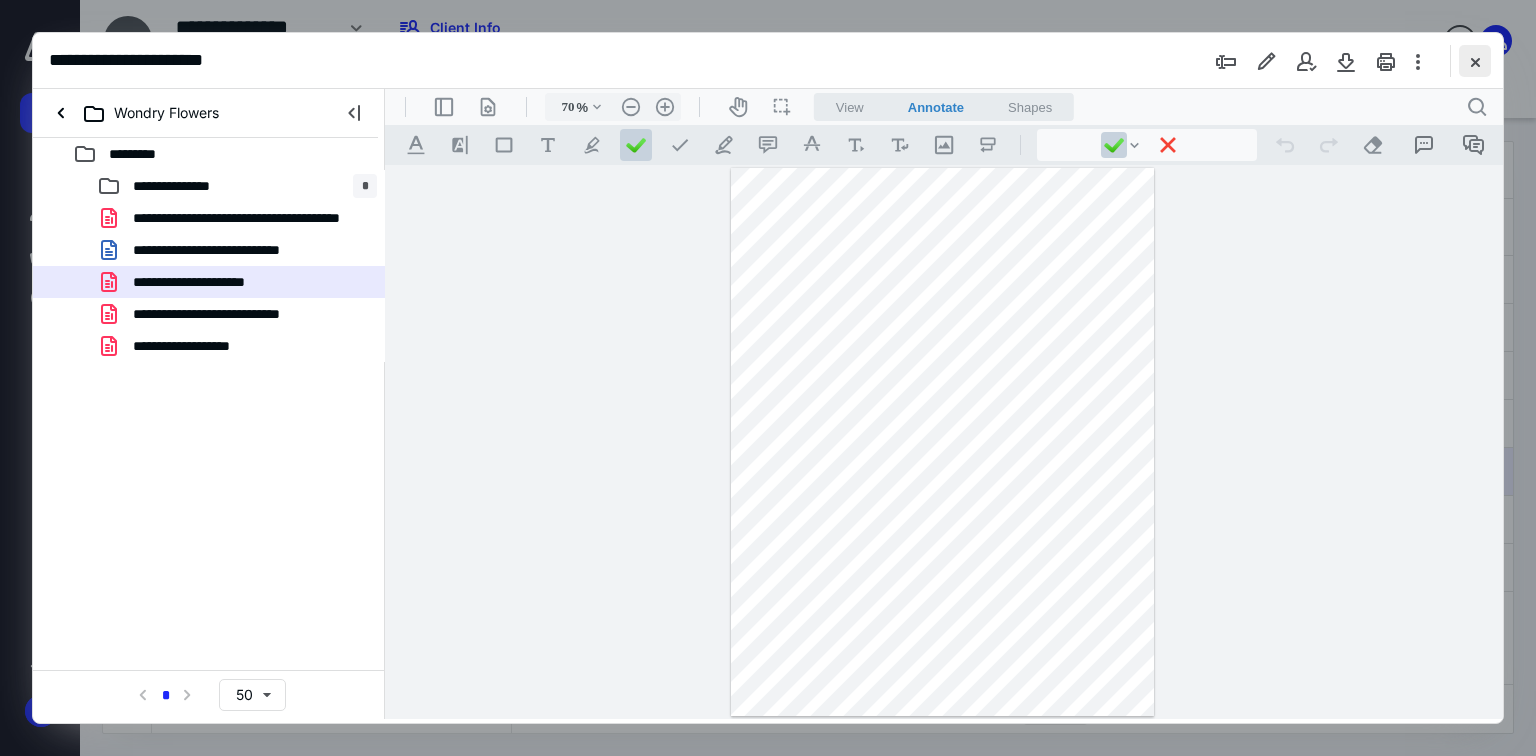 checkbox on "false" 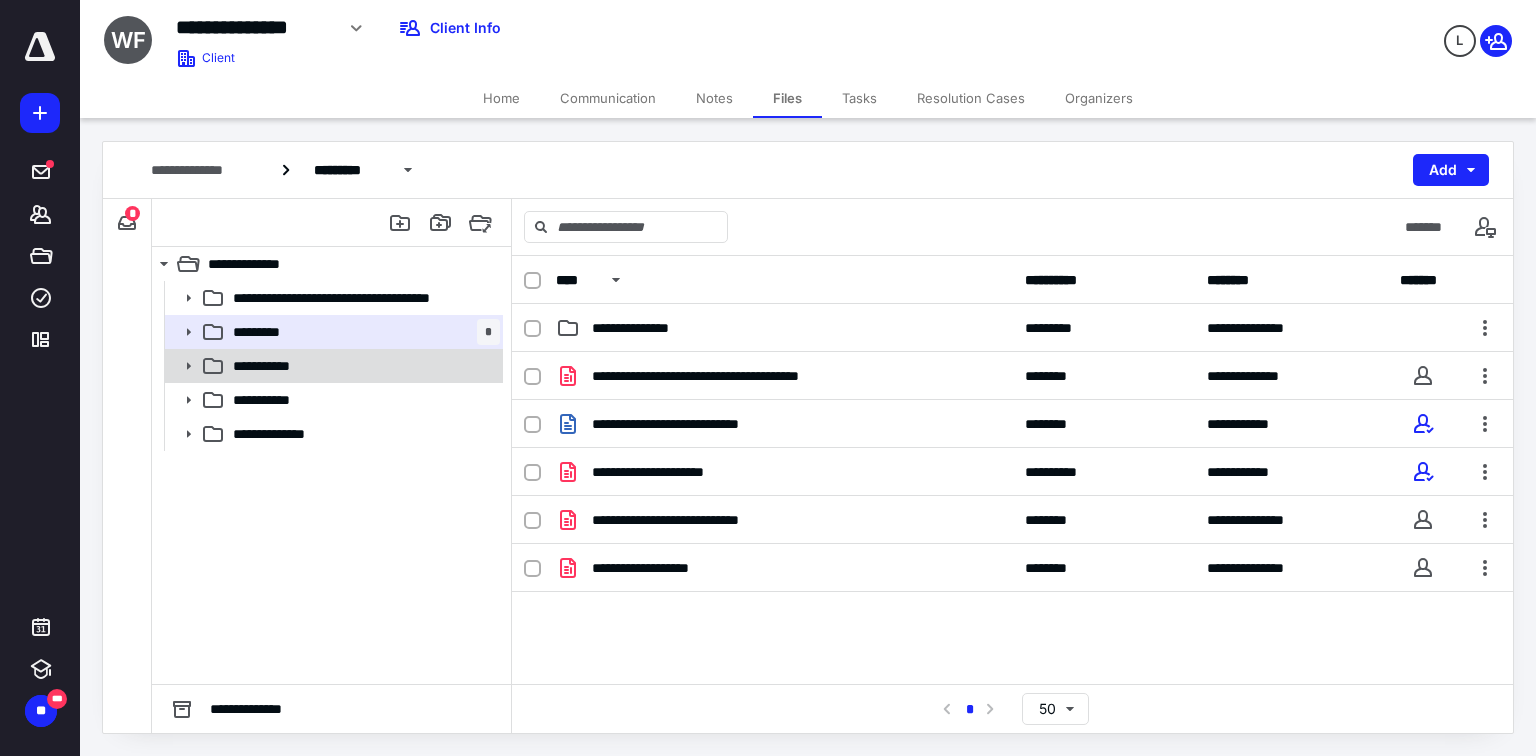 click on "**********" at bounding box center (362, 366) 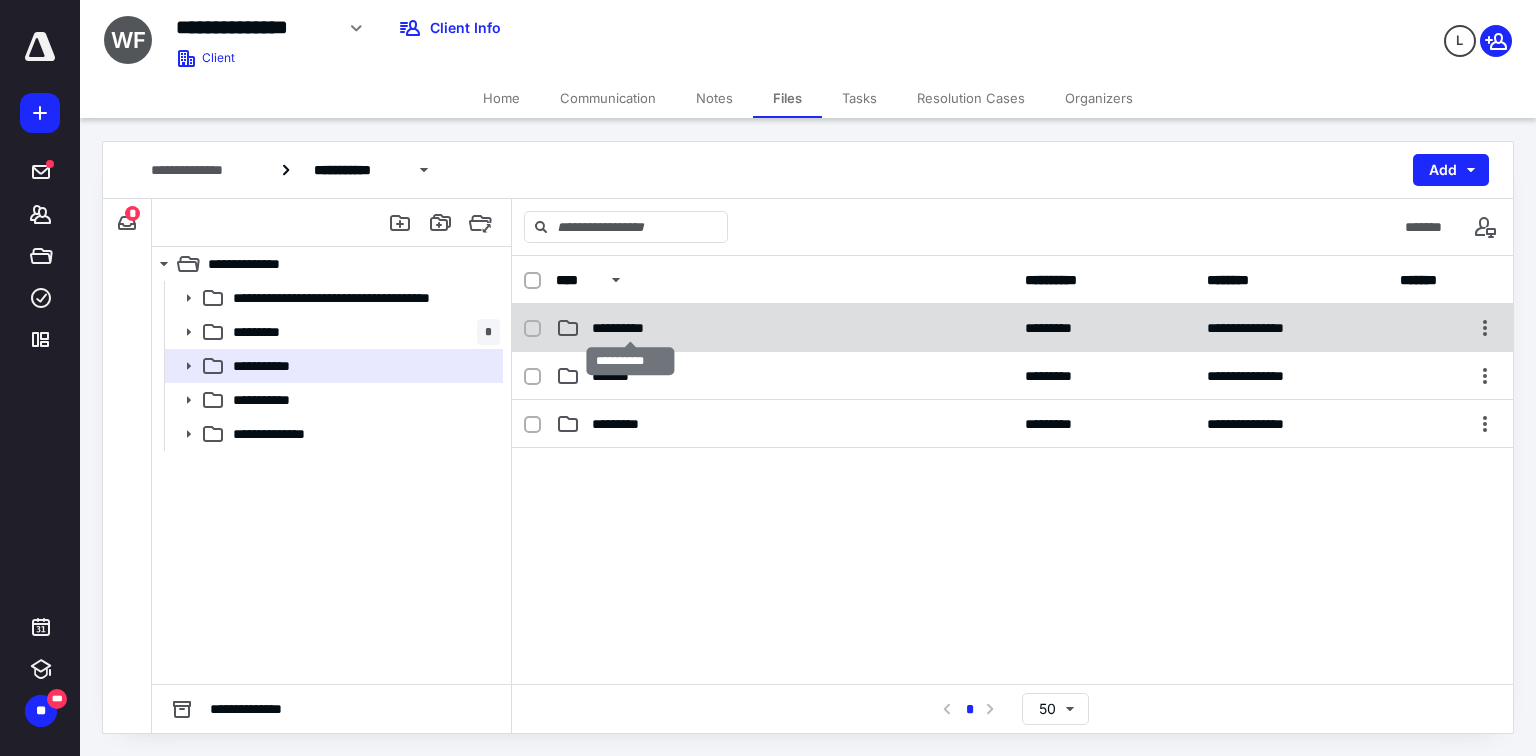click on "**********" at bounding box center [631, 328] 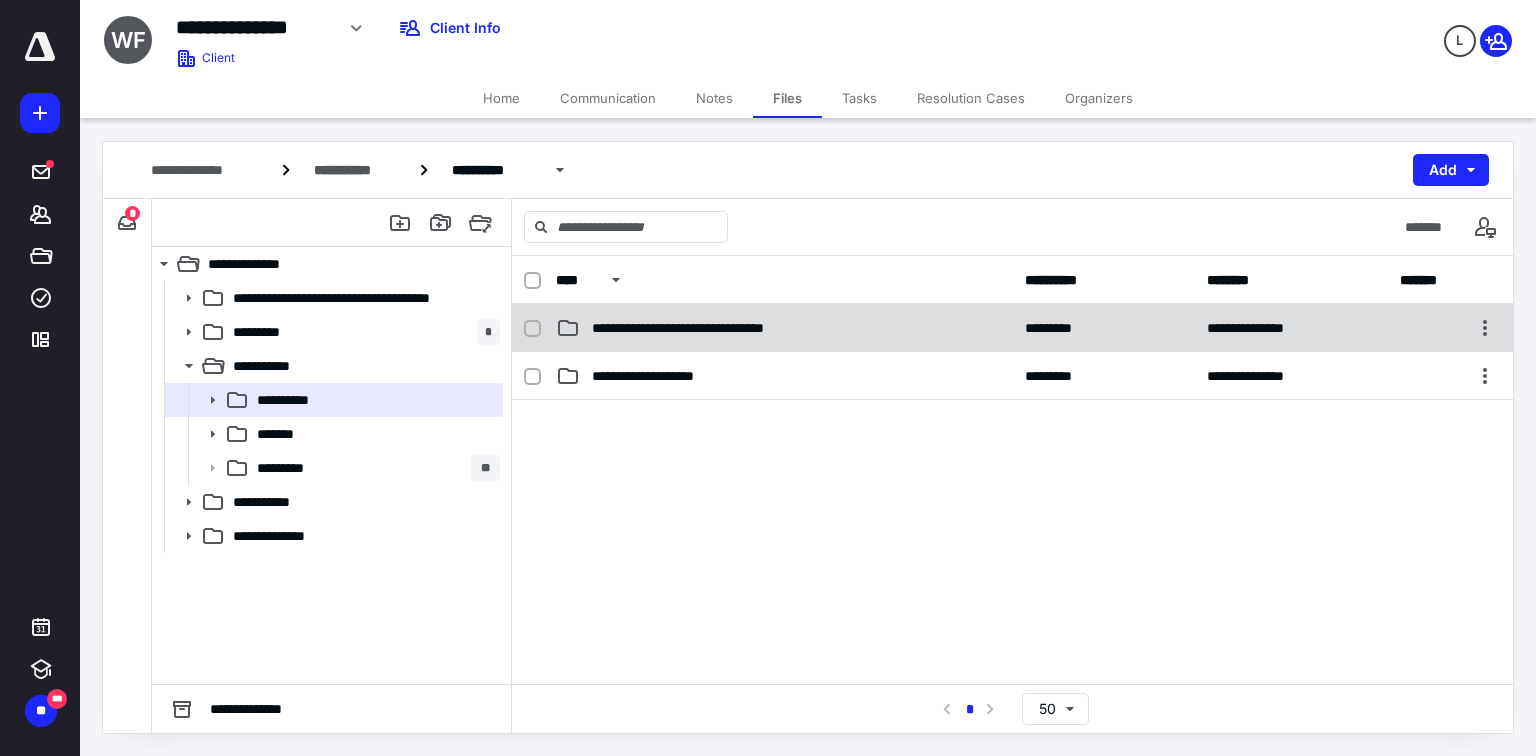 click on "**********" at bounding box center [784, 328] 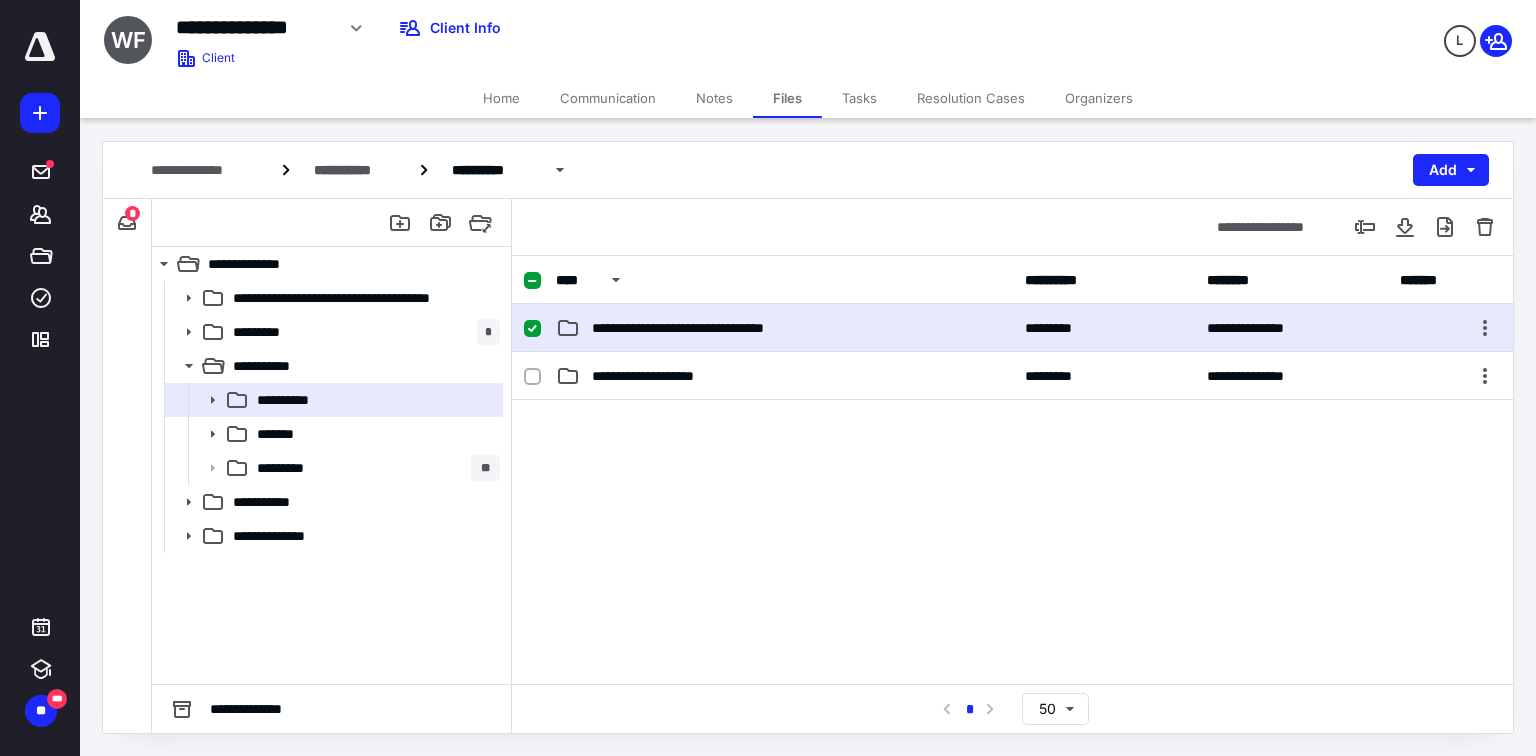 click on "**********" at bounding box center (784, 328) 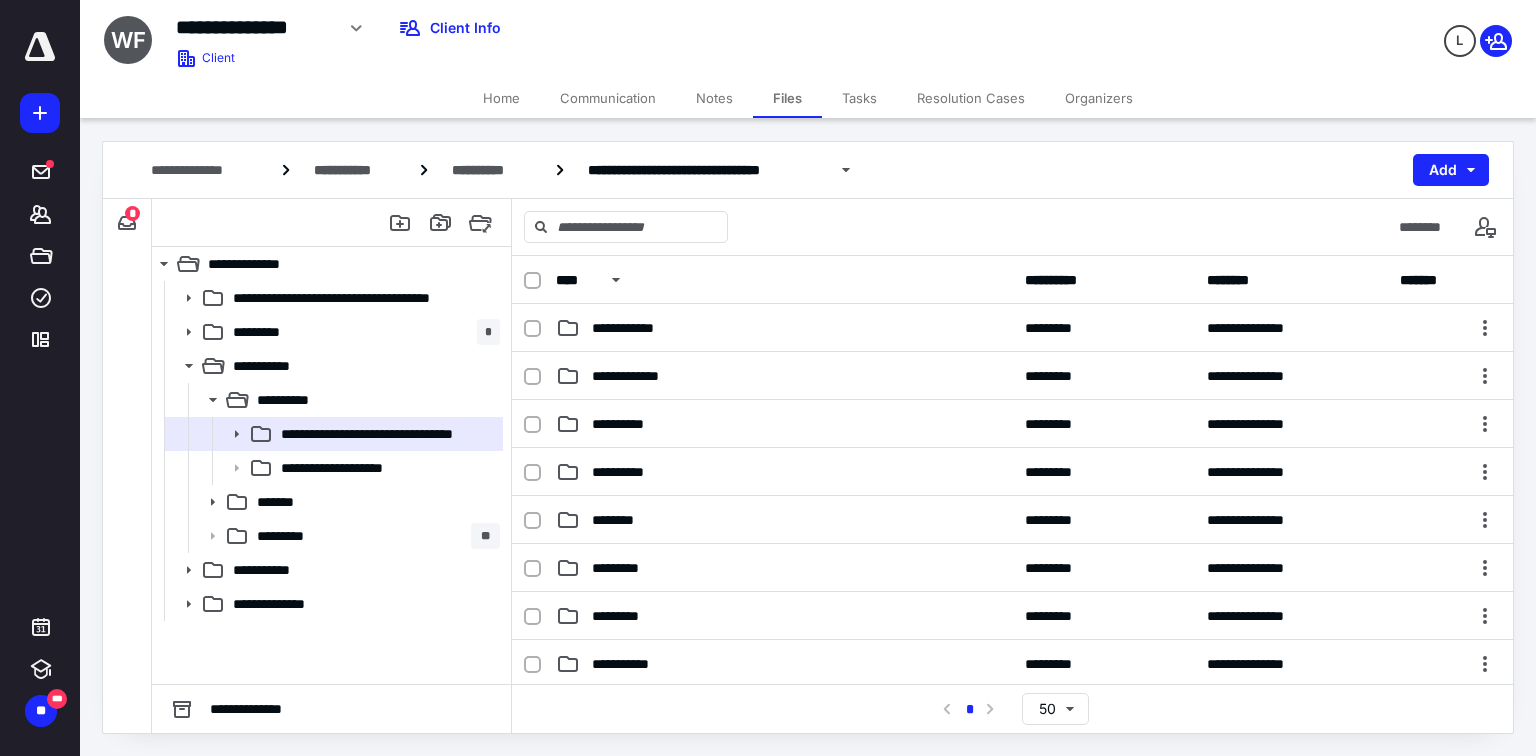 click on "Notes" at bounding box center [714, 98] 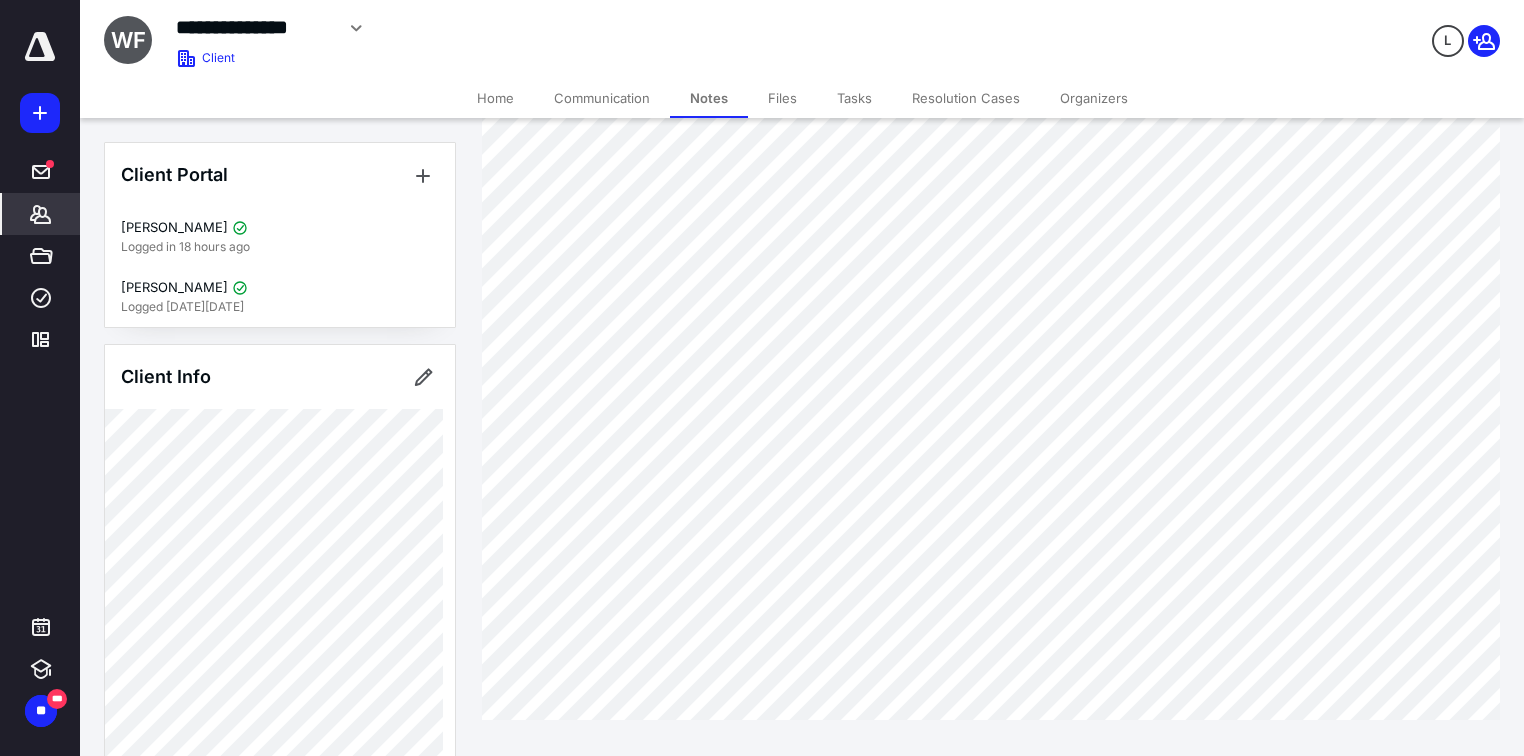 scroll, scrollTop: 564, scrollLeft: 0, axis: vertical 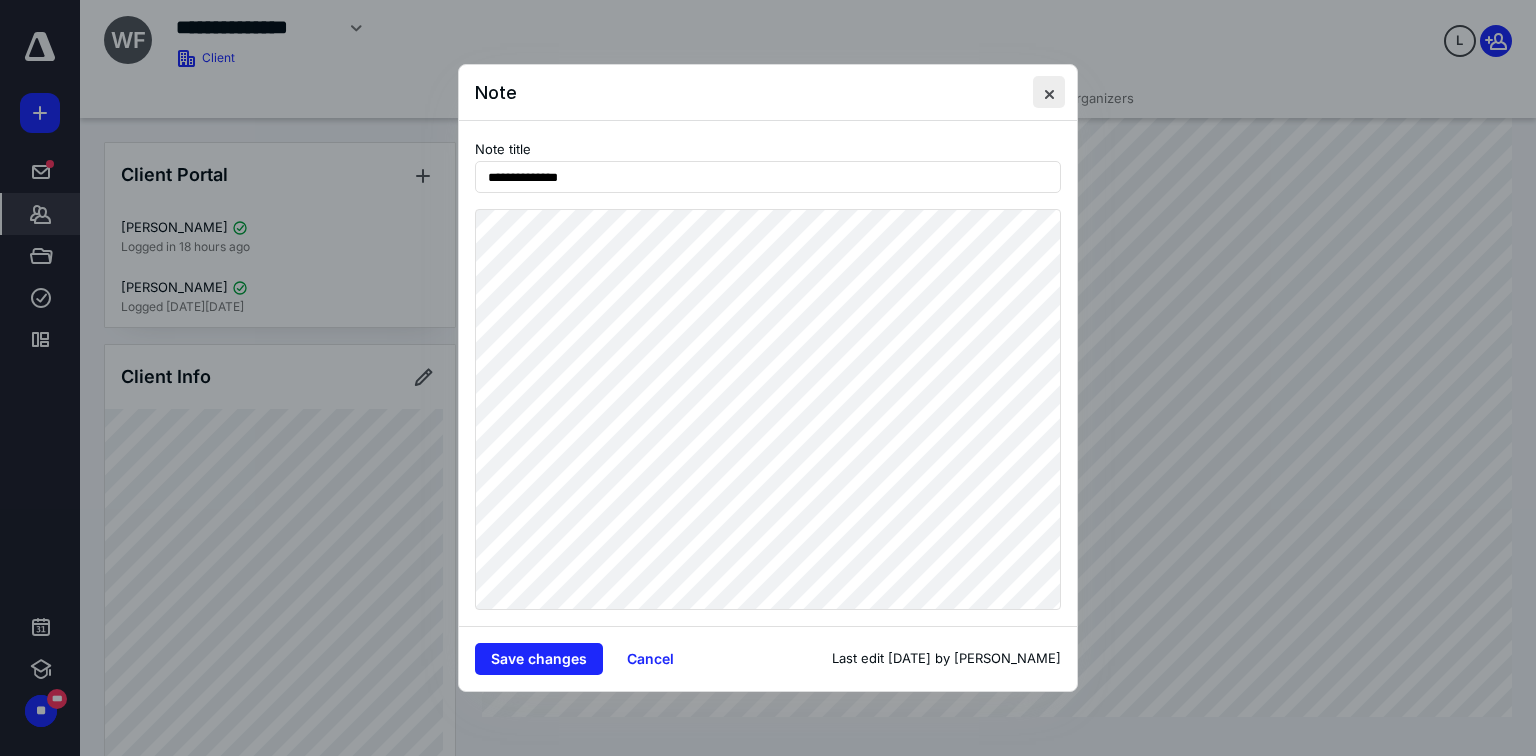 click at bounding box center [1049, 92] 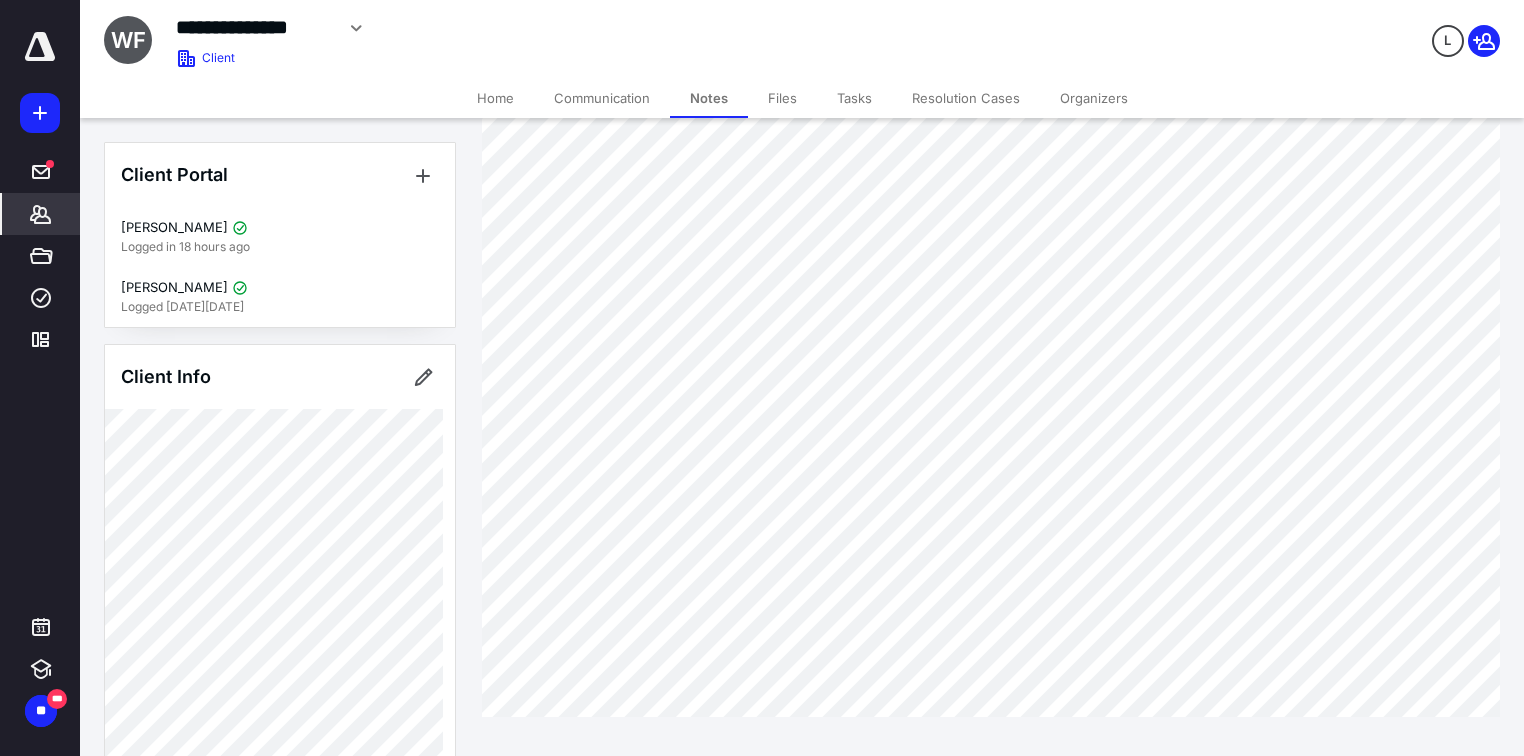 click on "*******" at bounding box center (41, 214) 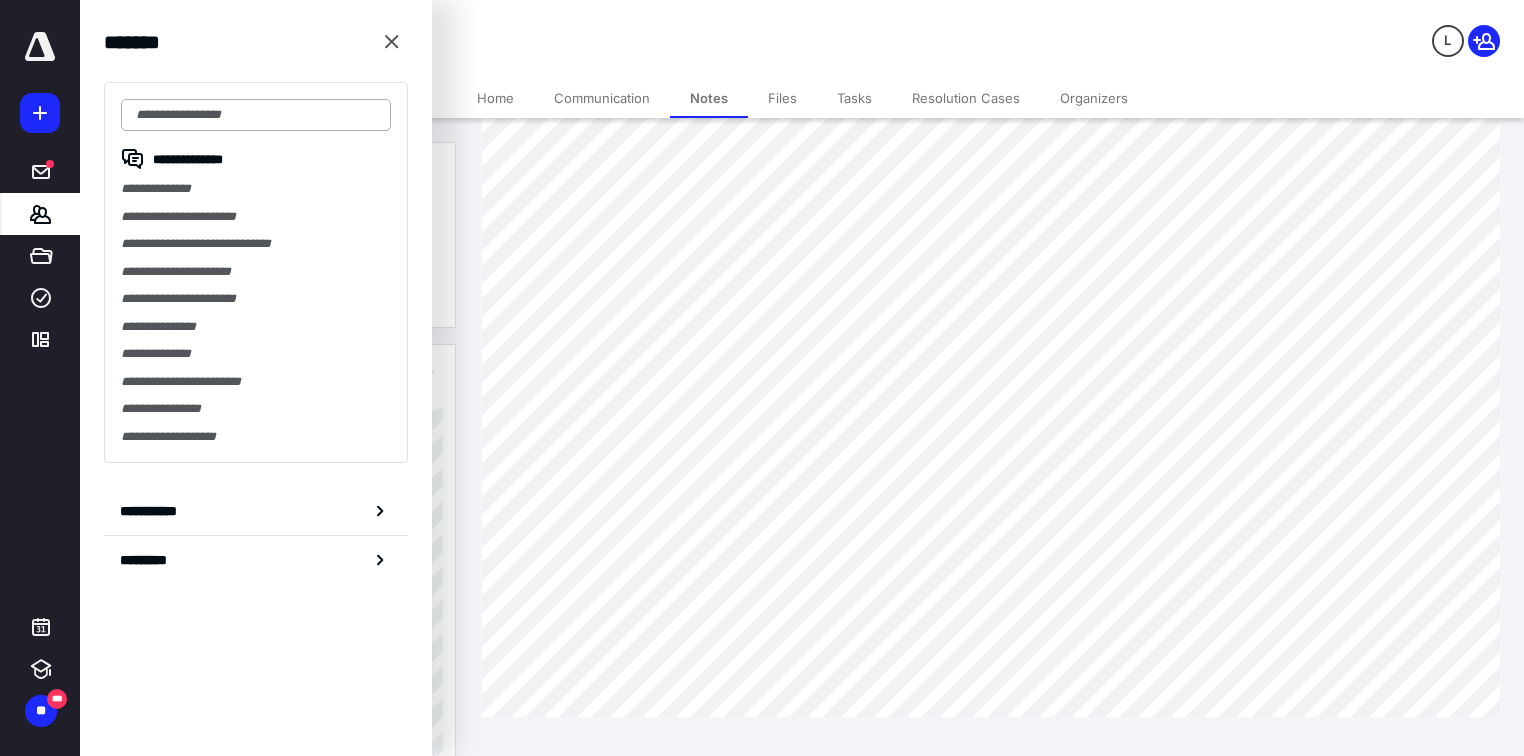 drag, startPoint x: 173, startPoint y: 105, endPoint x: 160, endPoint y: 125, distance: 23.853722 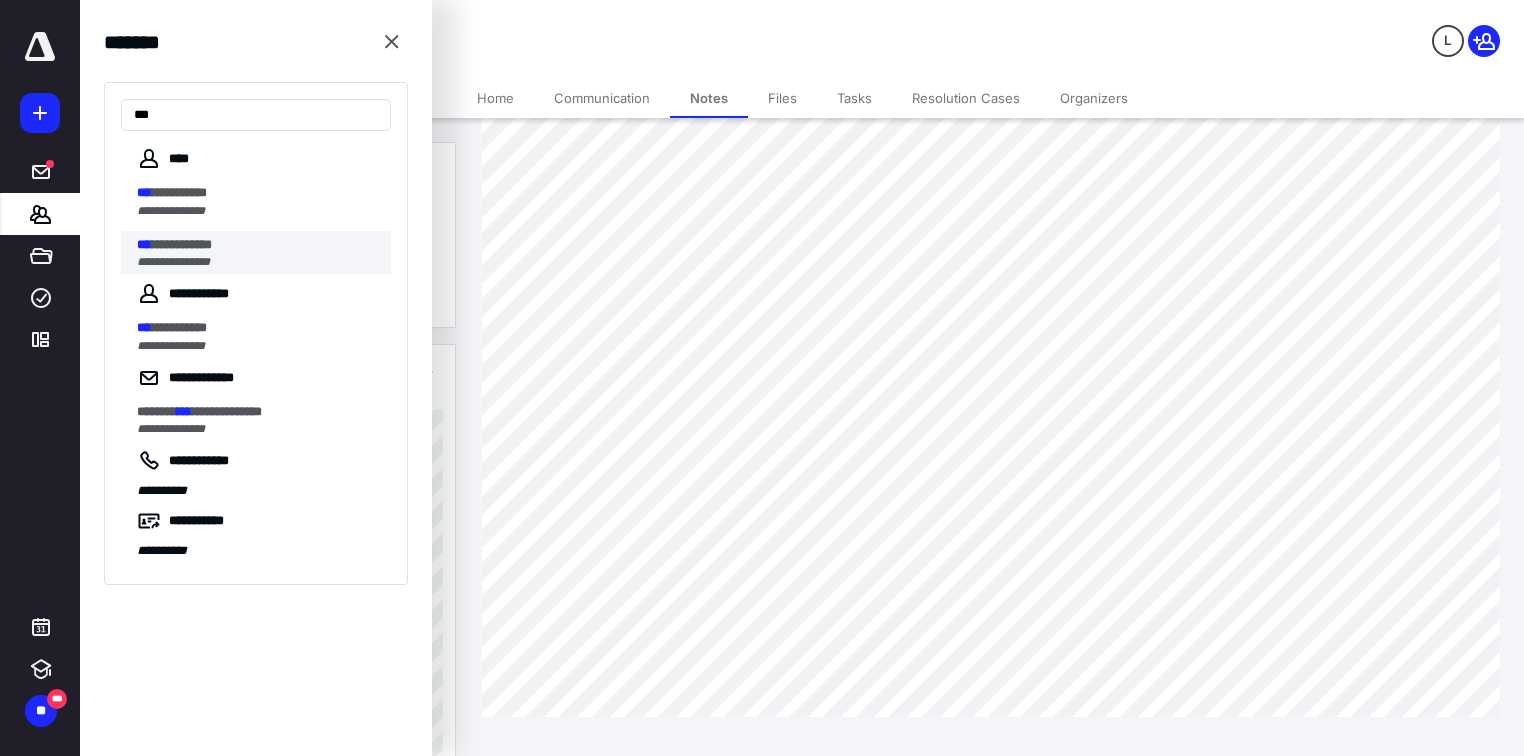type on "***" 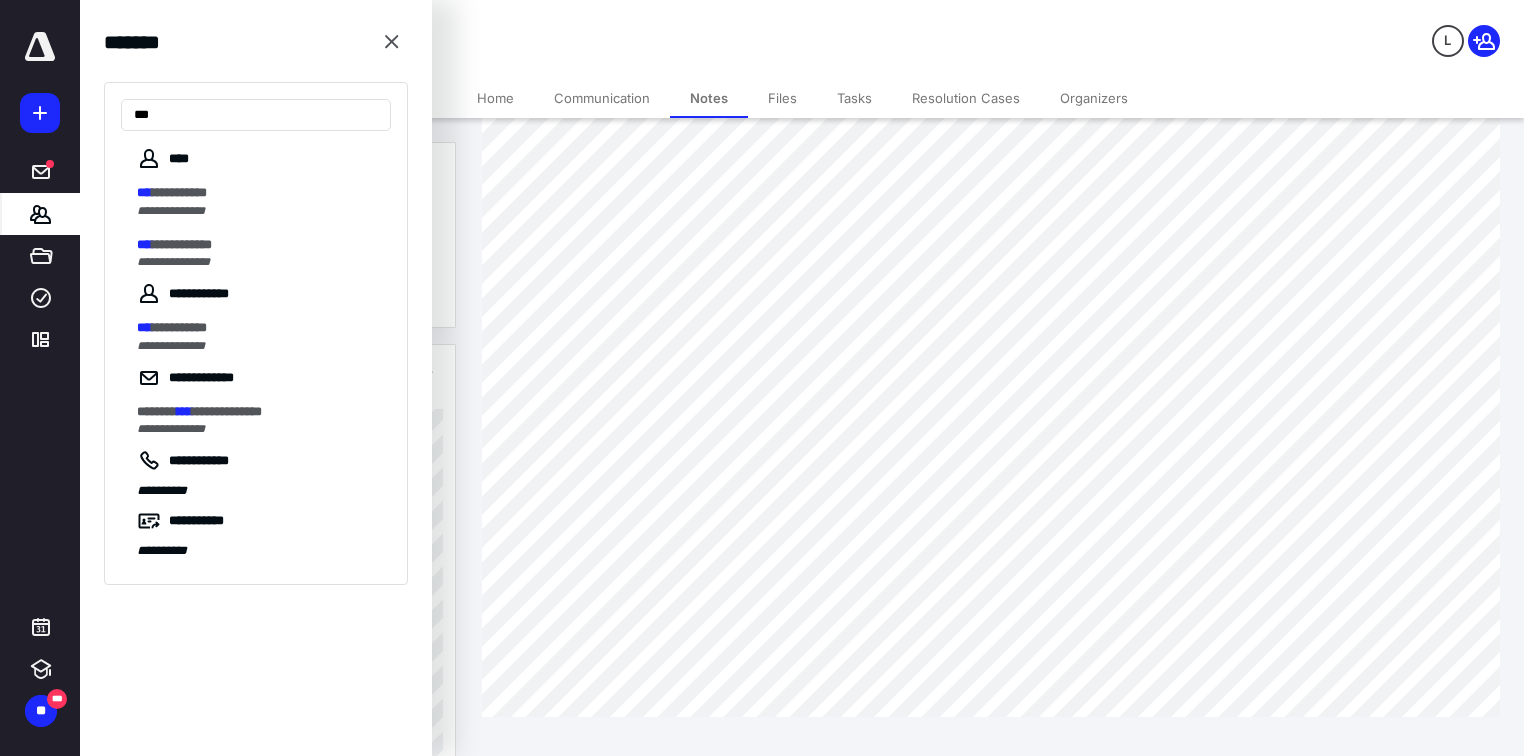 scroll, scrollTop: 0, scrollLeft: 0, axis: both 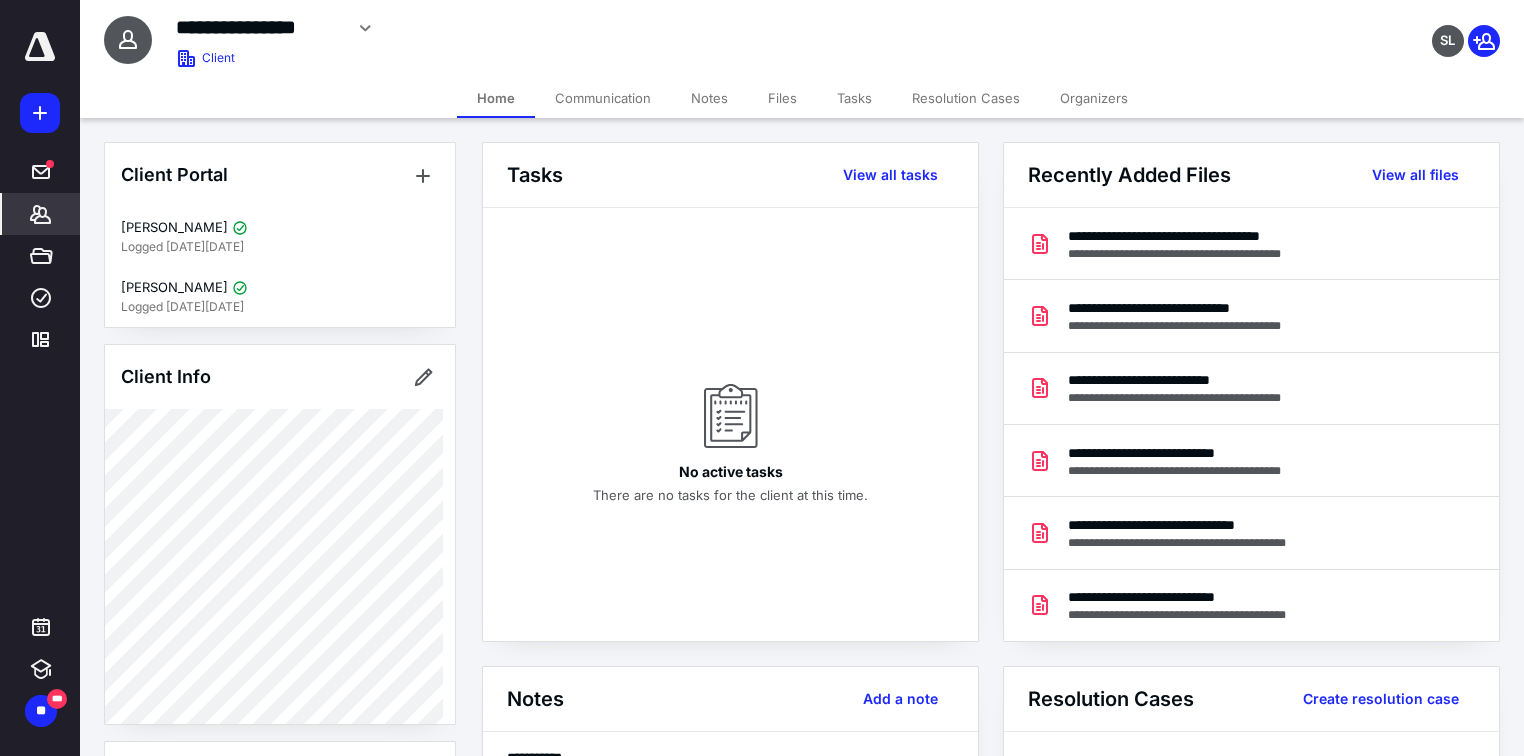 click on "Notes" at bounding box center (709, 98) 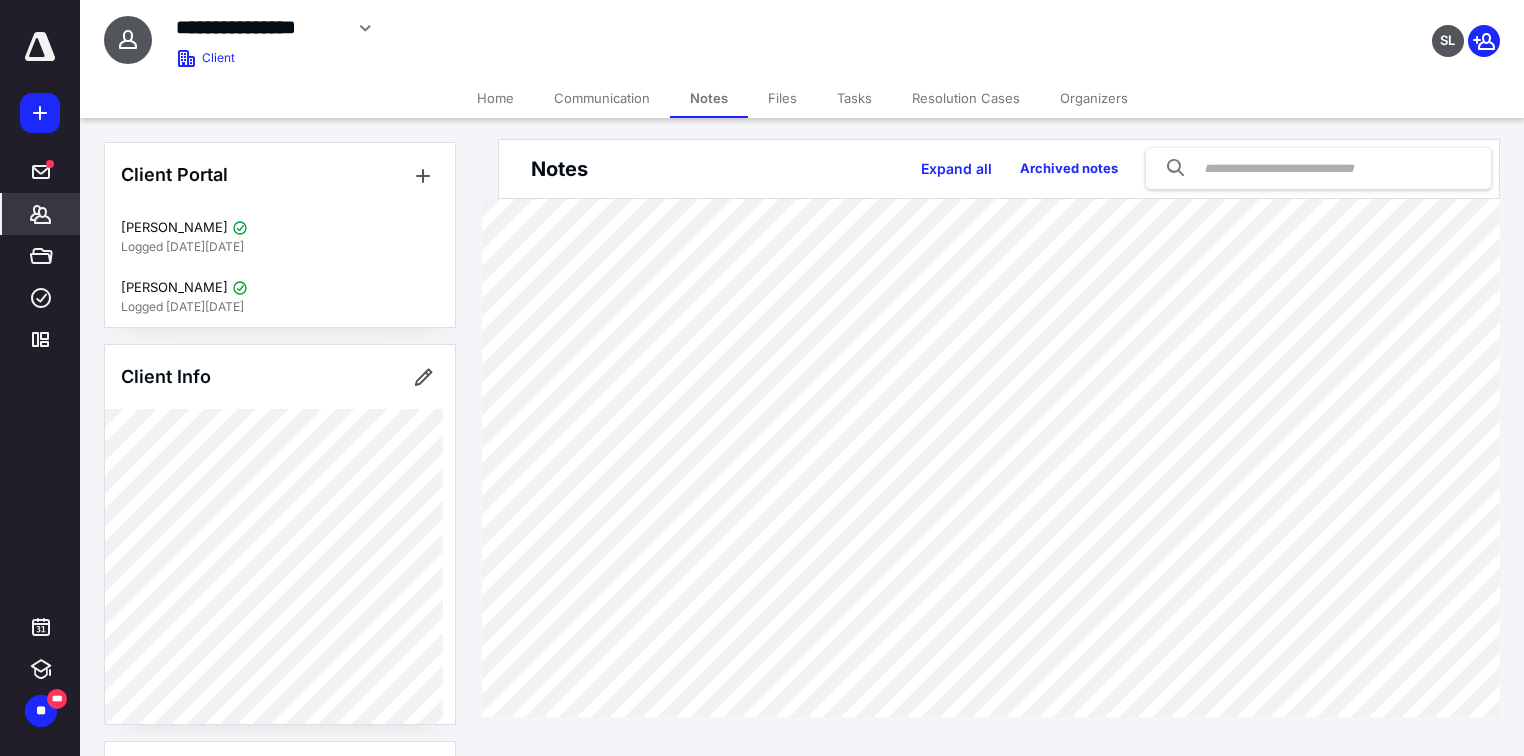 scroll, scrollTop: 4, scrollLeft: 0, axis: vertical 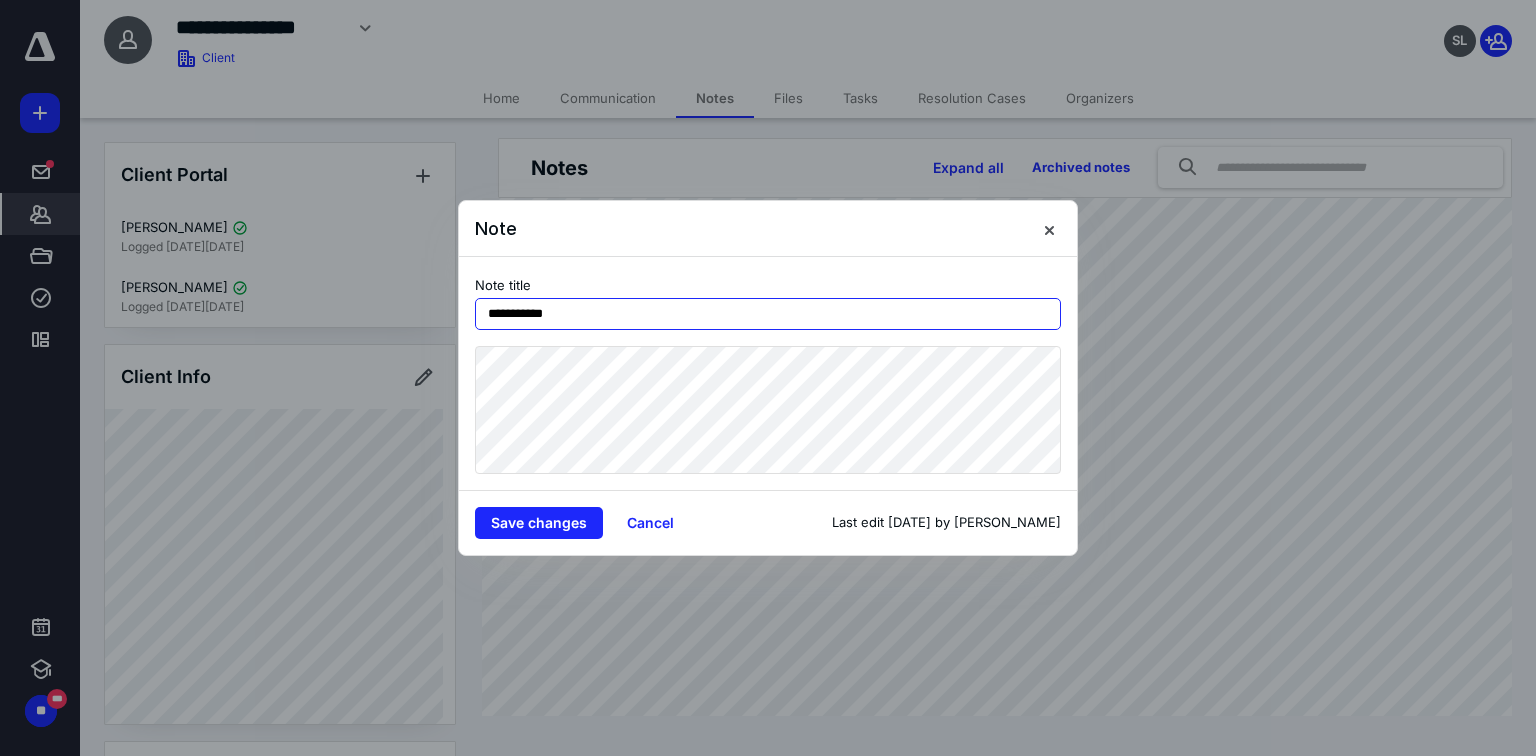 drag, startPoint x: 584, startPoint y: 312, endPoint x: 434, endPoint y: 303, distance: 150.26976 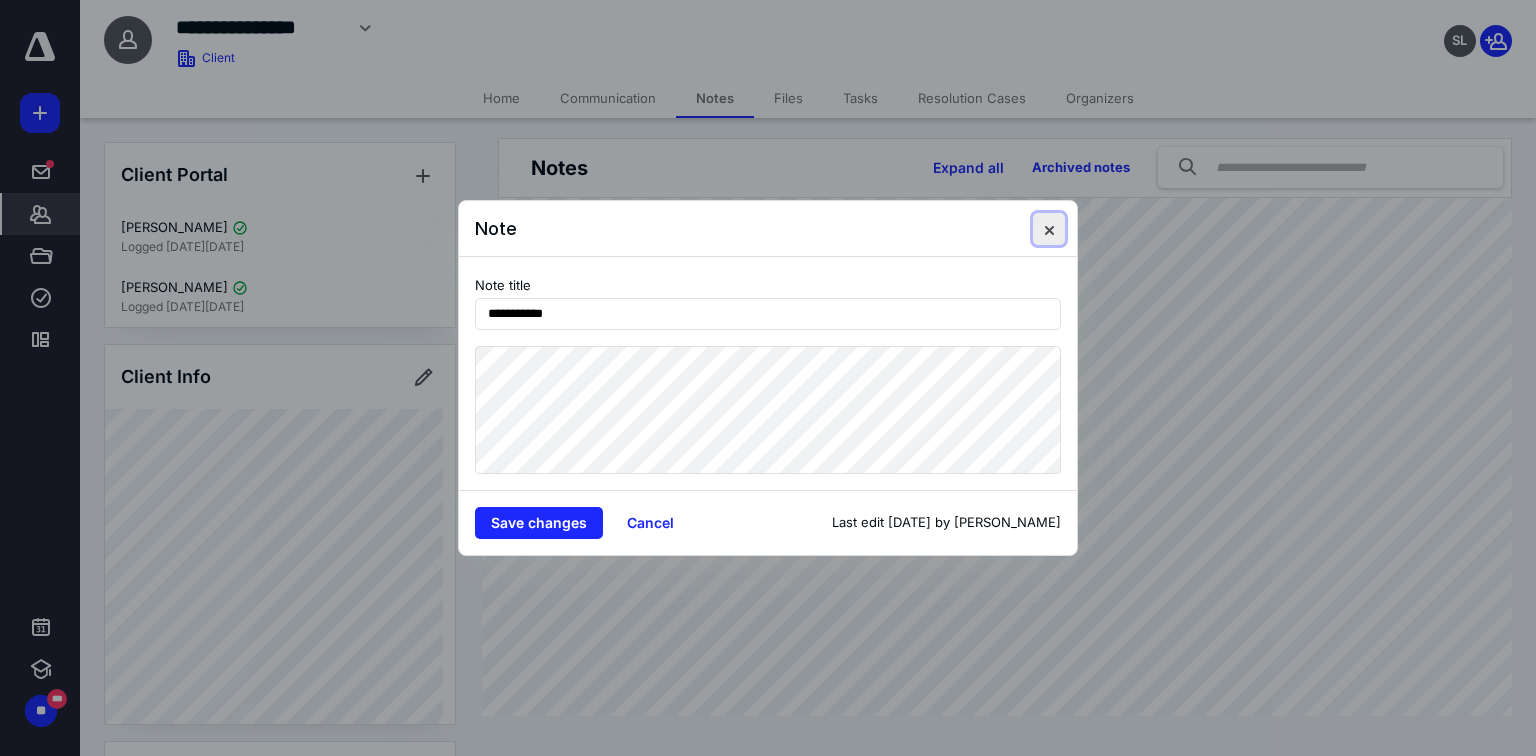 click at bounding box center [1049, 229] 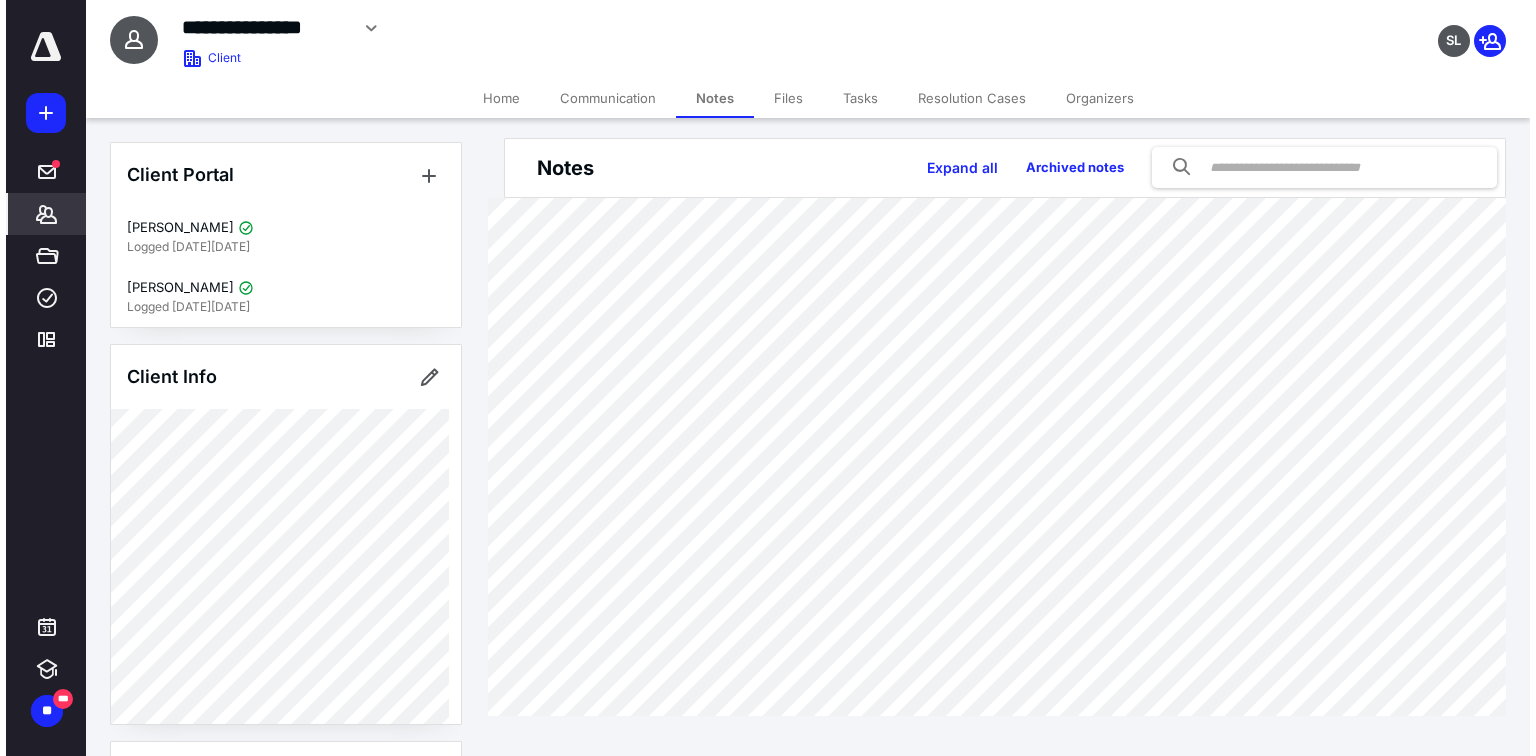 scroll, scrollTop: 0, scrollLeft: 0, axis: both 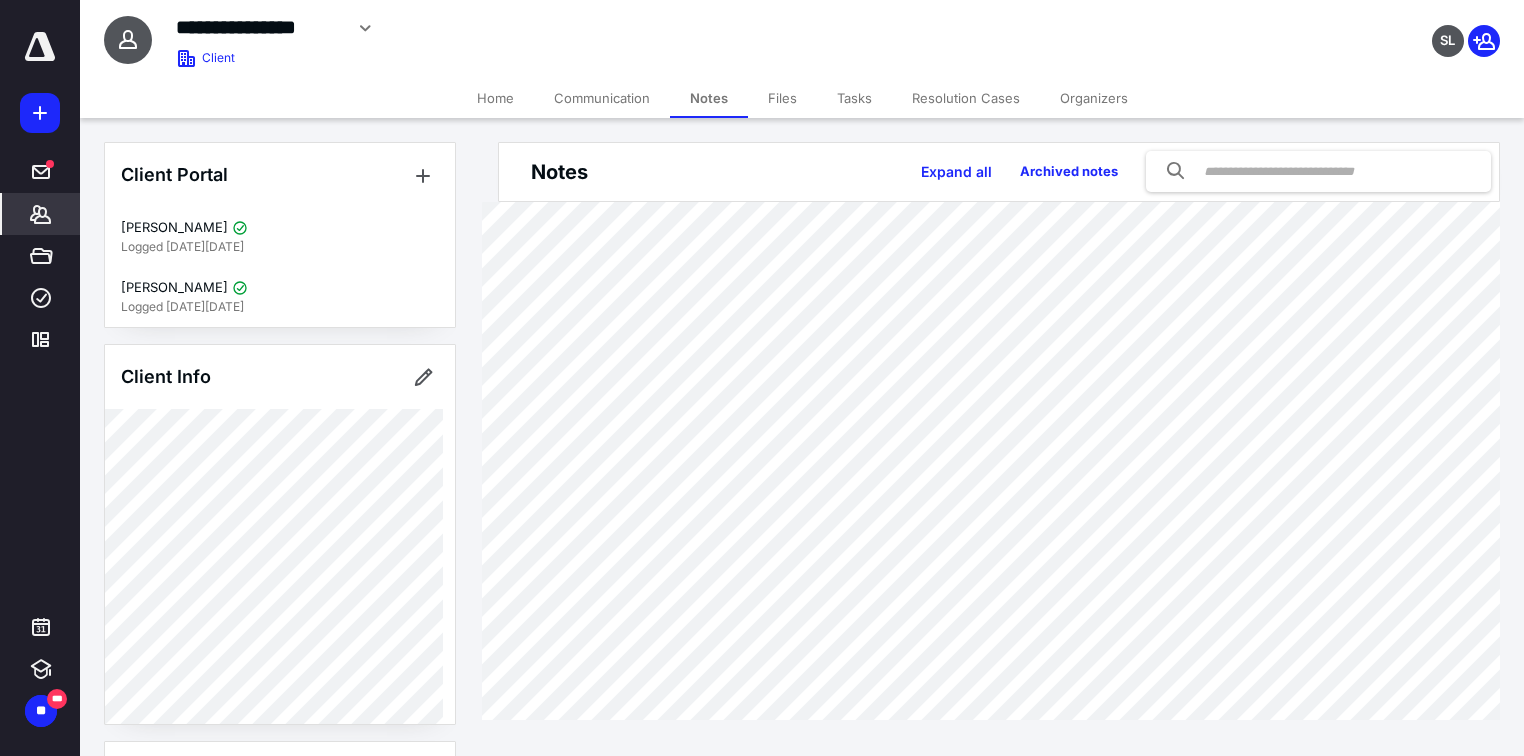 click 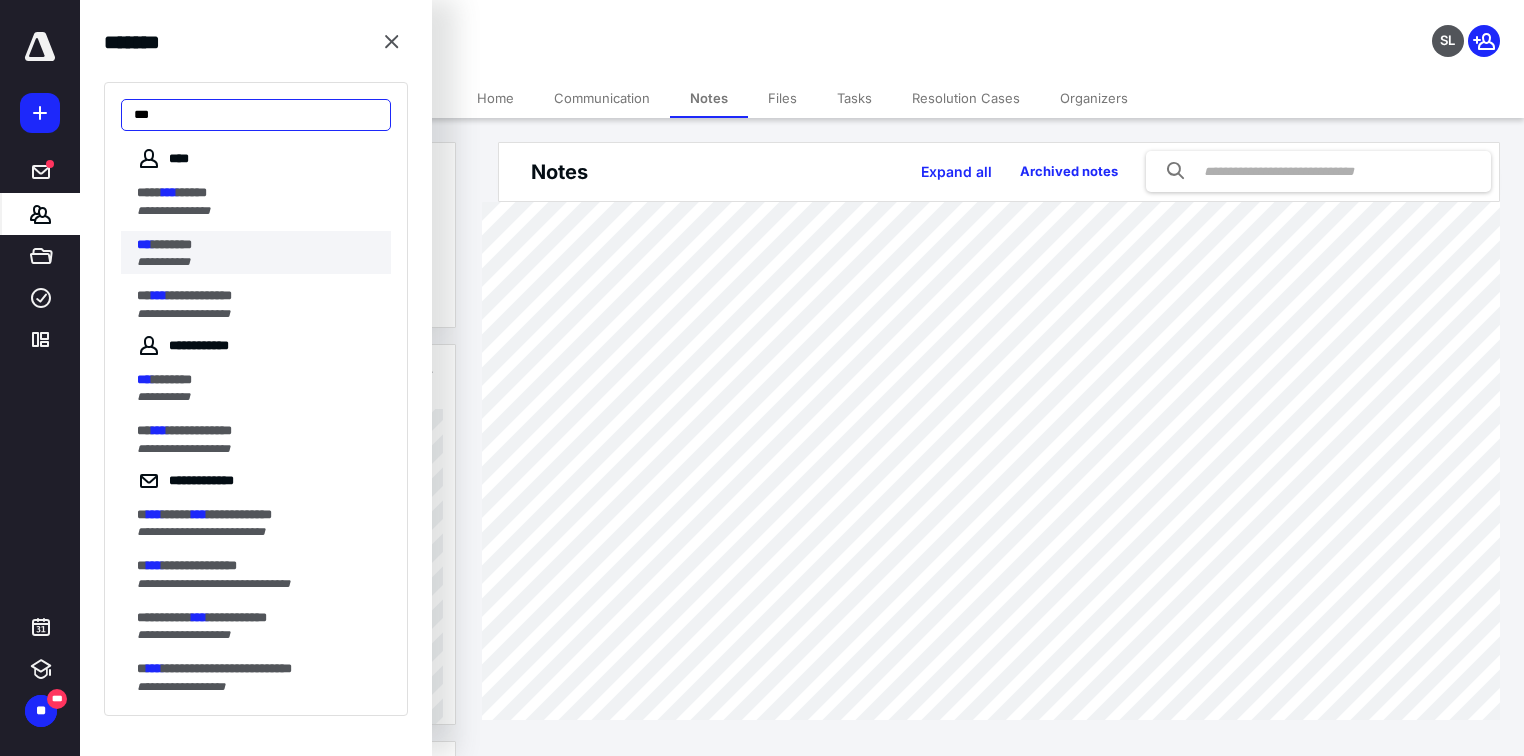 type on "***" 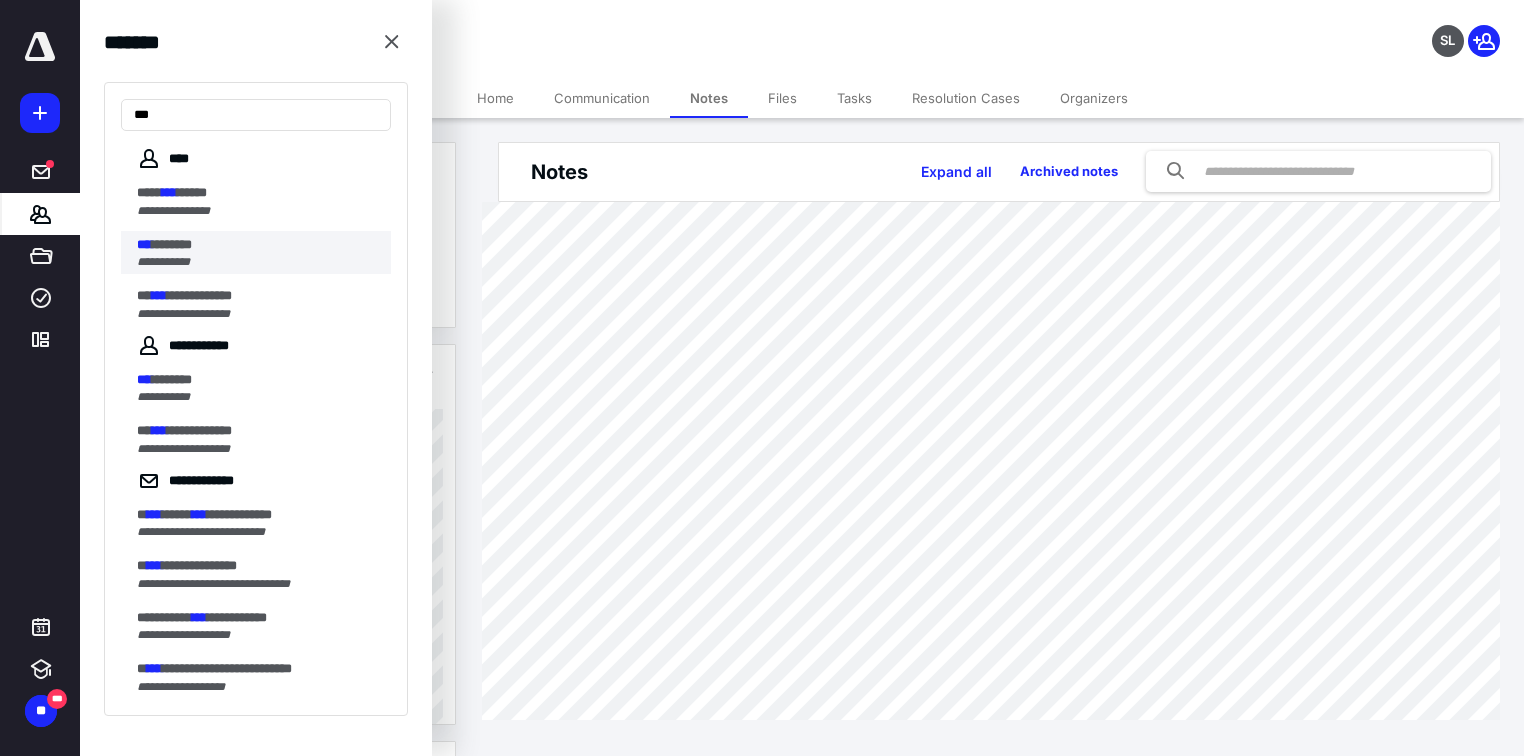 click on "**********" at bounding box center [163, 262] 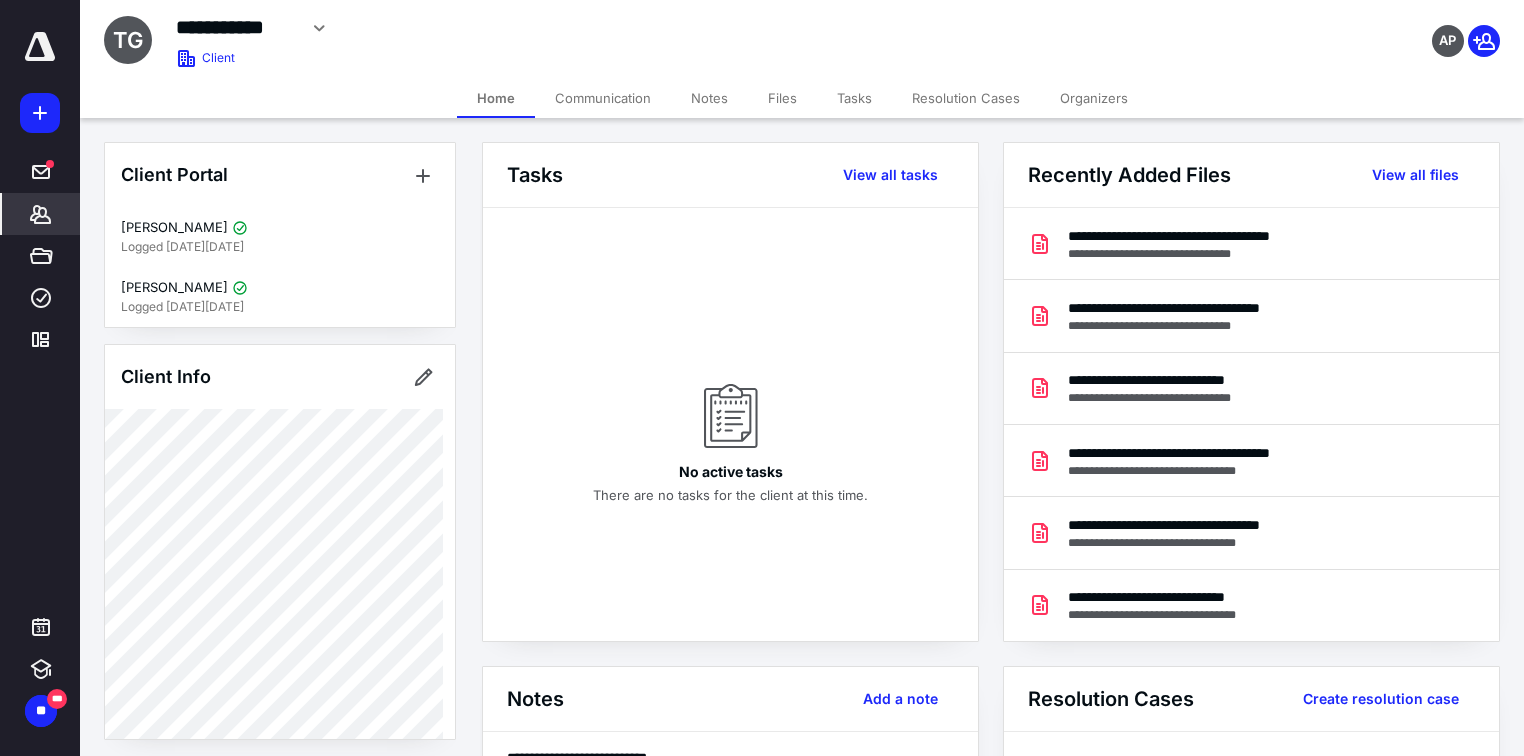 click on "Notes" at bounding box center (709, 98) 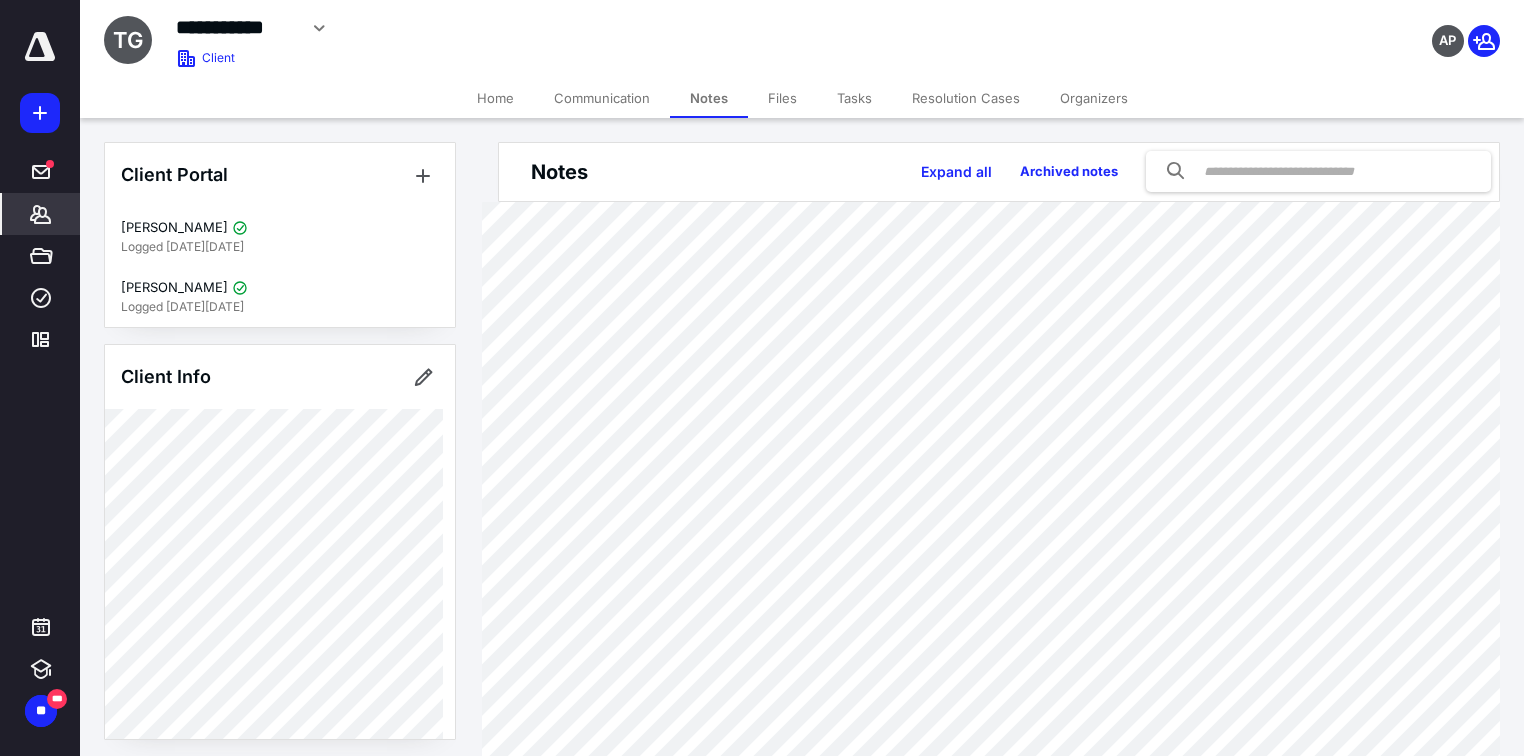 click on "Files" at bounding box center [782, 98] 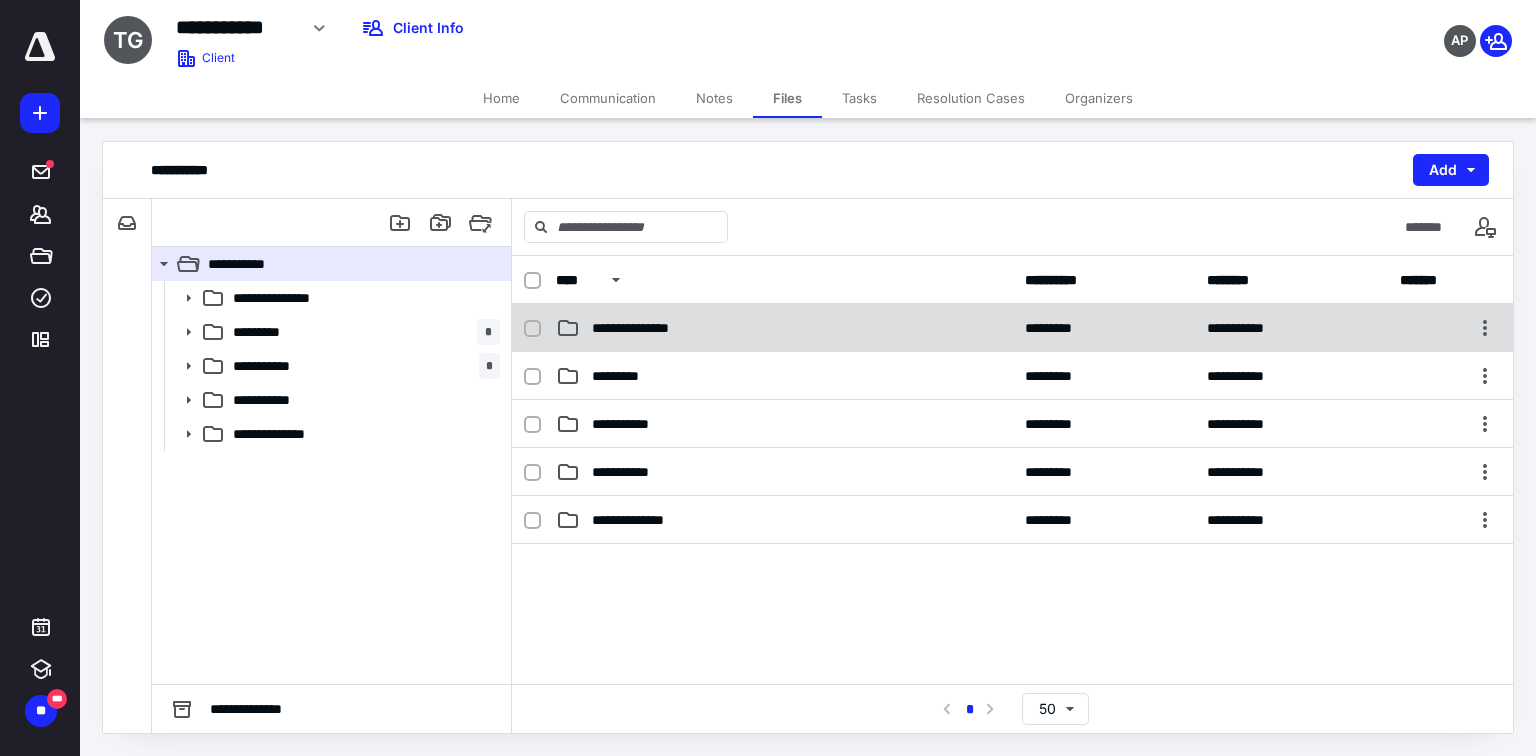 click on "**********" at bounding box center (1012, 328) 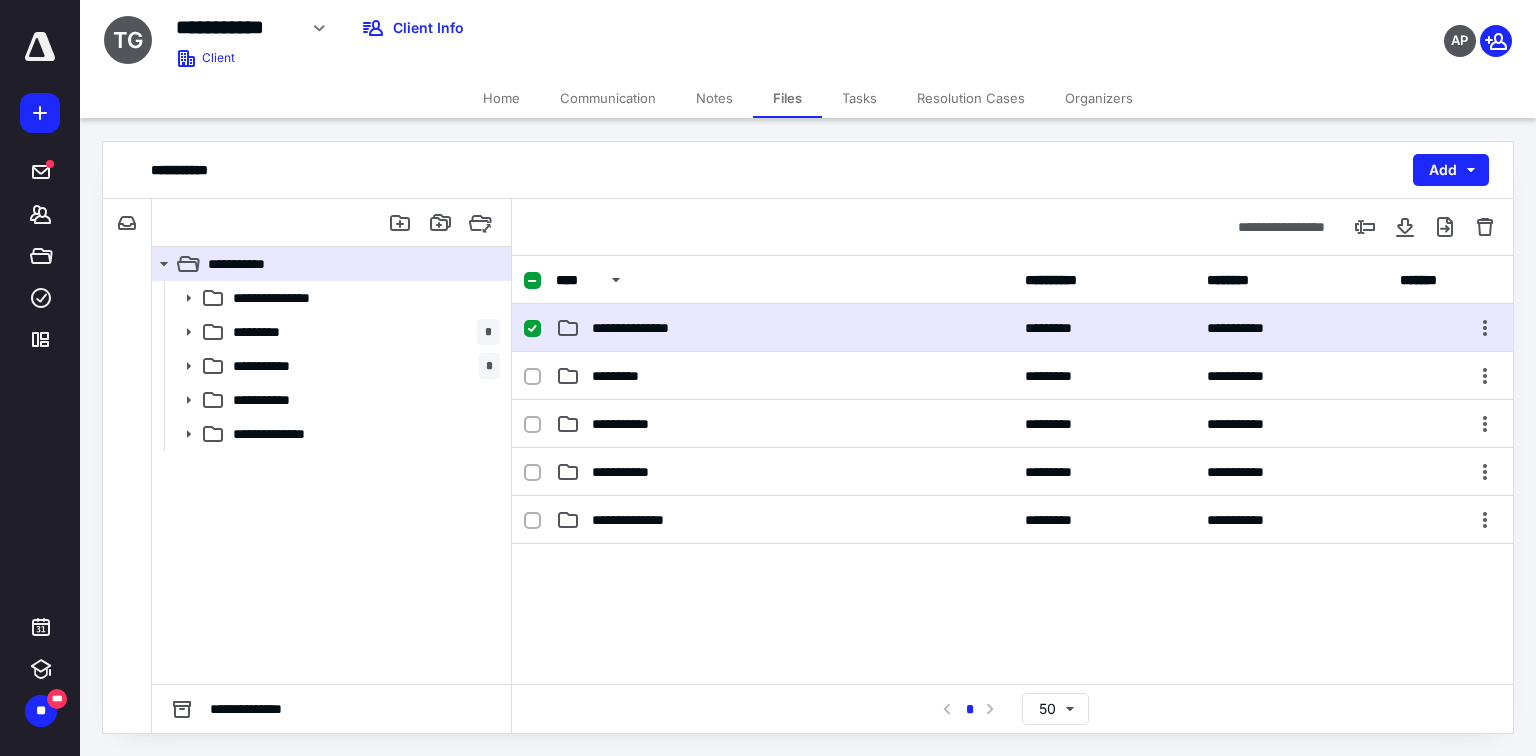 click on "**********" at bounding box center (1012, 328) 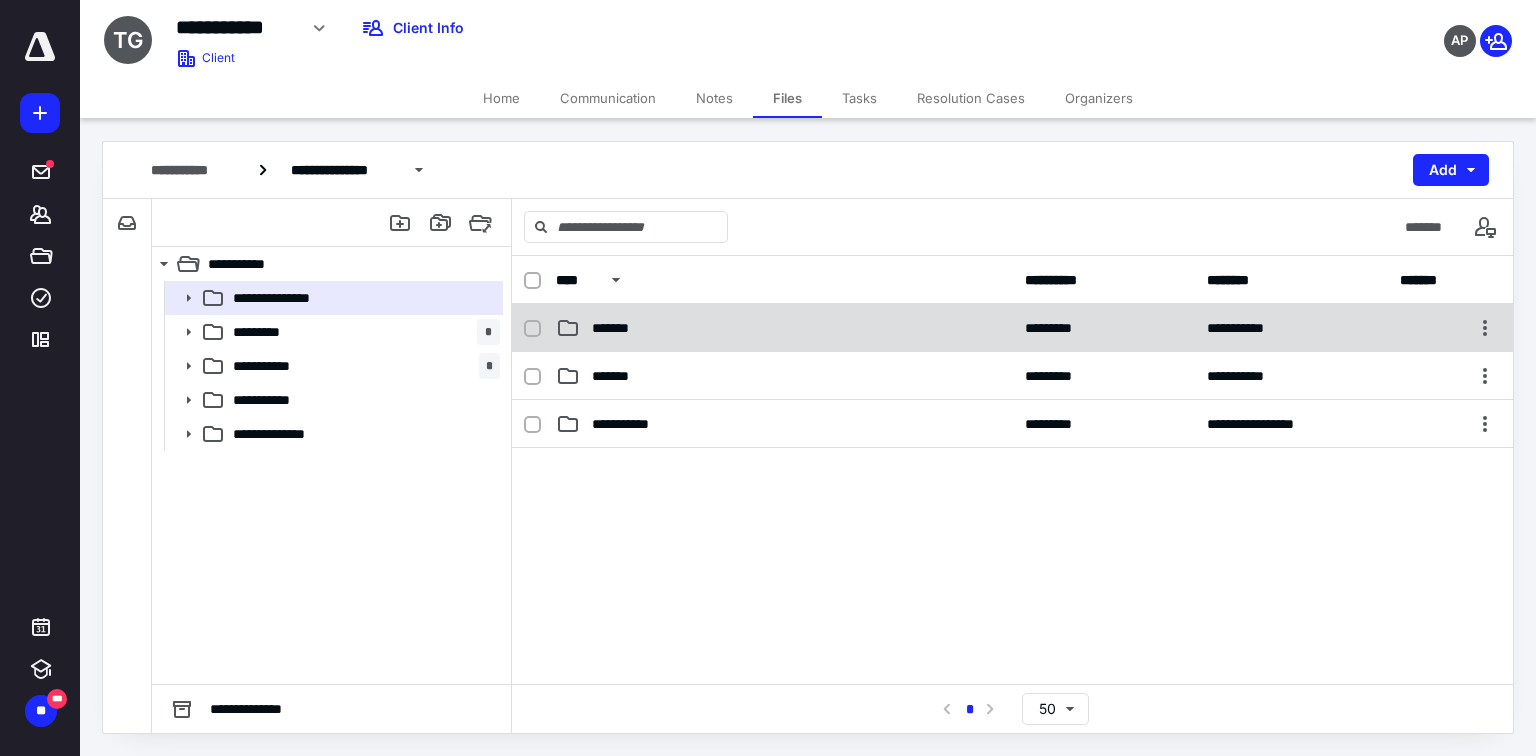click on "*******" at bounding box center (621, 328) 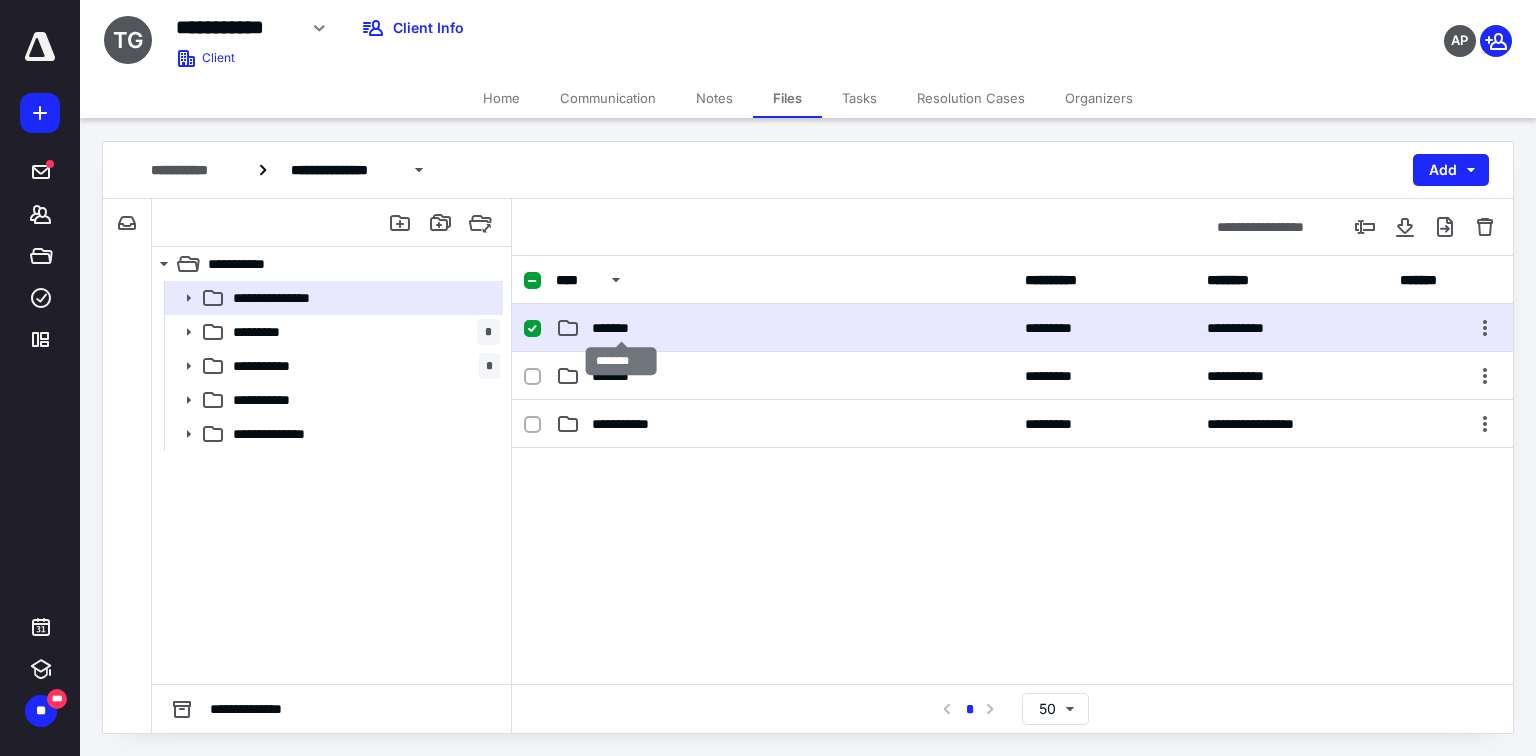 click on "*******" at bounding box center (621, 328) 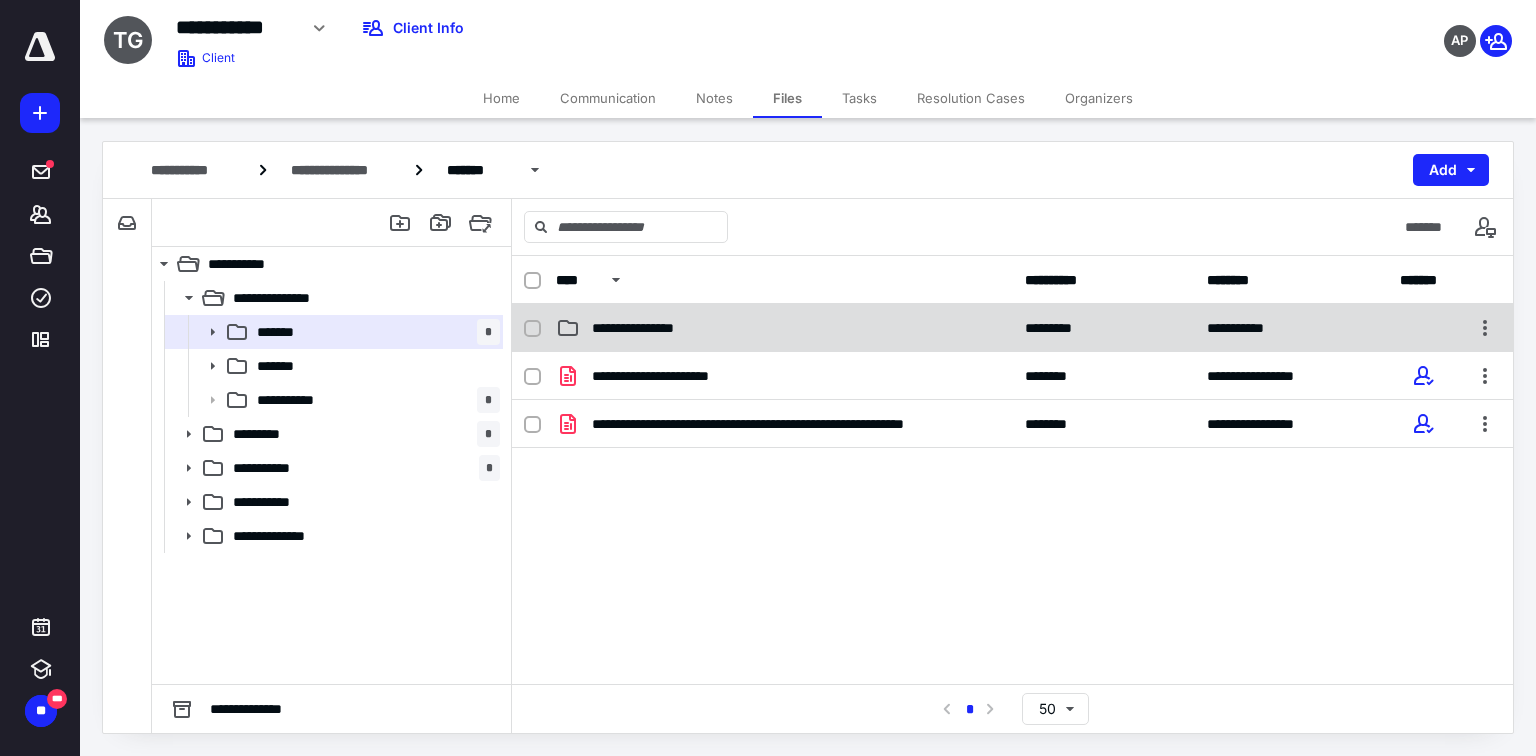 click on "**********" at bounding box center (784, 328) 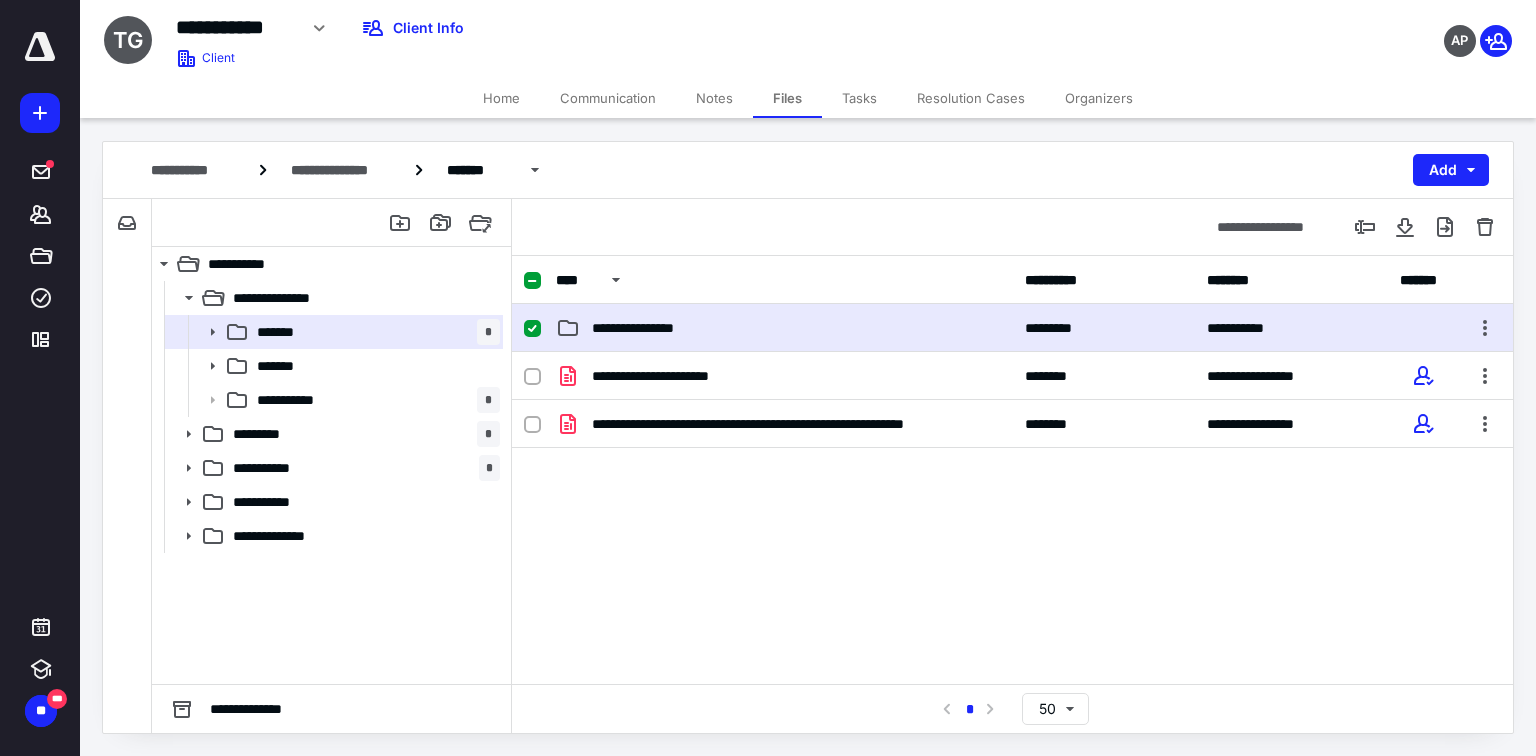 click on "**********" at bounding box center [784, 328] 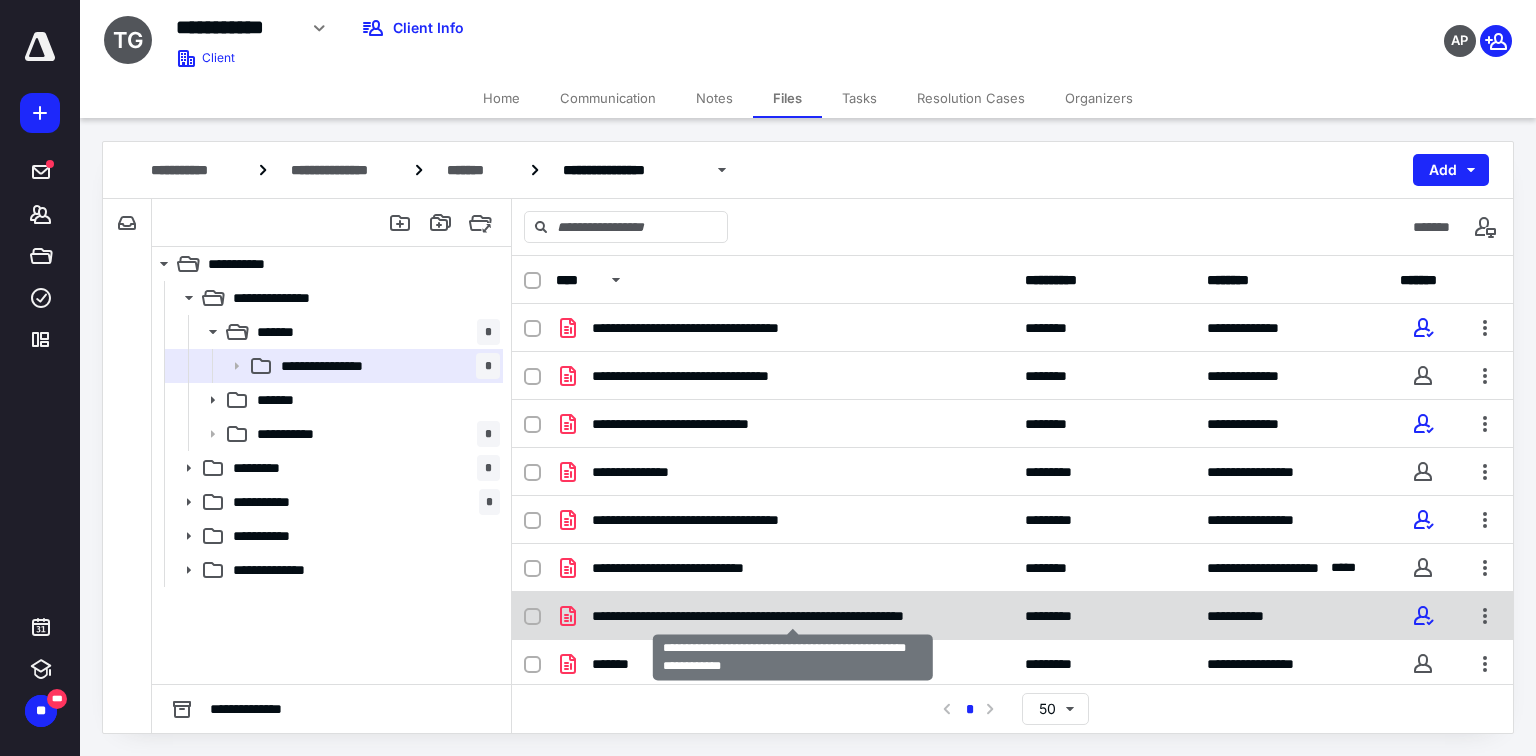 scroll, scrollTop: 1, scrollLeft: 0, axis: vertical 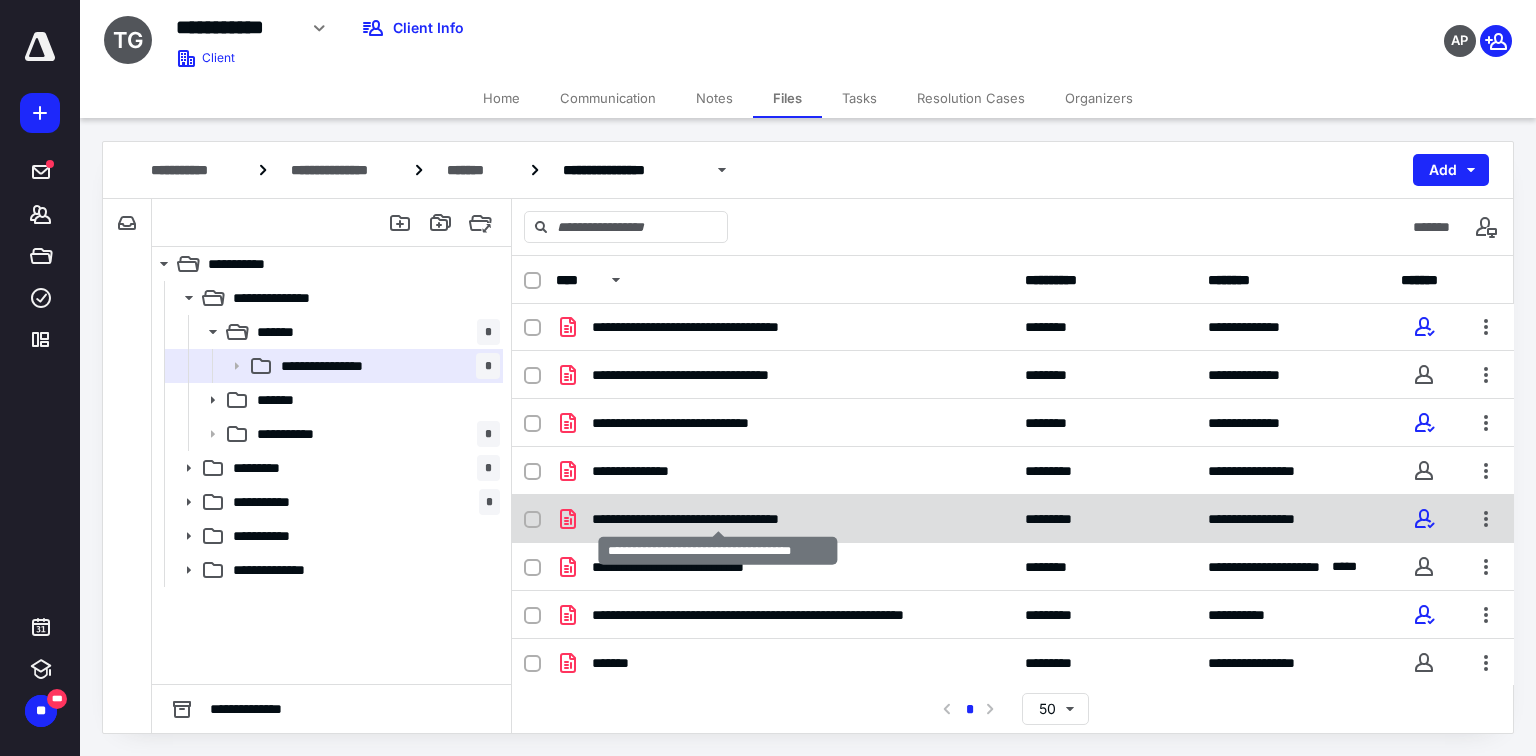 click on "**********" at bounding box center (718, 519) 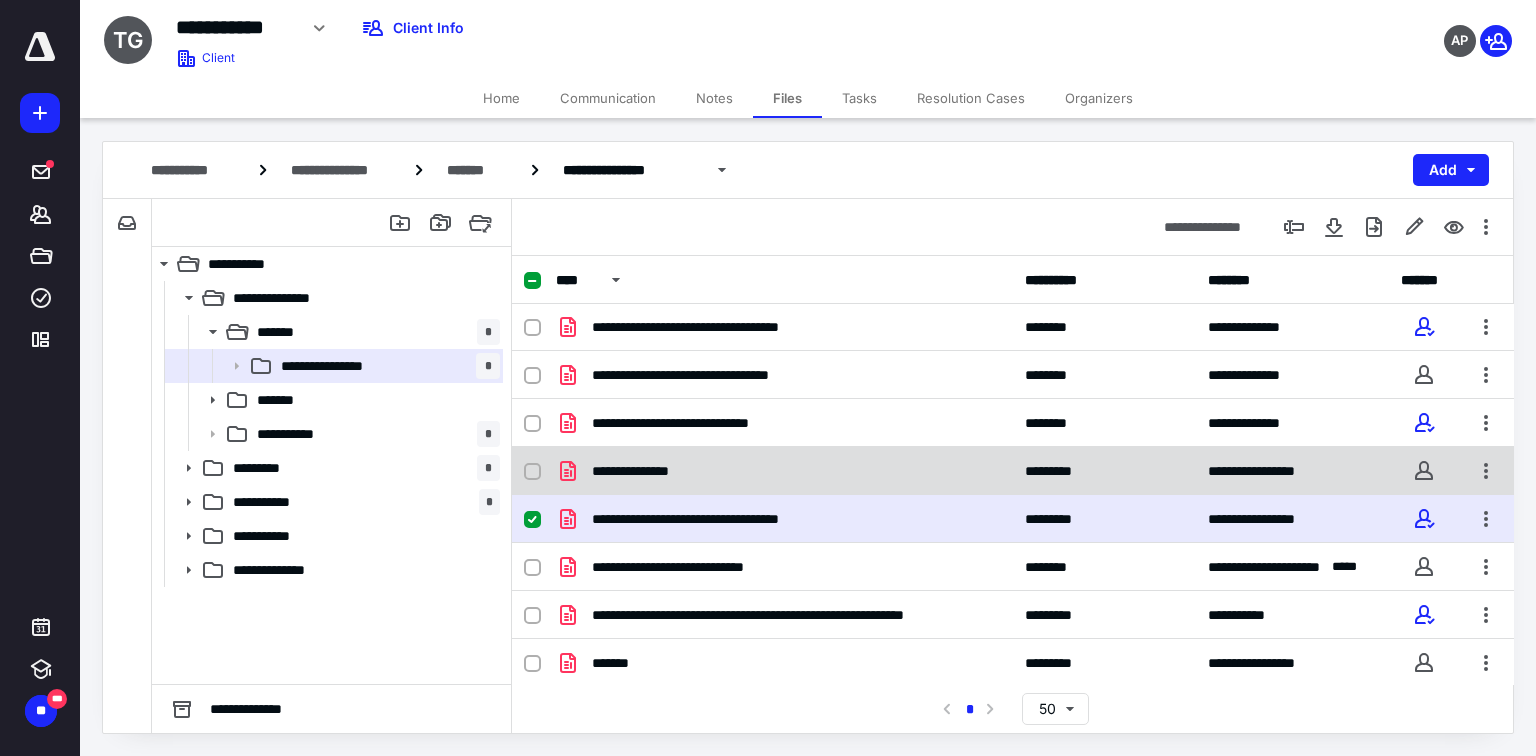 click on "**********" at bounding box center [1013, 471] 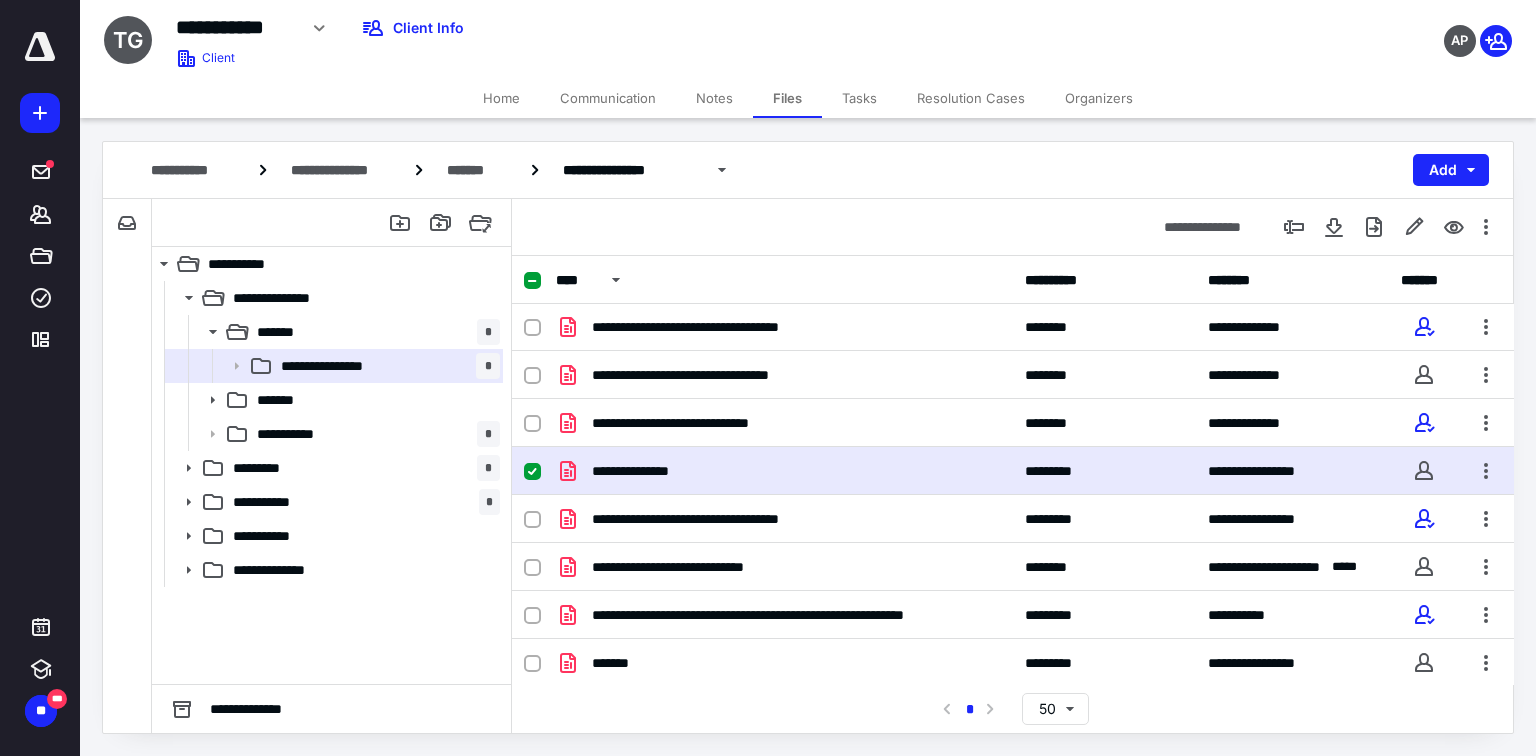 click on "**********" at bounding box center (1013, 471) 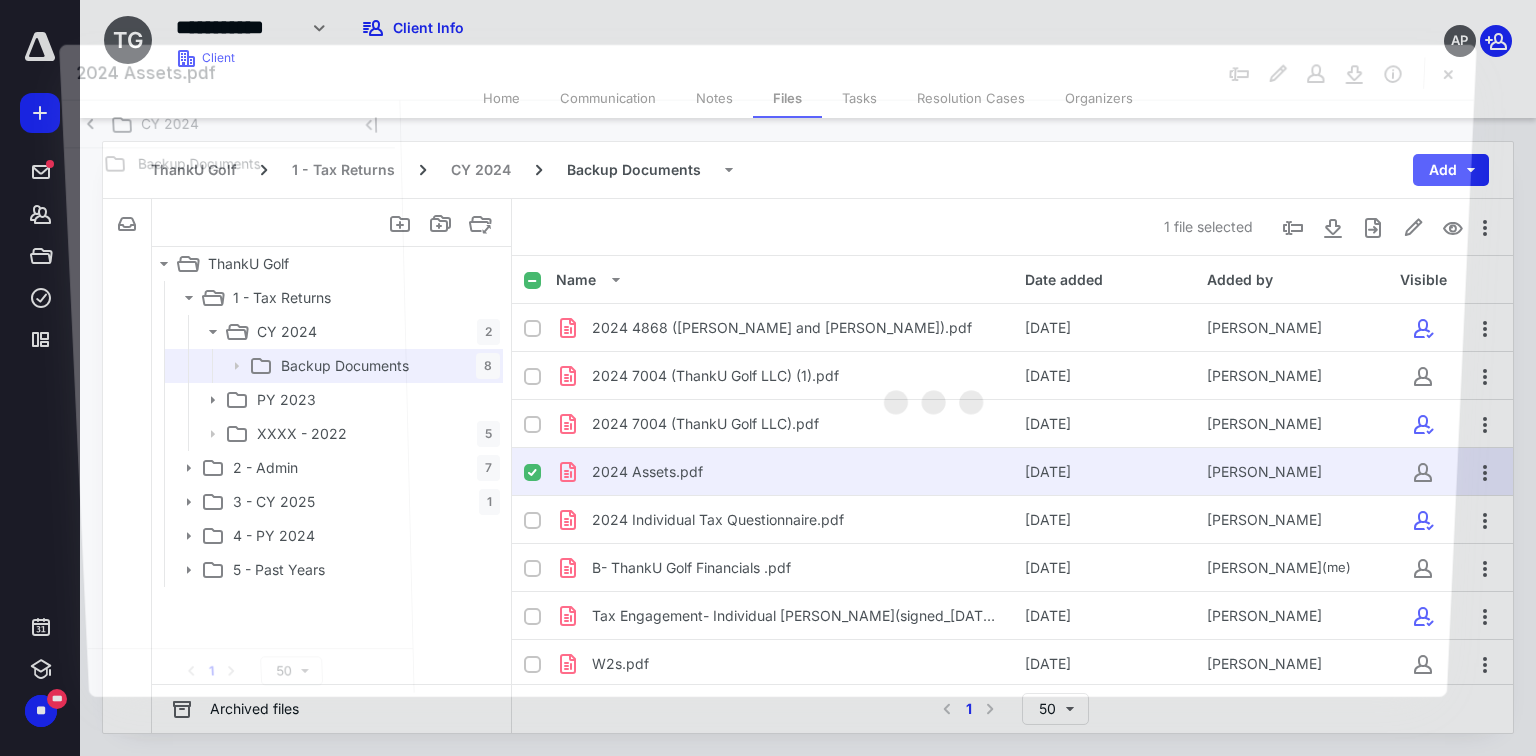 scroll, scrollTop: 1, scrollLeft: 0, axis: vertical 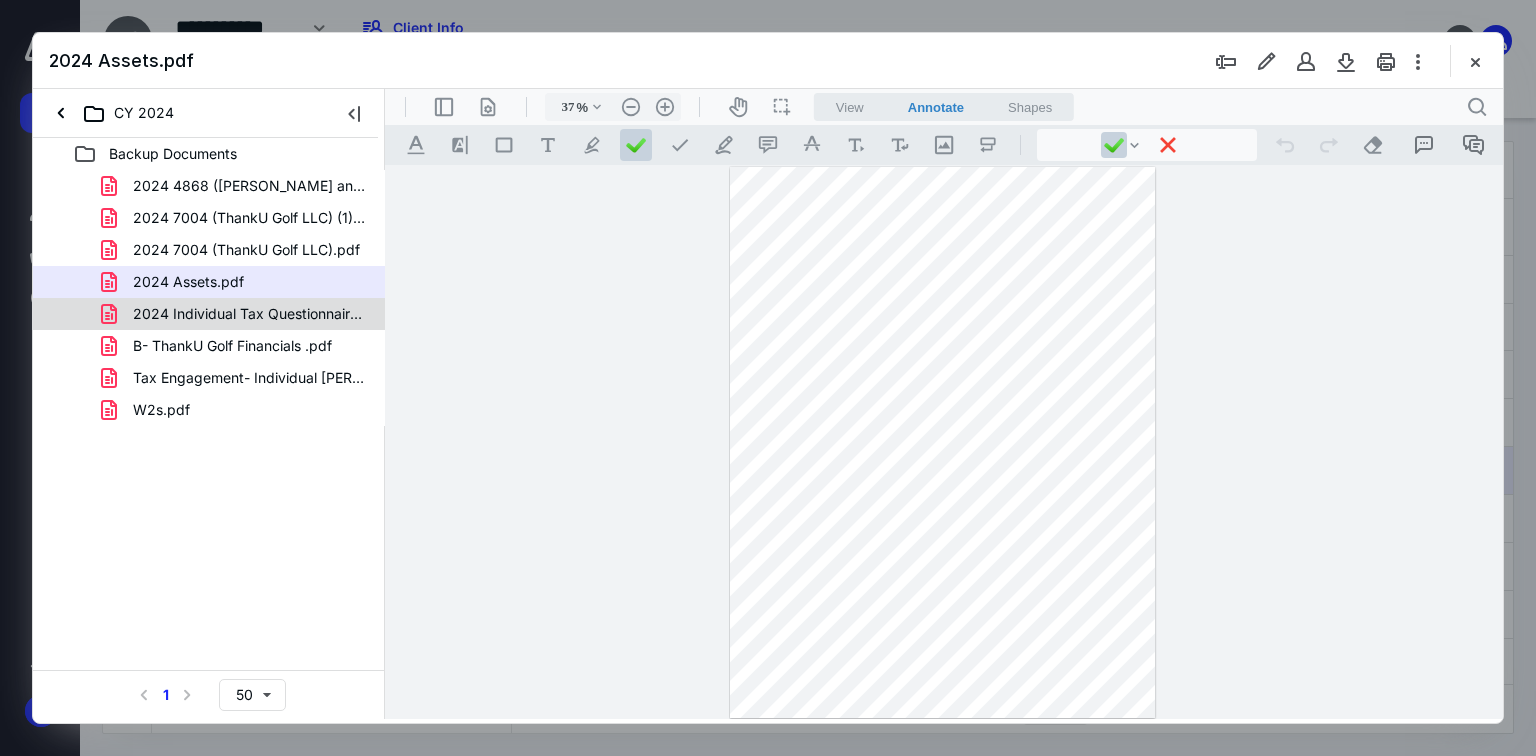 click on "2024 Individual Tax Questionnaire.pdf" at bounding box center (249, 314) 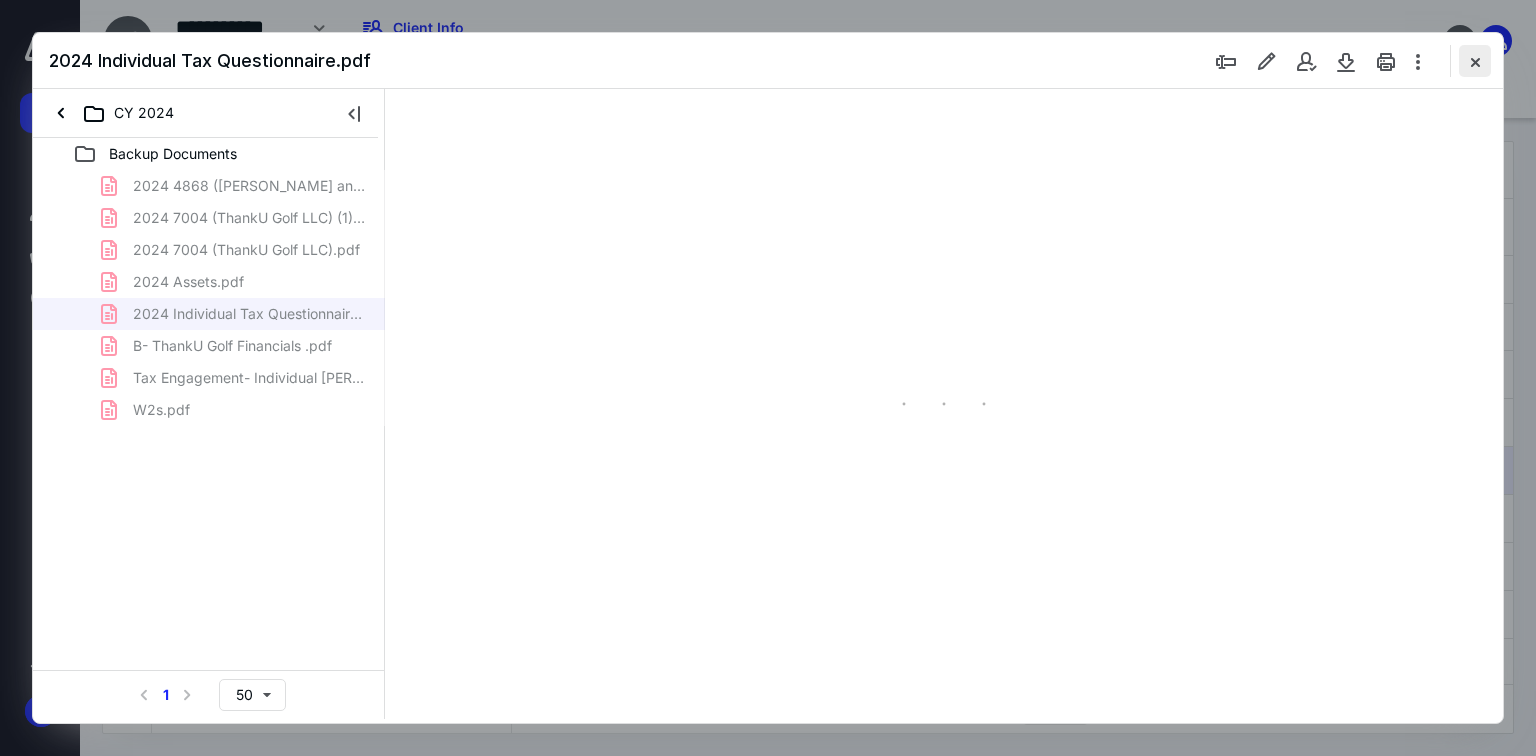type on "66" 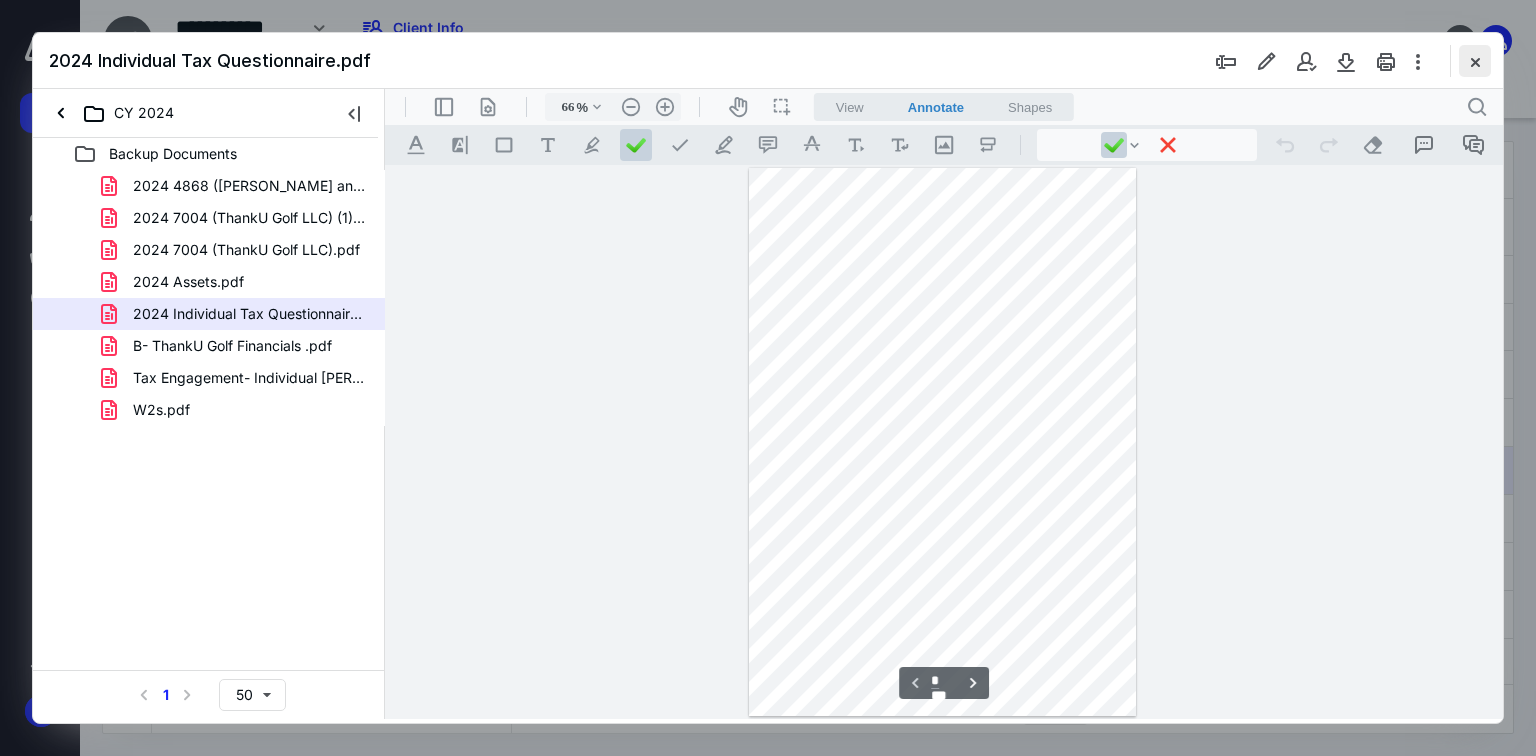click at bounding box center [1475, 61] 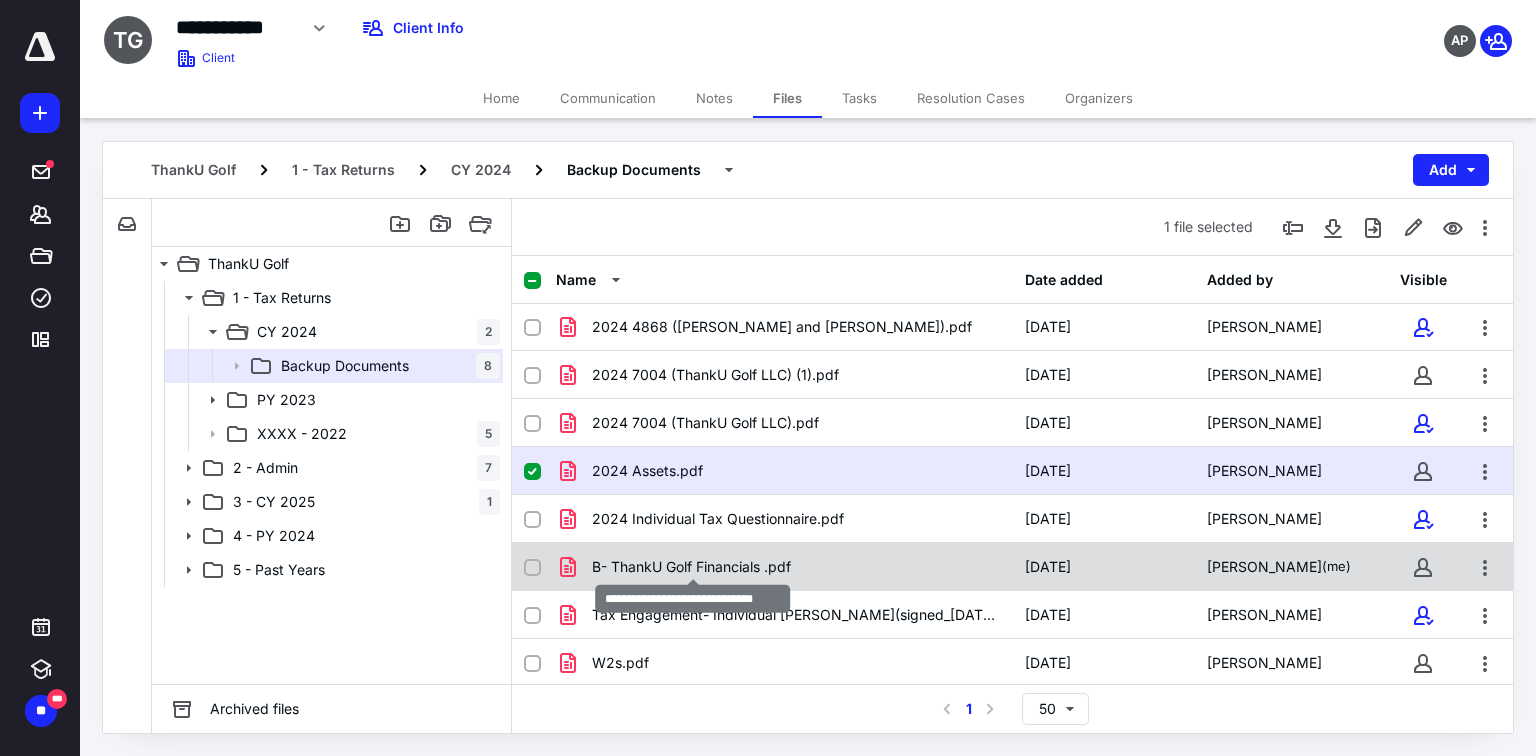 click on "B- ThankU Golf Financials .pdf" at bounding box center [691, 567] 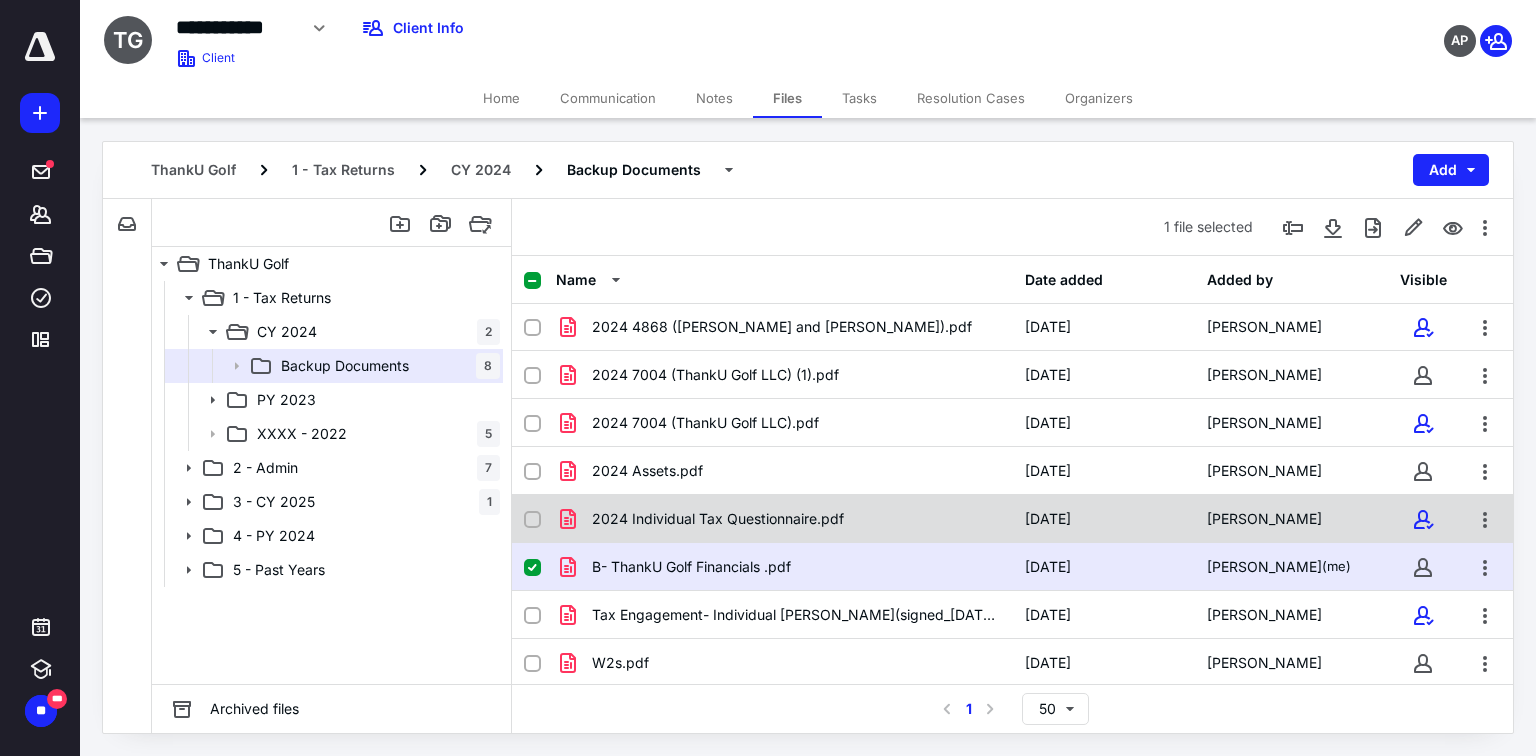 click on "2024 Individual Tax Questionnaire.pdf" at bounding box center (718, 519) 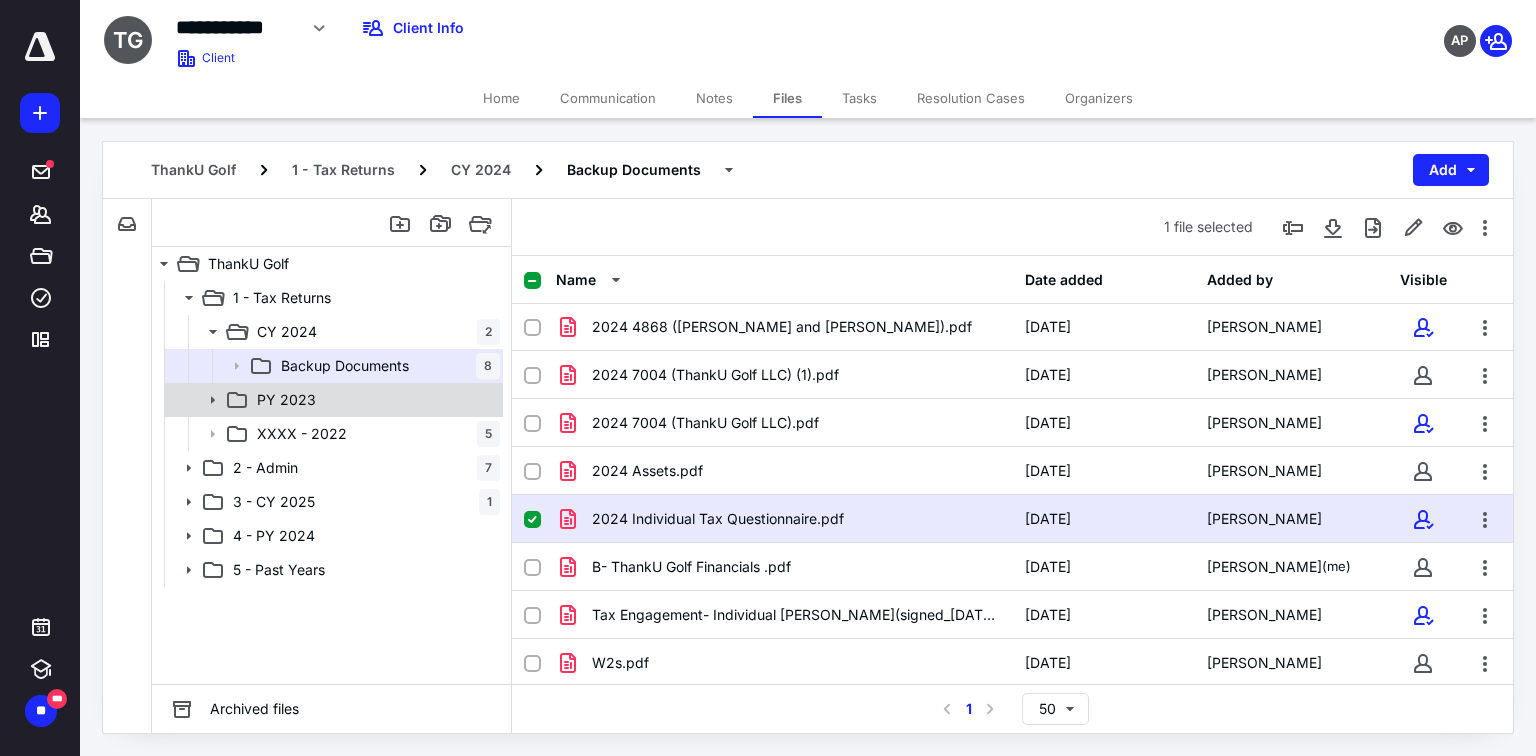 click on "PY 2023" at bounding box center [374, 400] 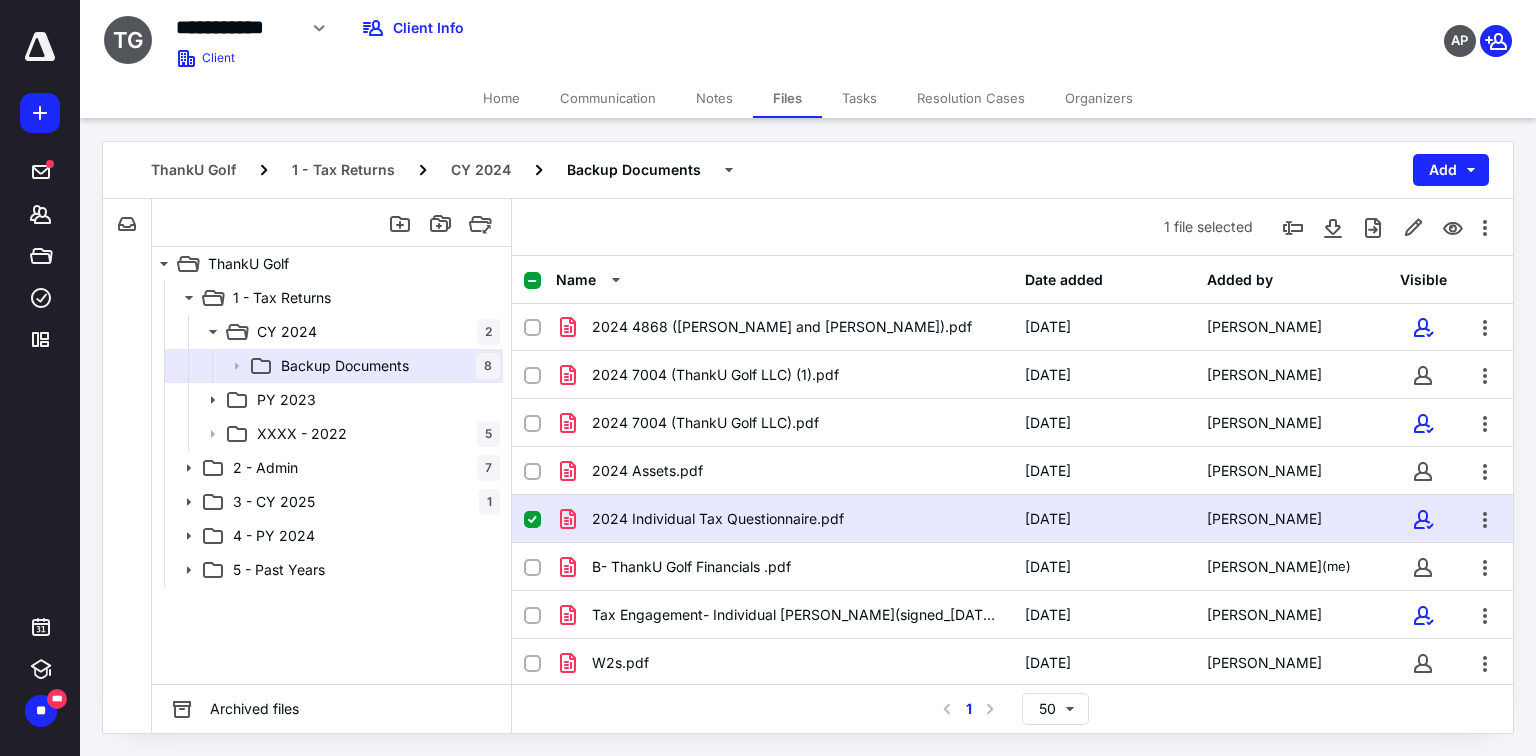 scroll, scrollTop: 0, scrollLeft: 0, axis: both 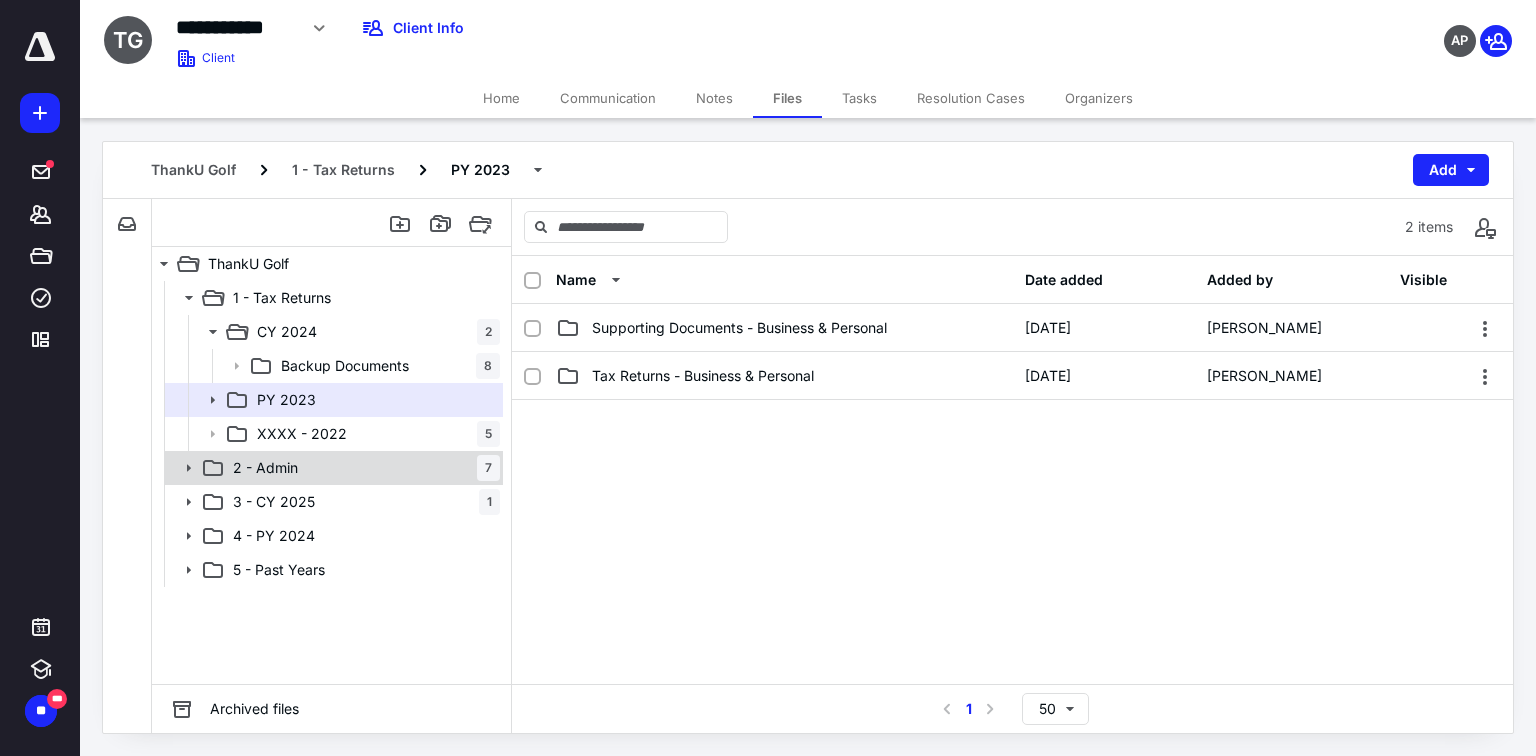 click on "2 - Admin" at bounding box center (265, 468) 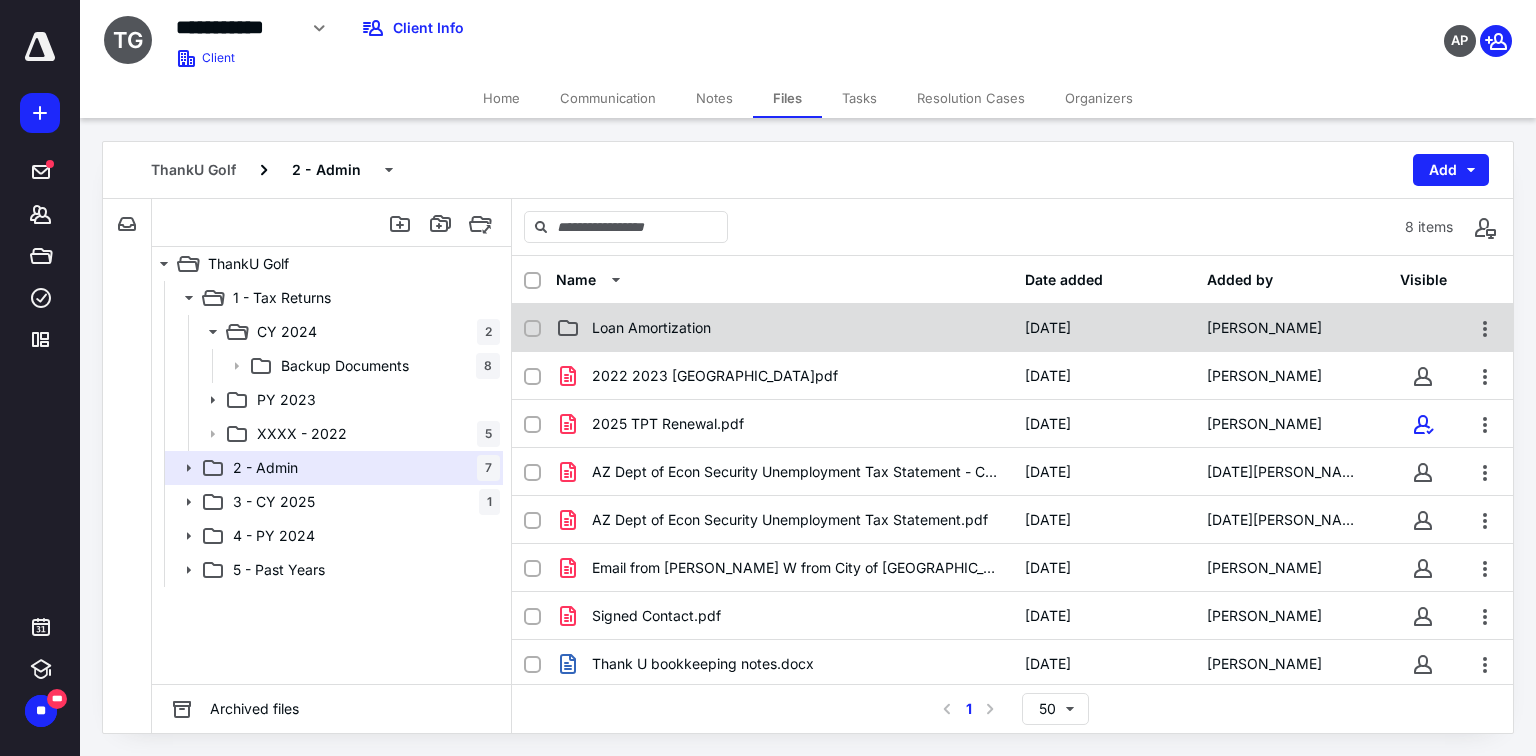 click on "Loan Amortization" at bounding box center (651, 328) 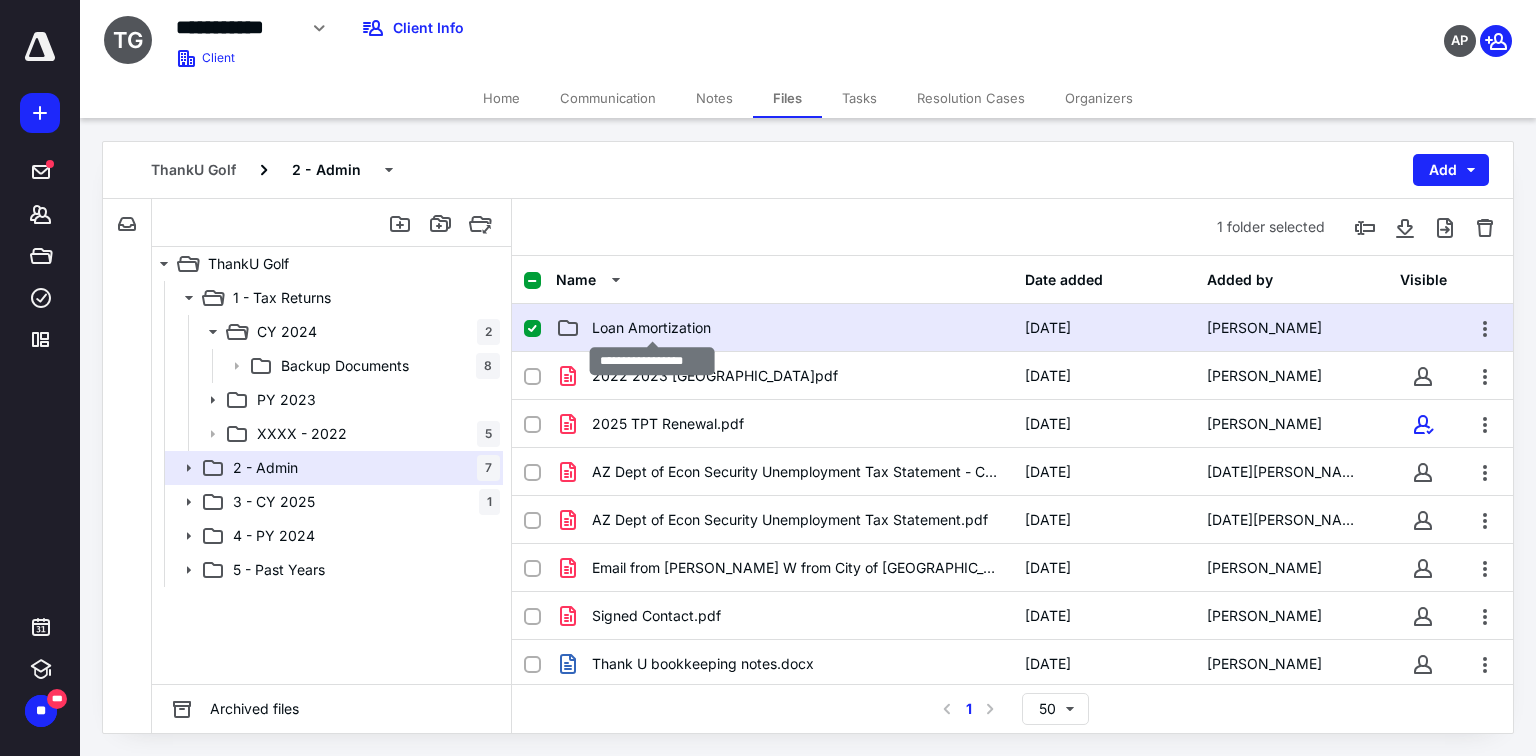 click on "Loan Amortization" at bounding box center [651, 328] 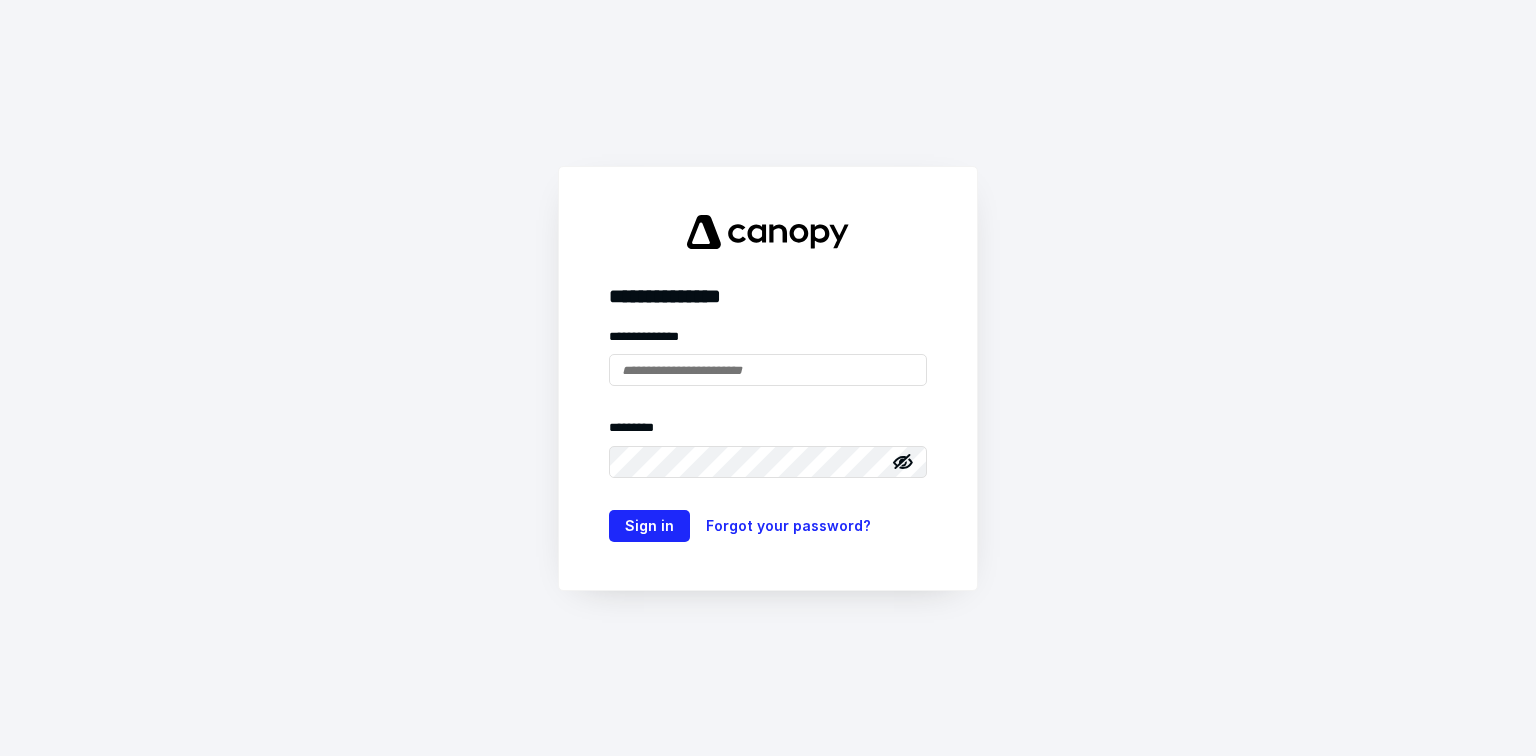 scroll, scrollTop: 0, scrollLeft: 0, axis: both 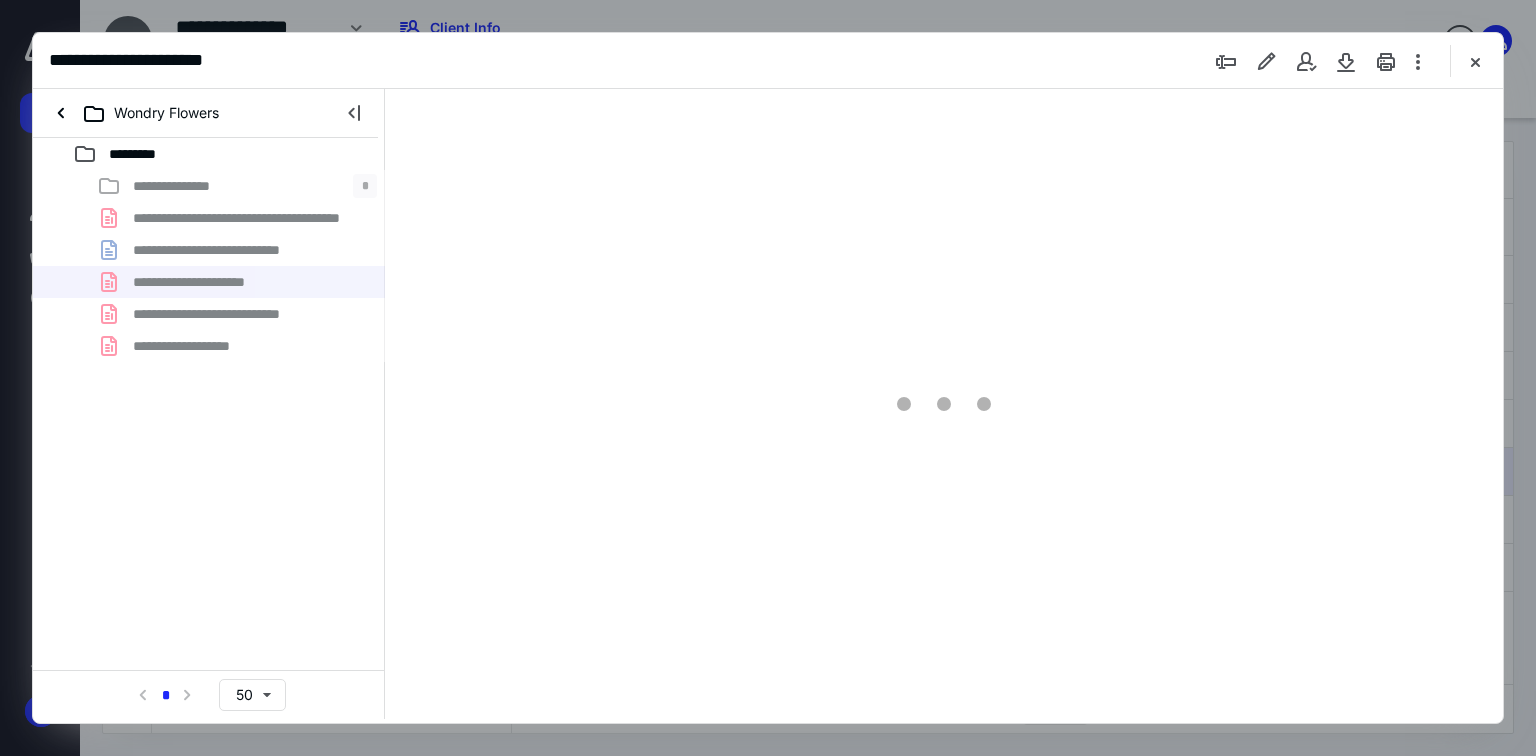 type on "70" 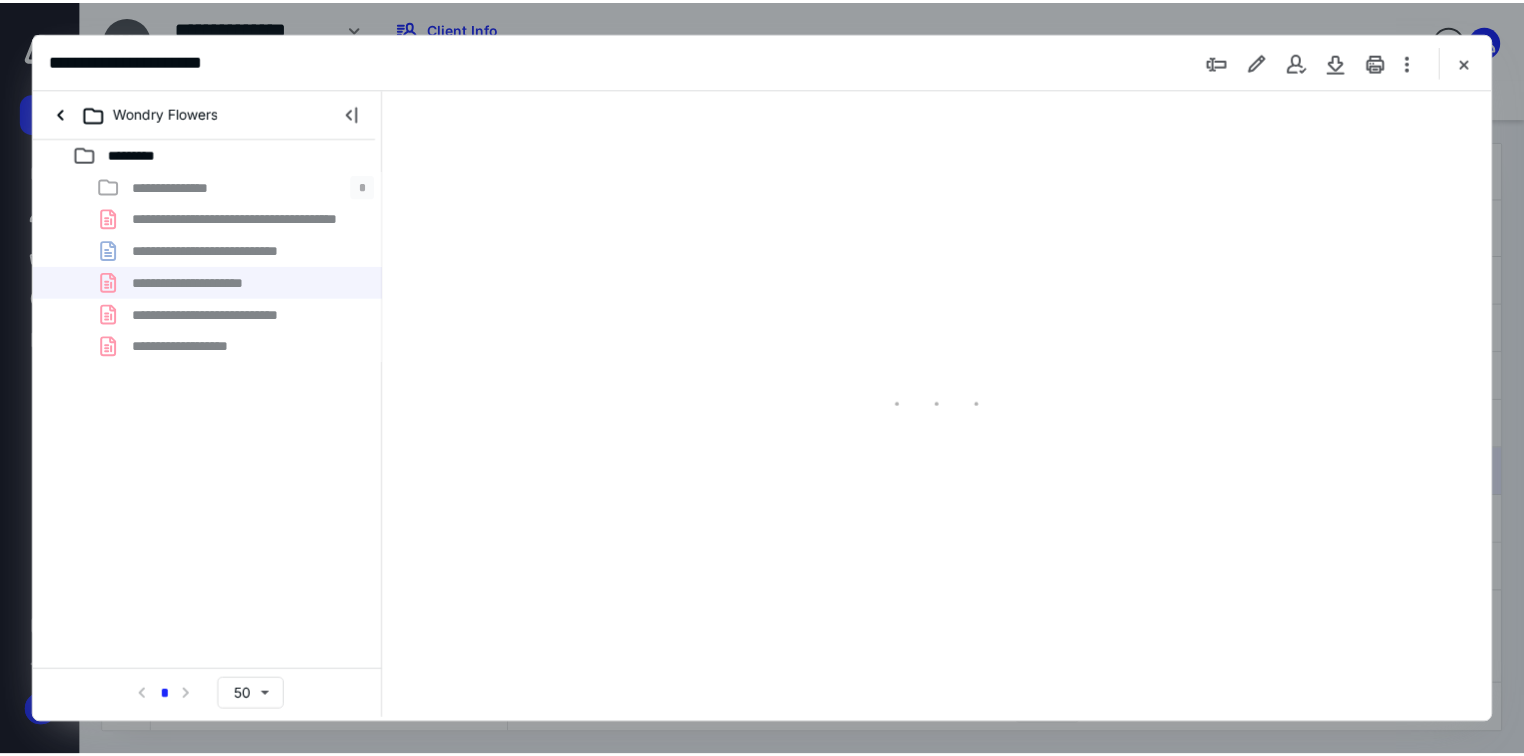 scroll, scrollTop: 0, scrollLeft: 0, axis: both 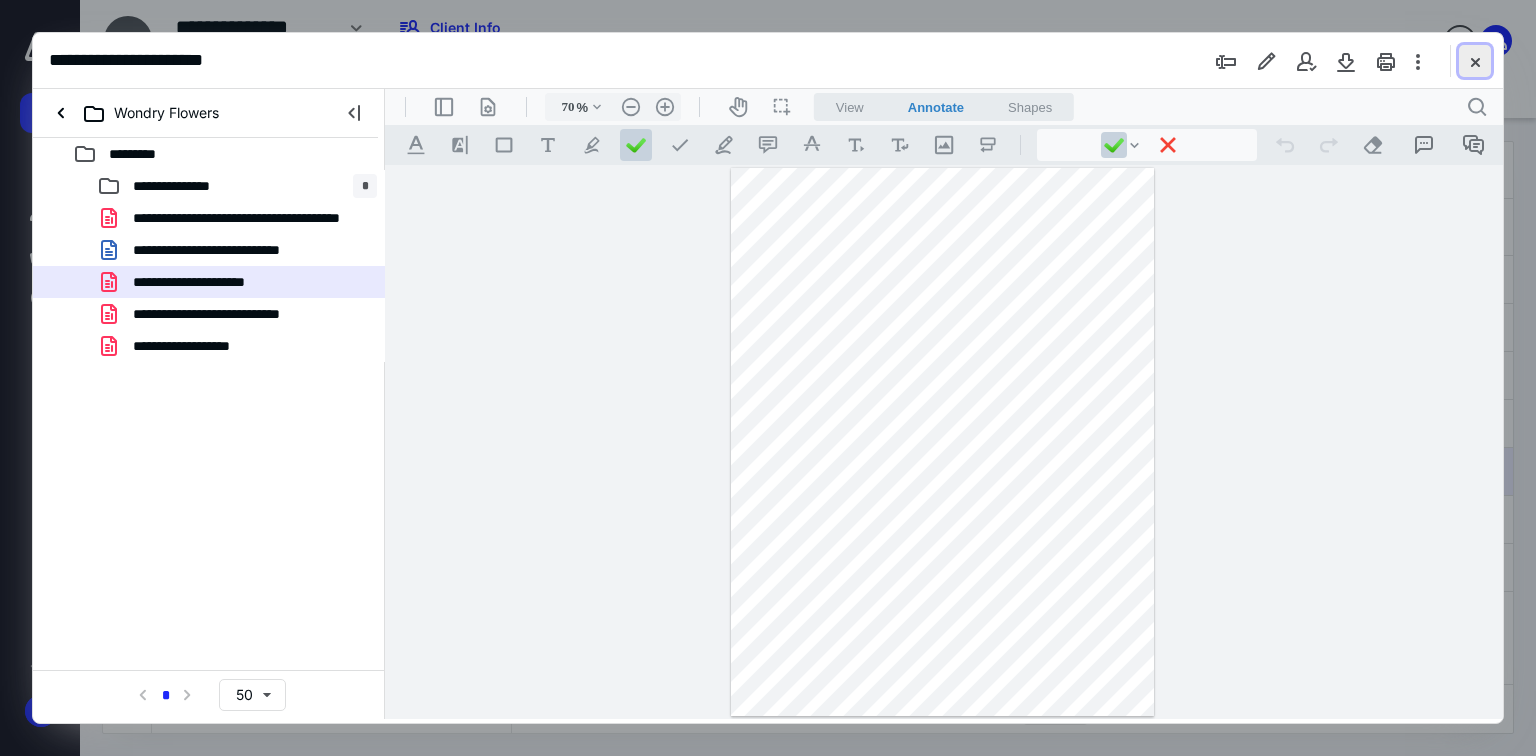 click at bounding box center [1475, 61] 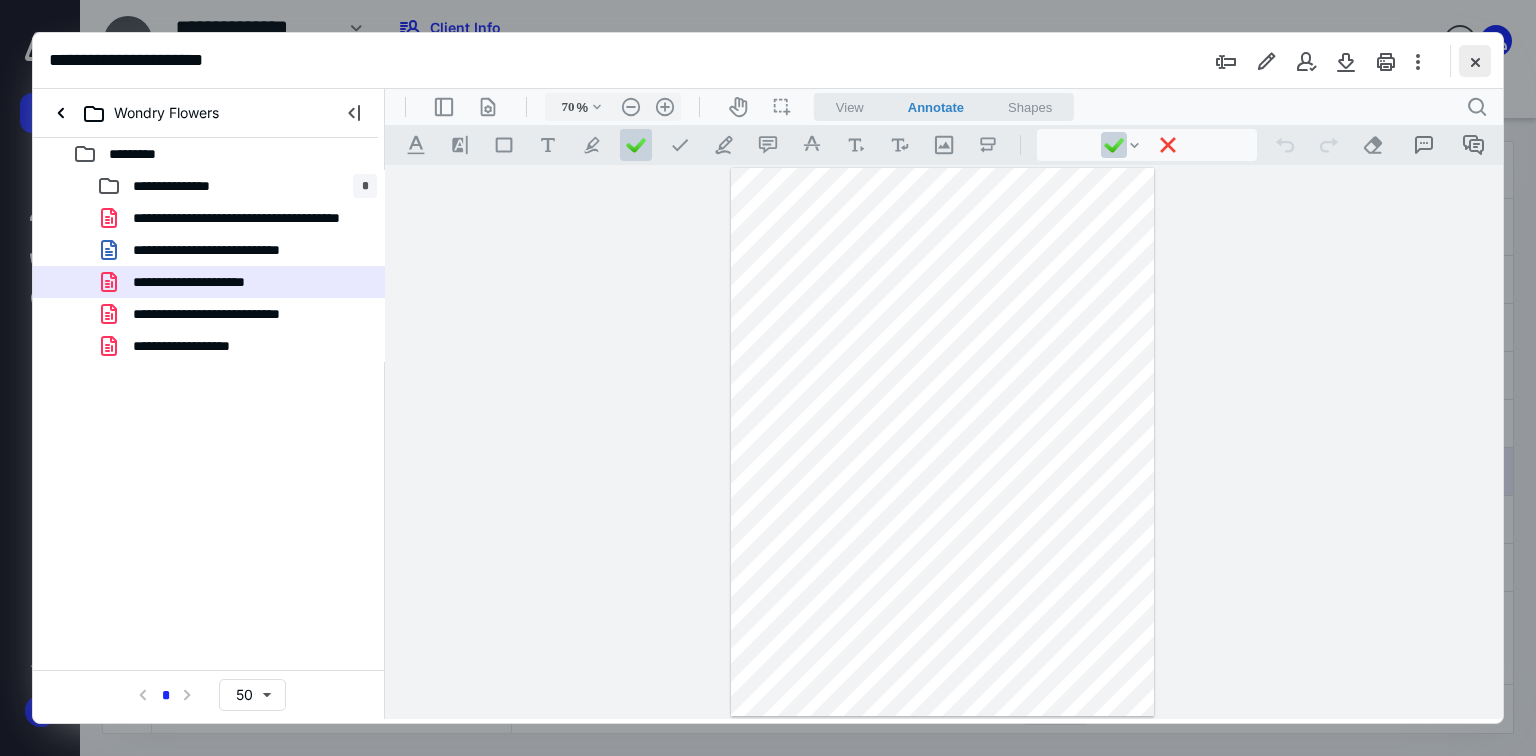 checkbox on "false" 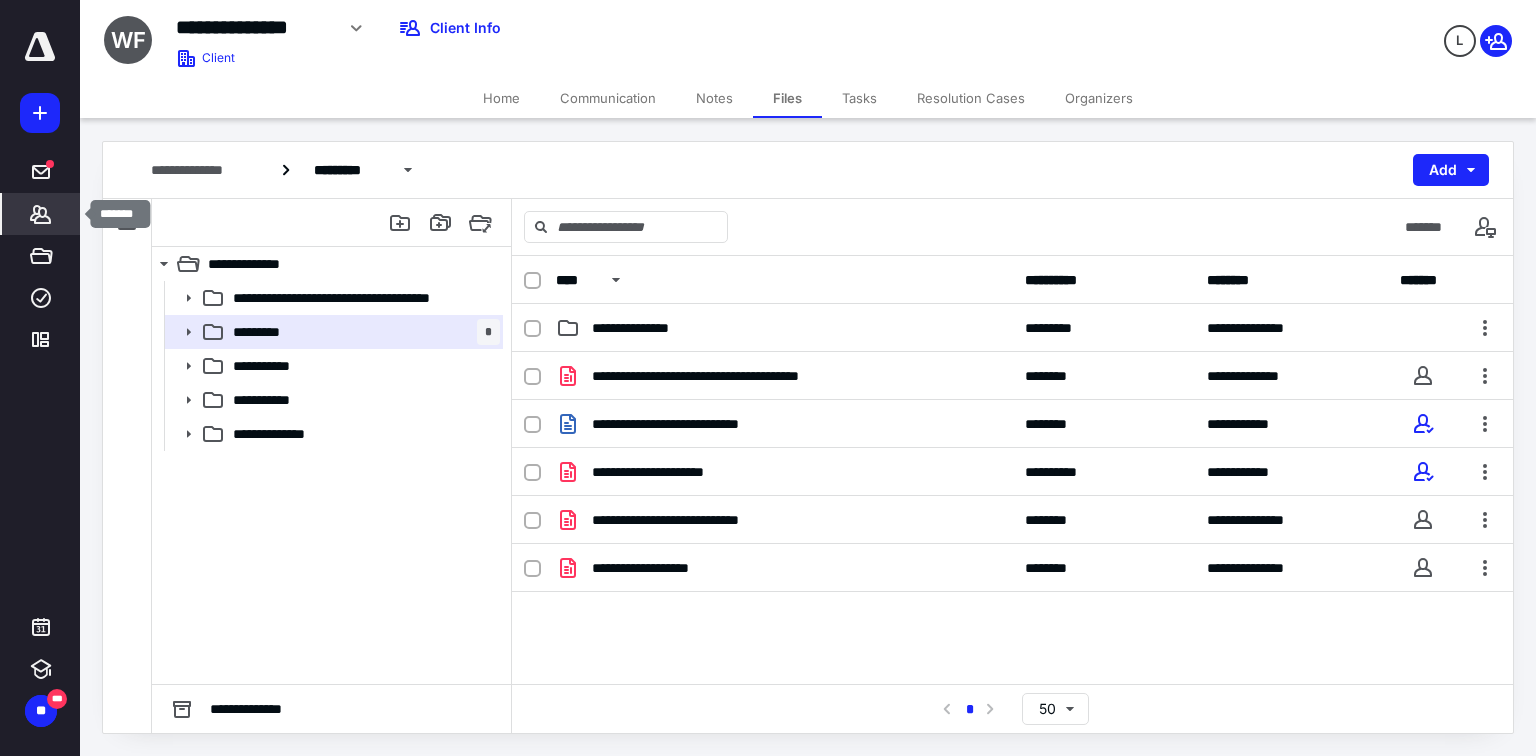 click 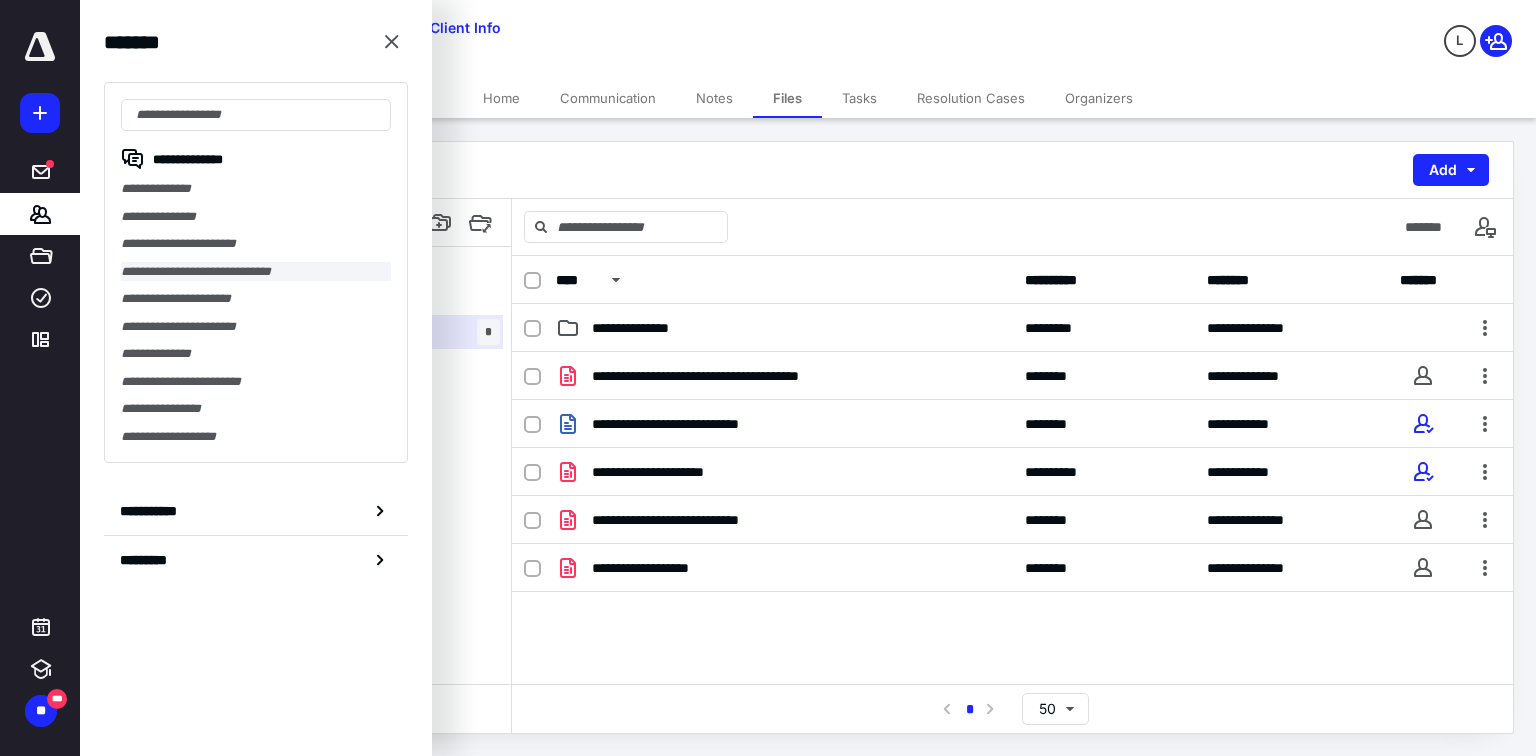 click on "**********" at bounding box center (256, 272) 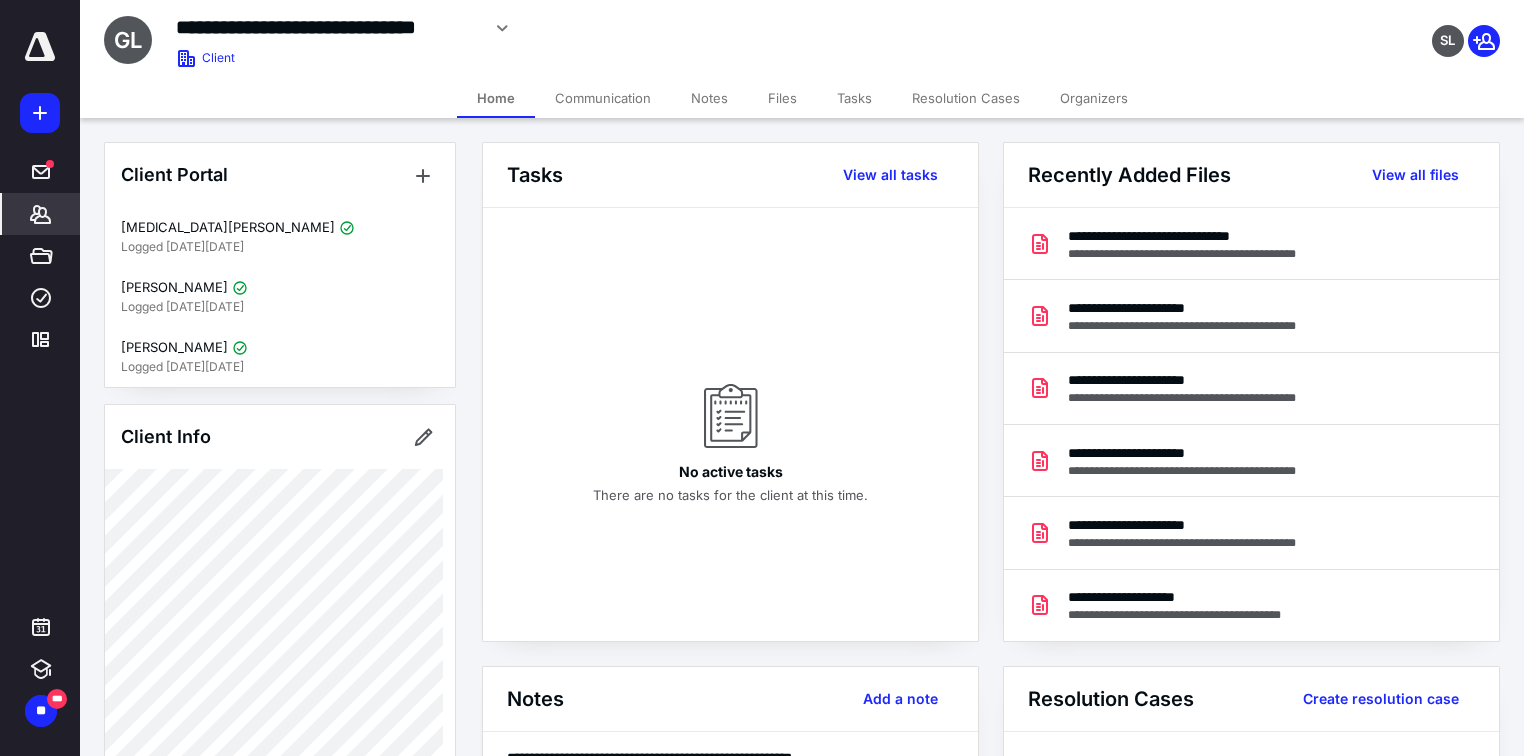 click on "Notes" at bounding box center (709, 98) 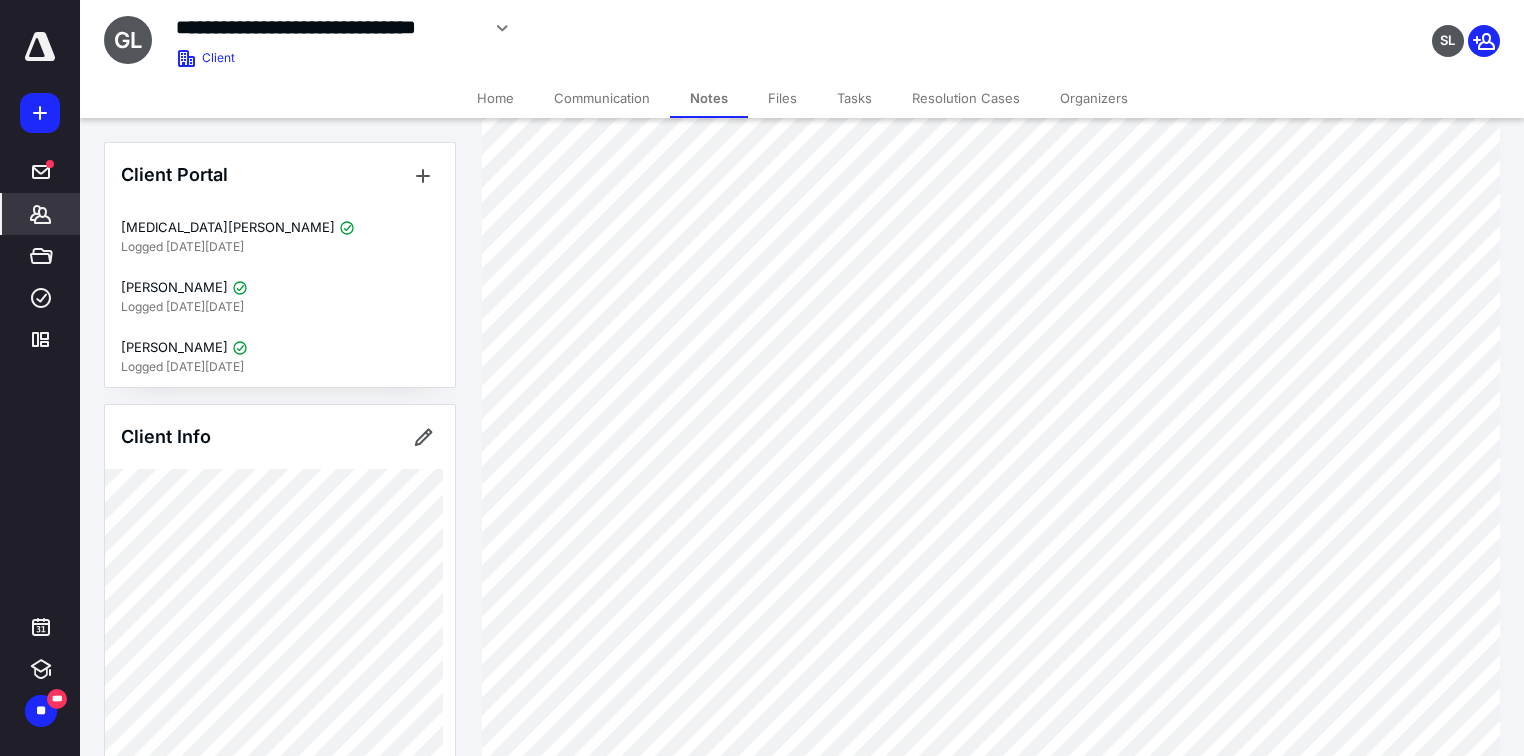 scroll, scrollTop: 800, scrollLeft: 0, axis: vertical 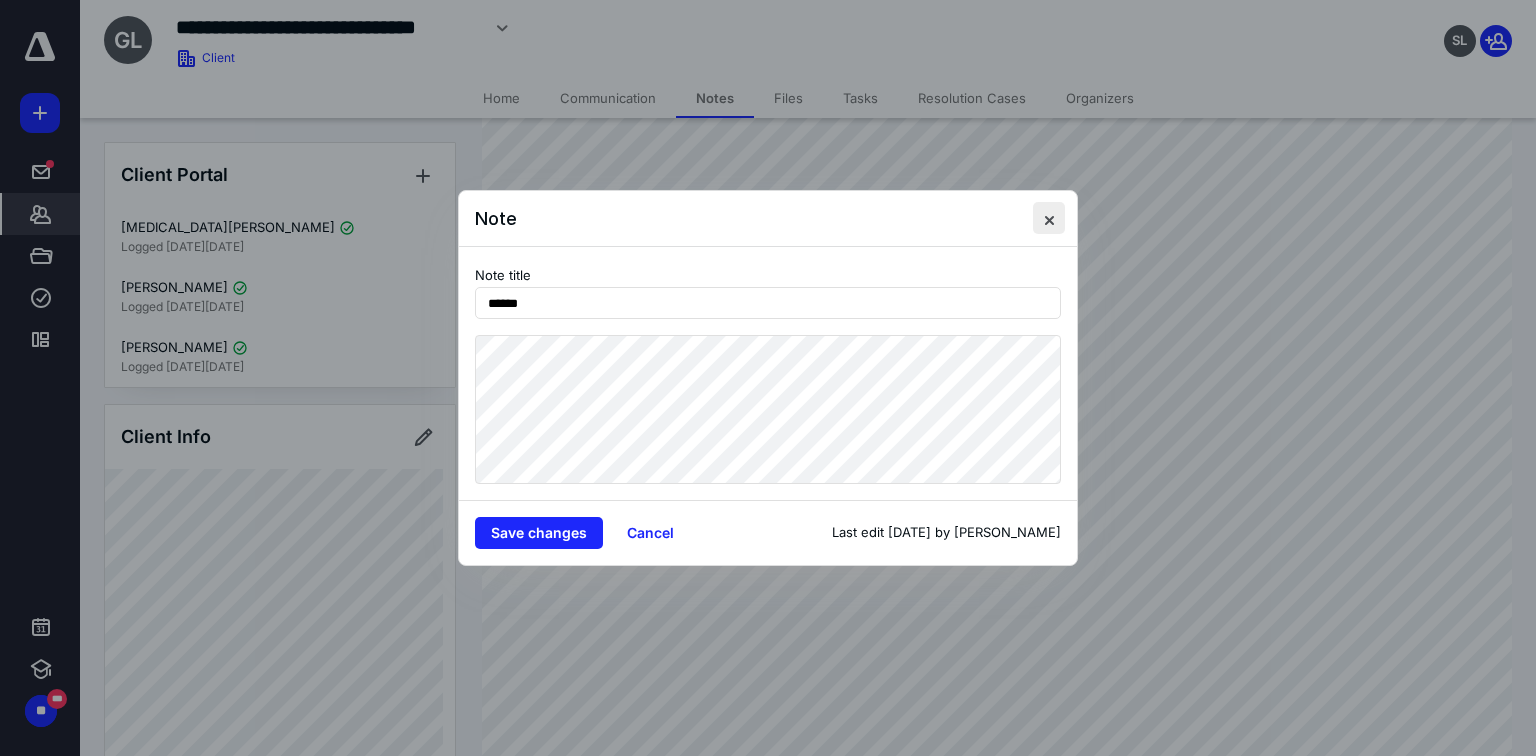 click at bounding box center (1049, 218) 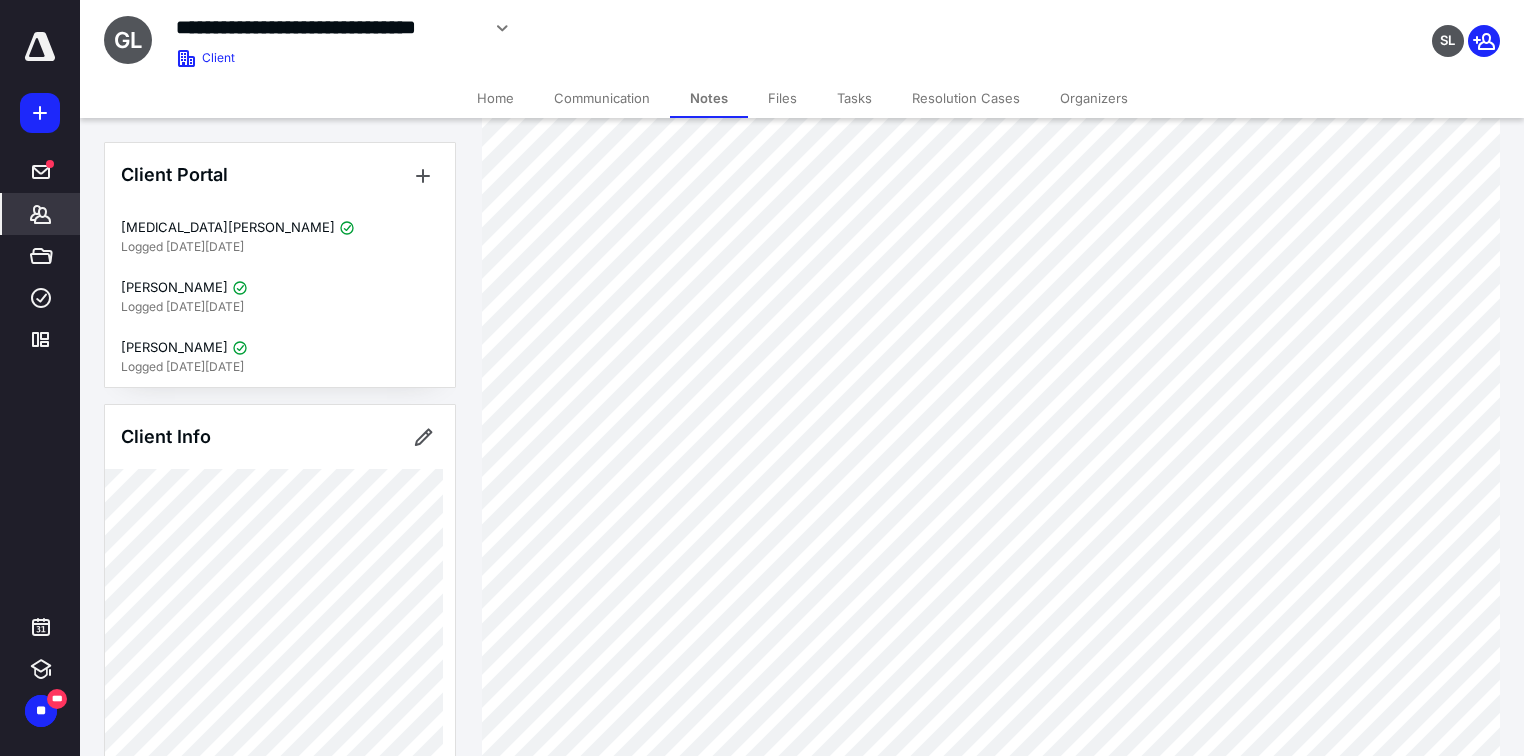 click on "Home" at bounding box center (495, 98) 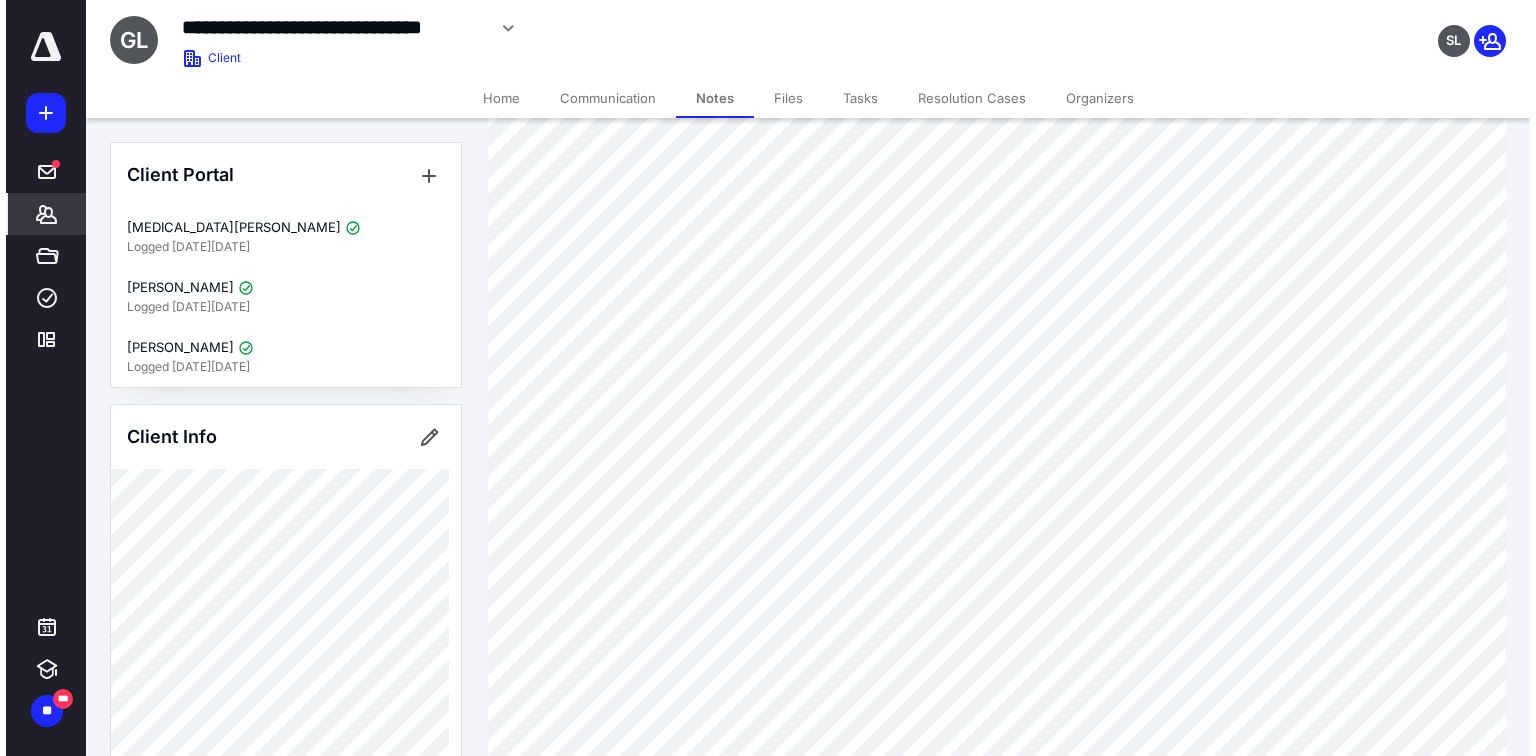 scroll, scrollTop: 0, scrollLeft: 0, axis: both 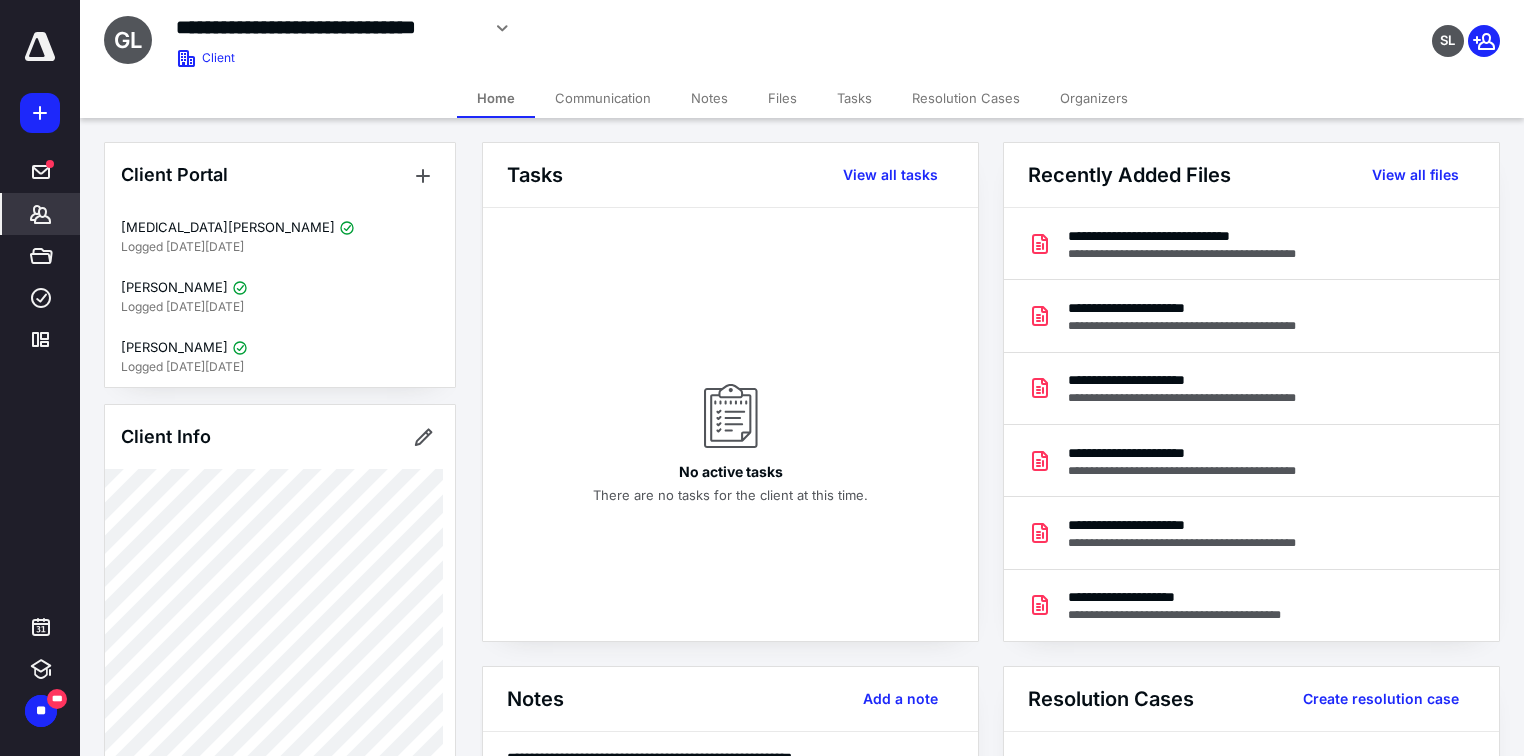 click on "Communication" at bounding box center (603, 98) 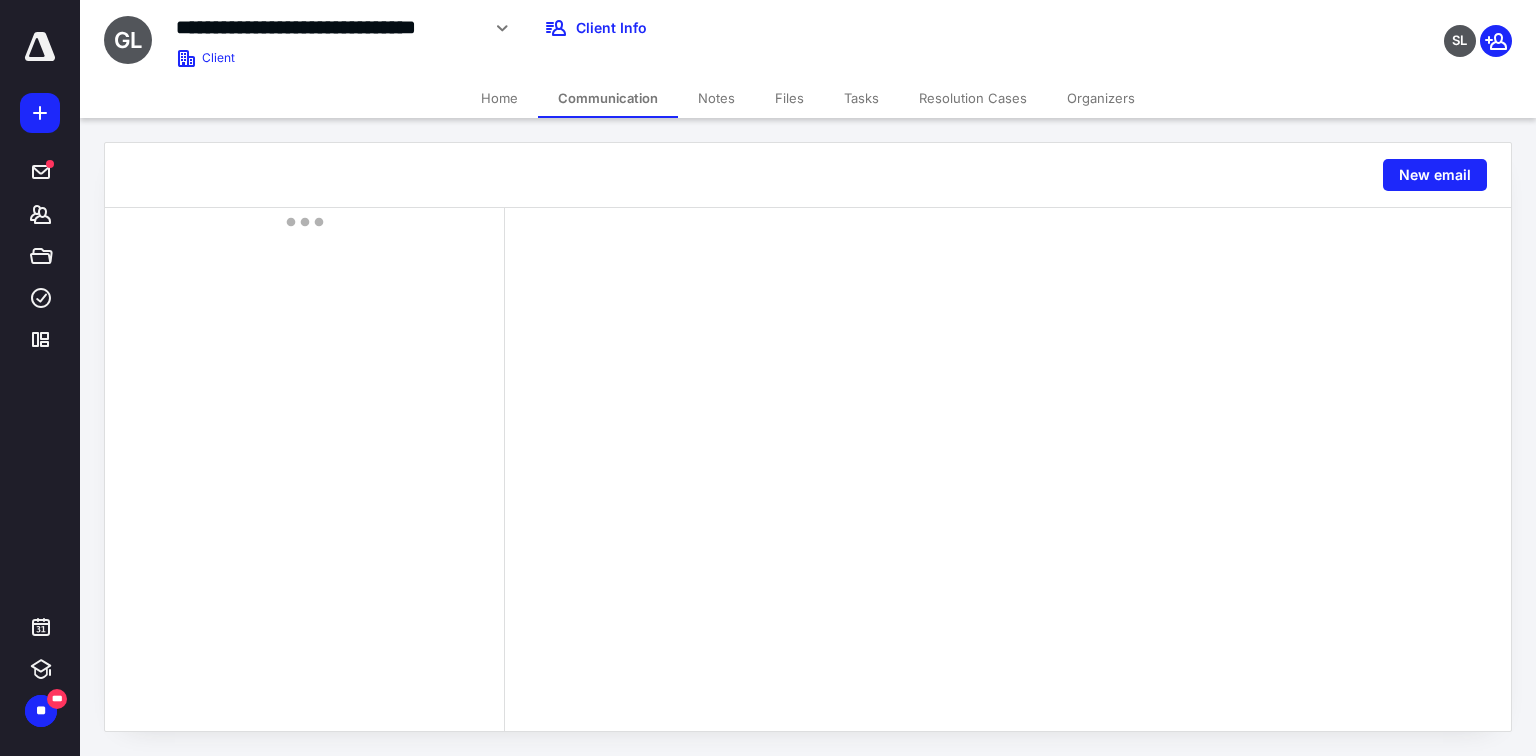 click on "Home" at bounding box center (499, 98) 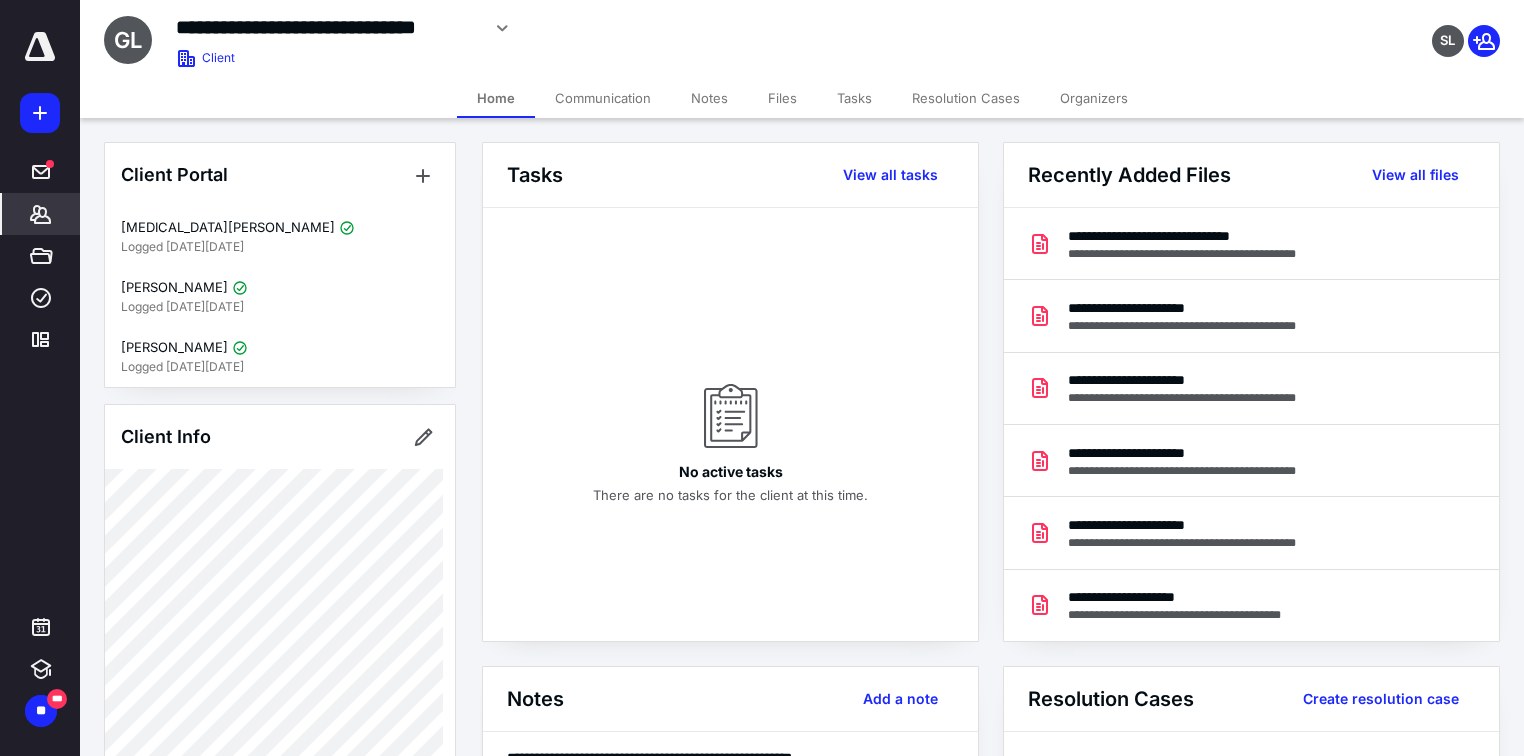 click on "Communication" at bounding box center (603, 98) 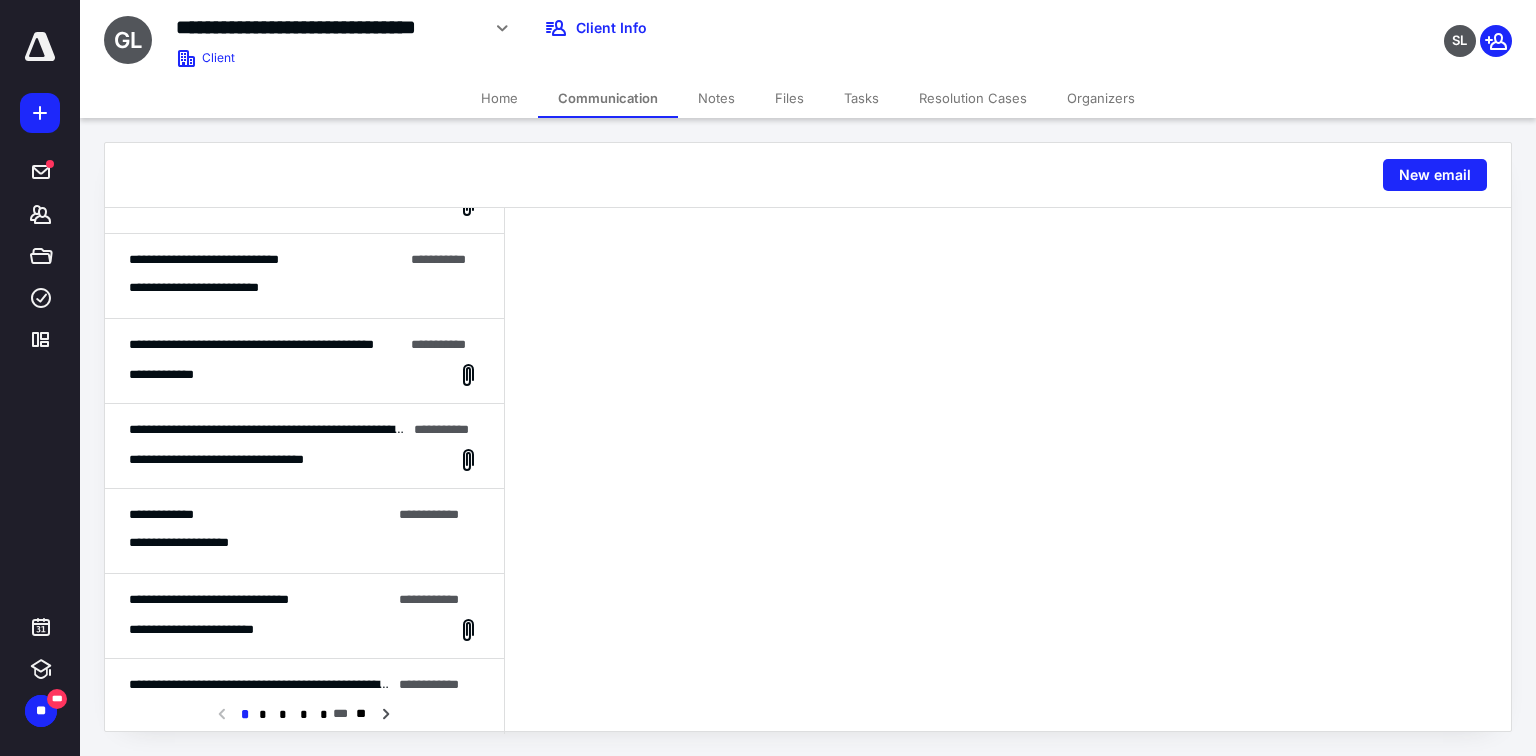 scroll, scrollTop: 240, scrollLeft: 0, axis: vertical 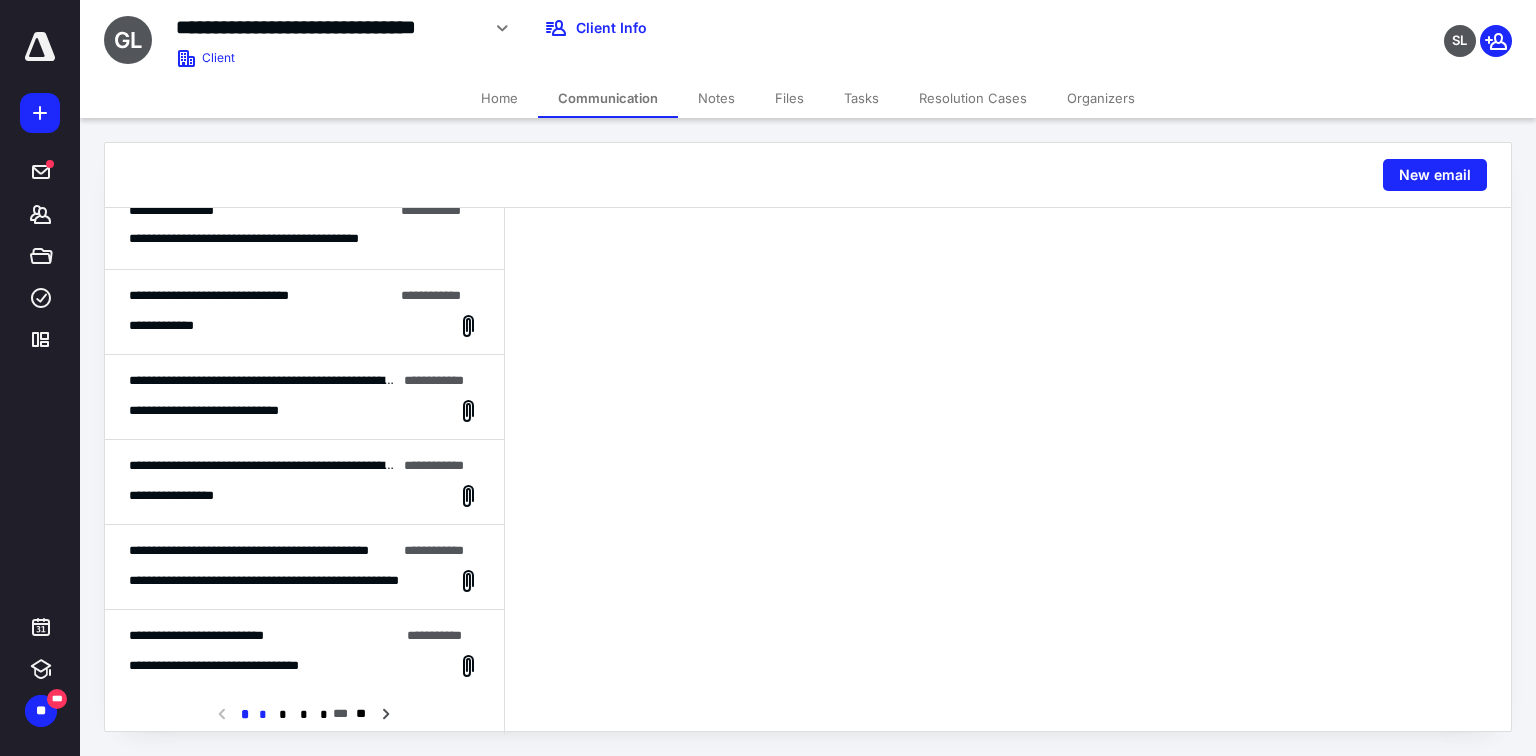click on "*" at bounding box center (263, 715) 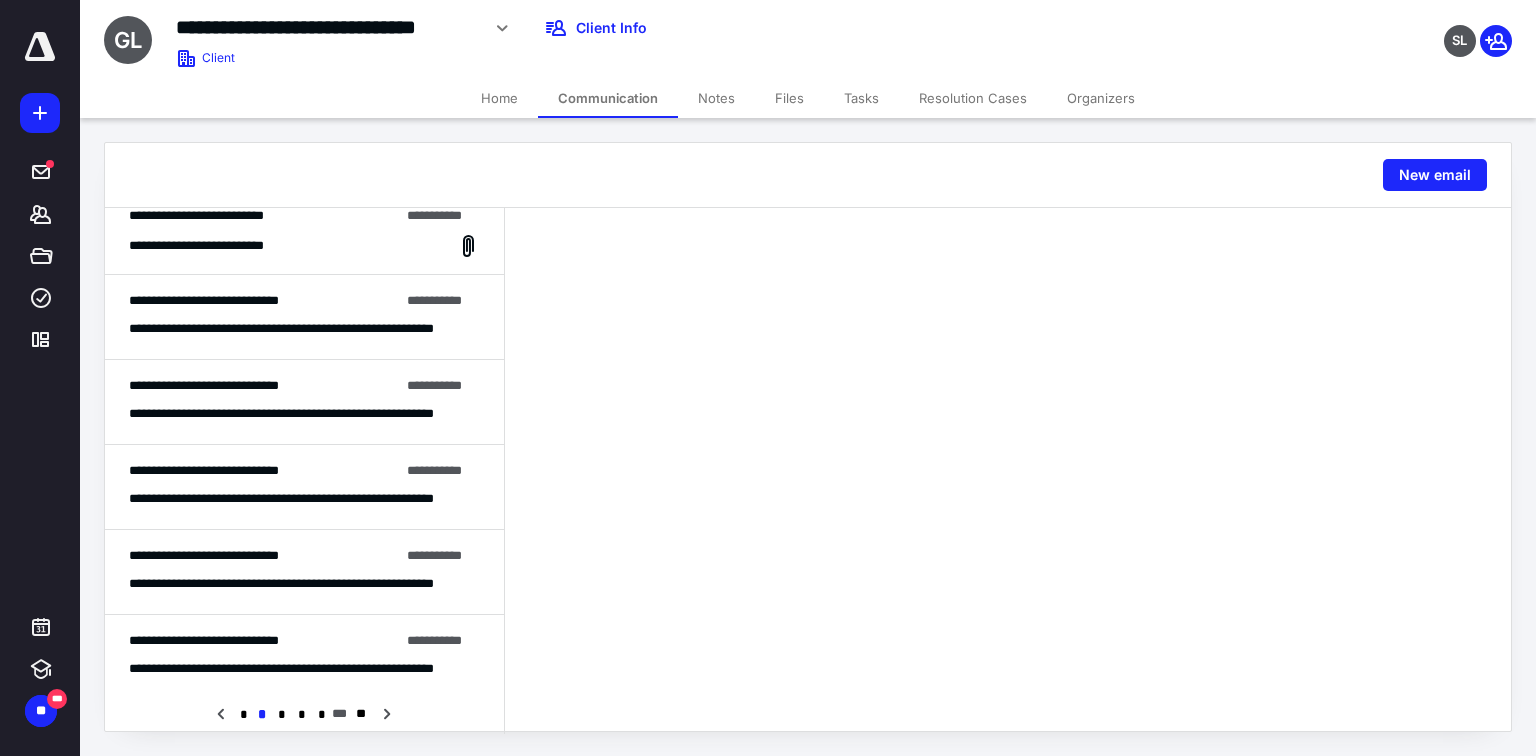 scroll, scrollTop: 320, scrollLeft: 0, axis: vertical 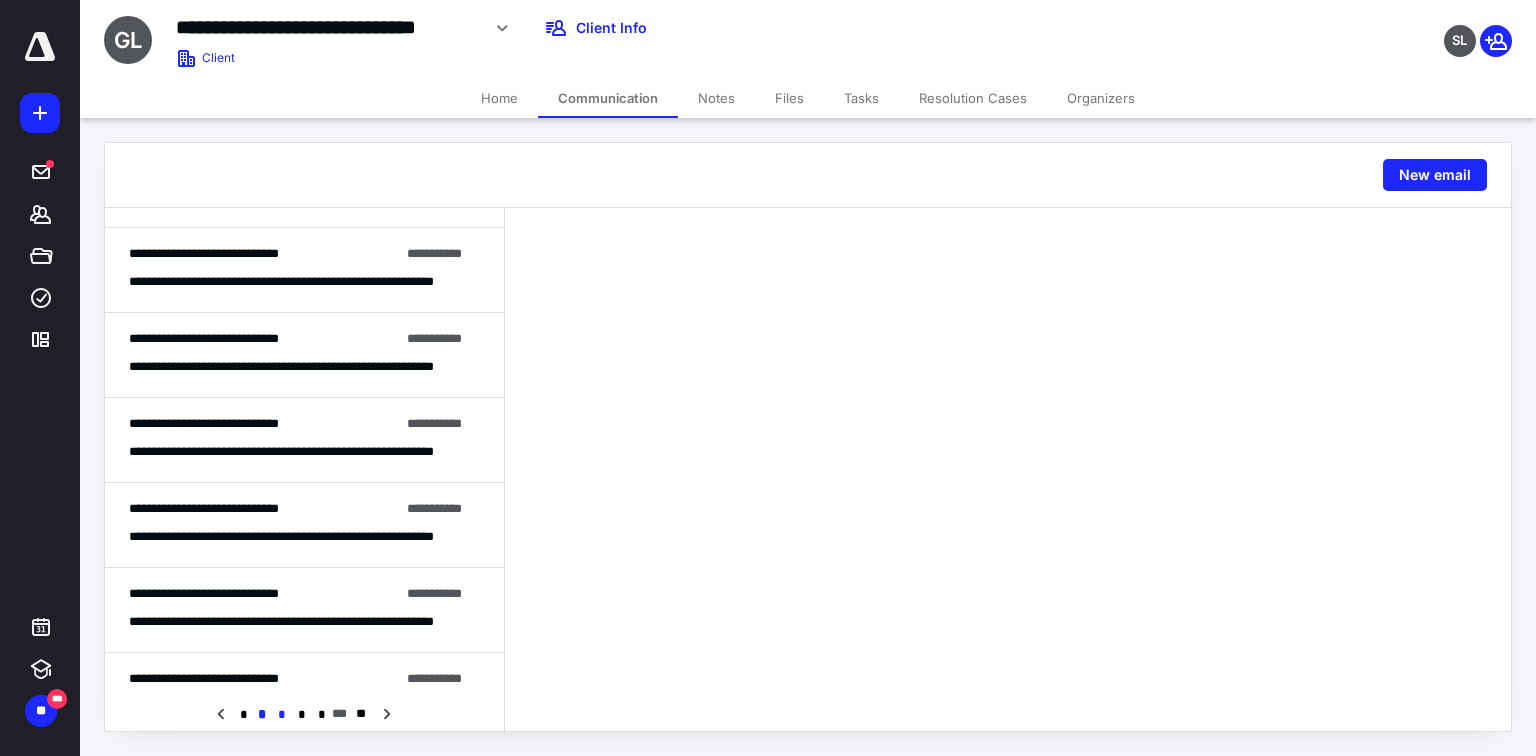 click on "*" at bounding box center [282, 715] 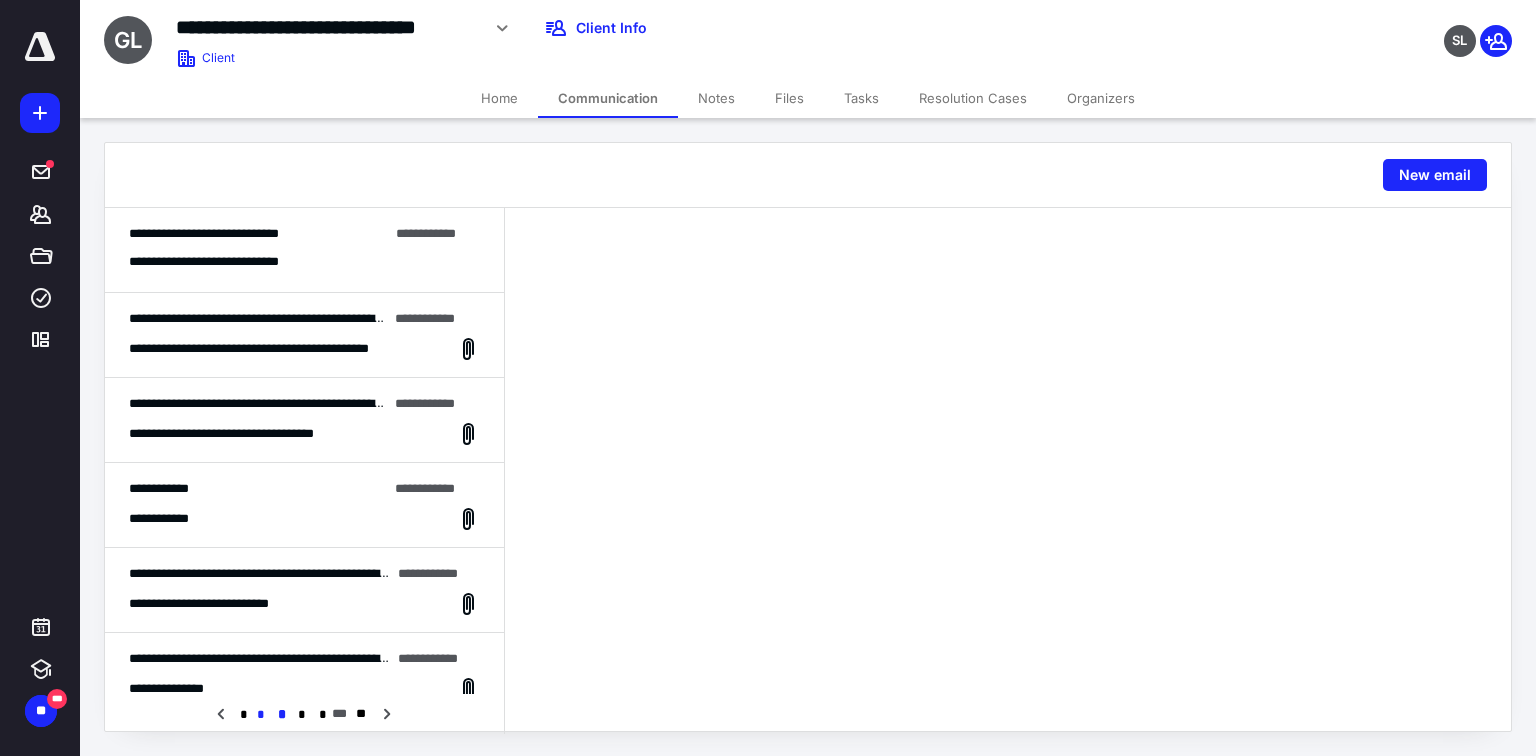 click on "*" at bounding box center [261, 715] 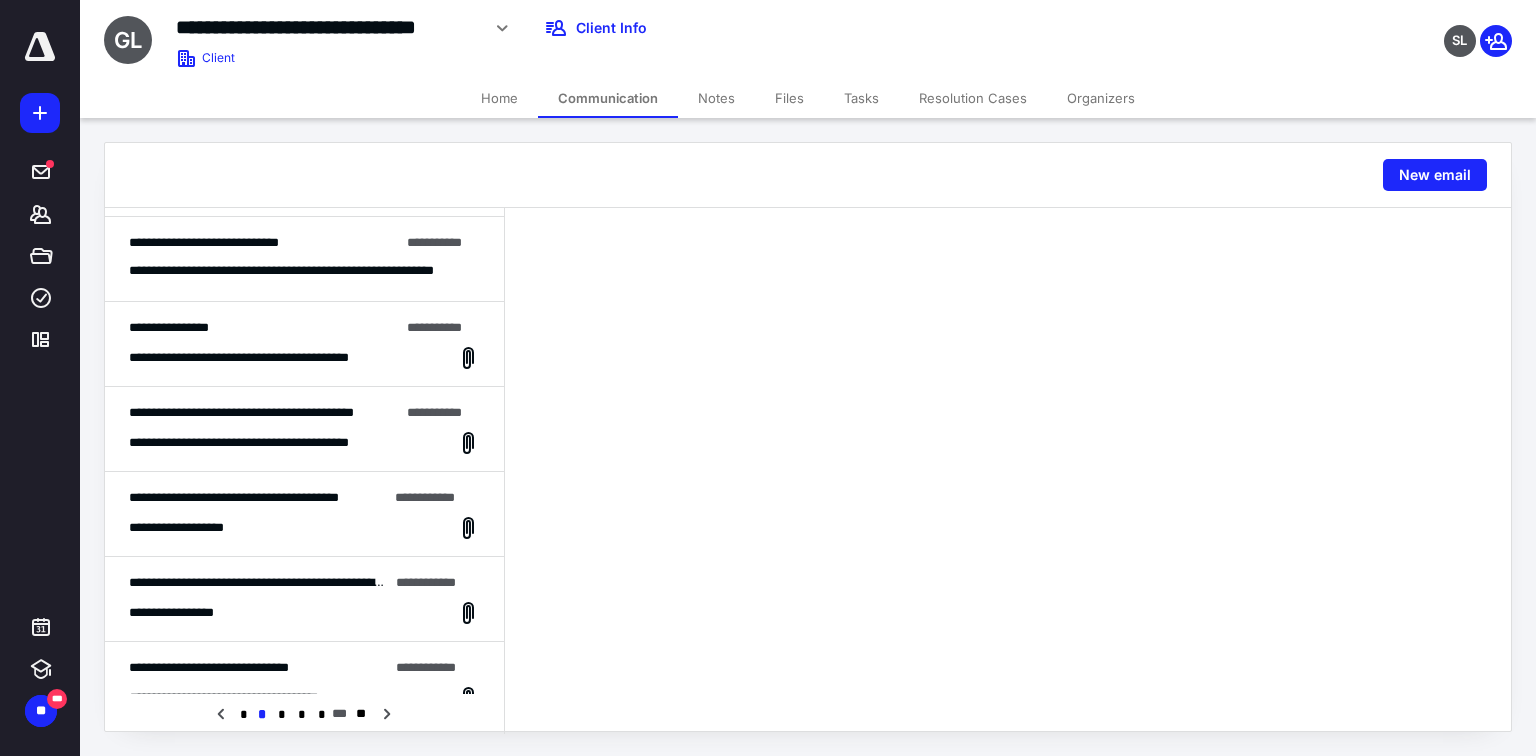 scroll, scrollTop: 1213, scrollLeft: 0, axis: vertical 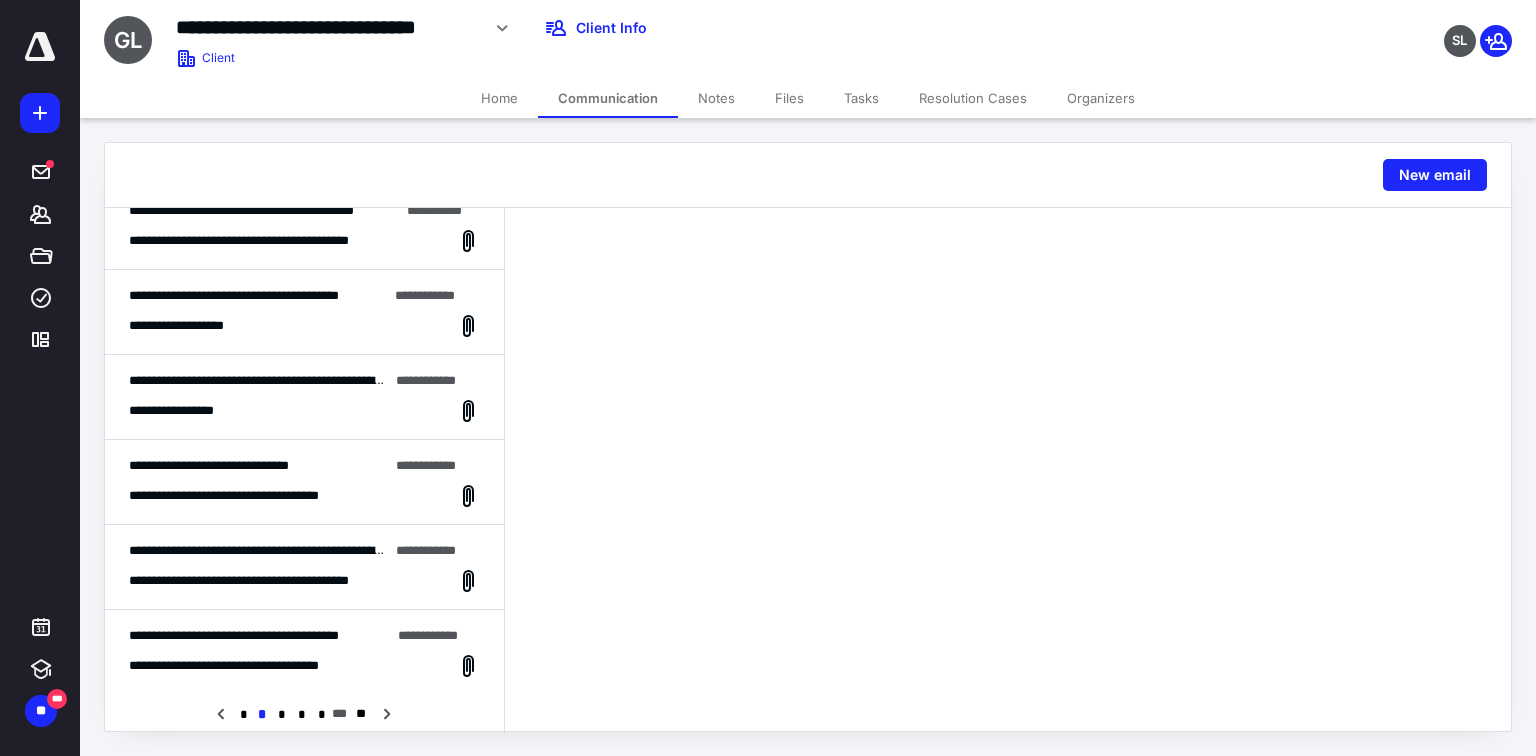 click on "**********" at bounding box center (304, 397) 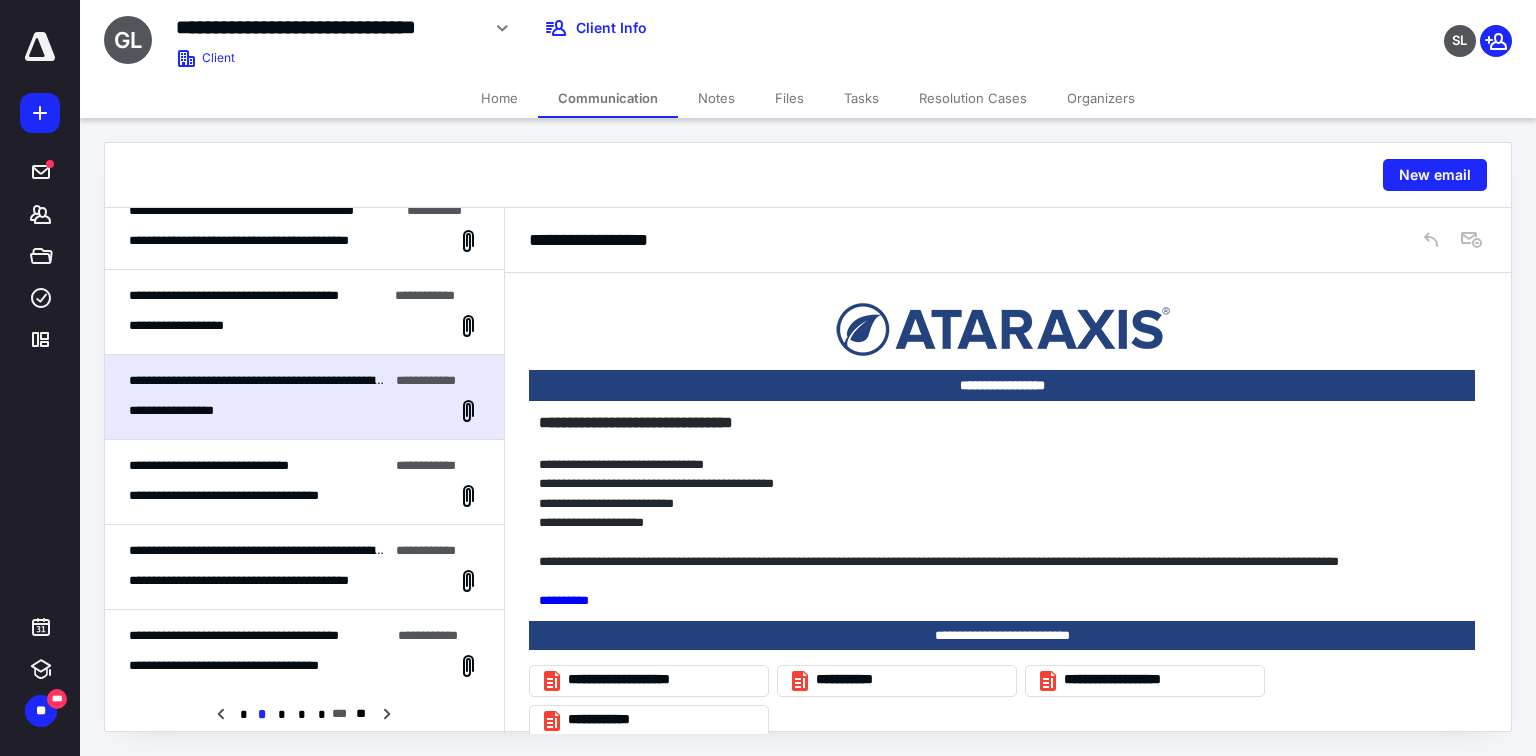 scroll, scrollTop: 116, scrollLeft: 0, axis: vertical 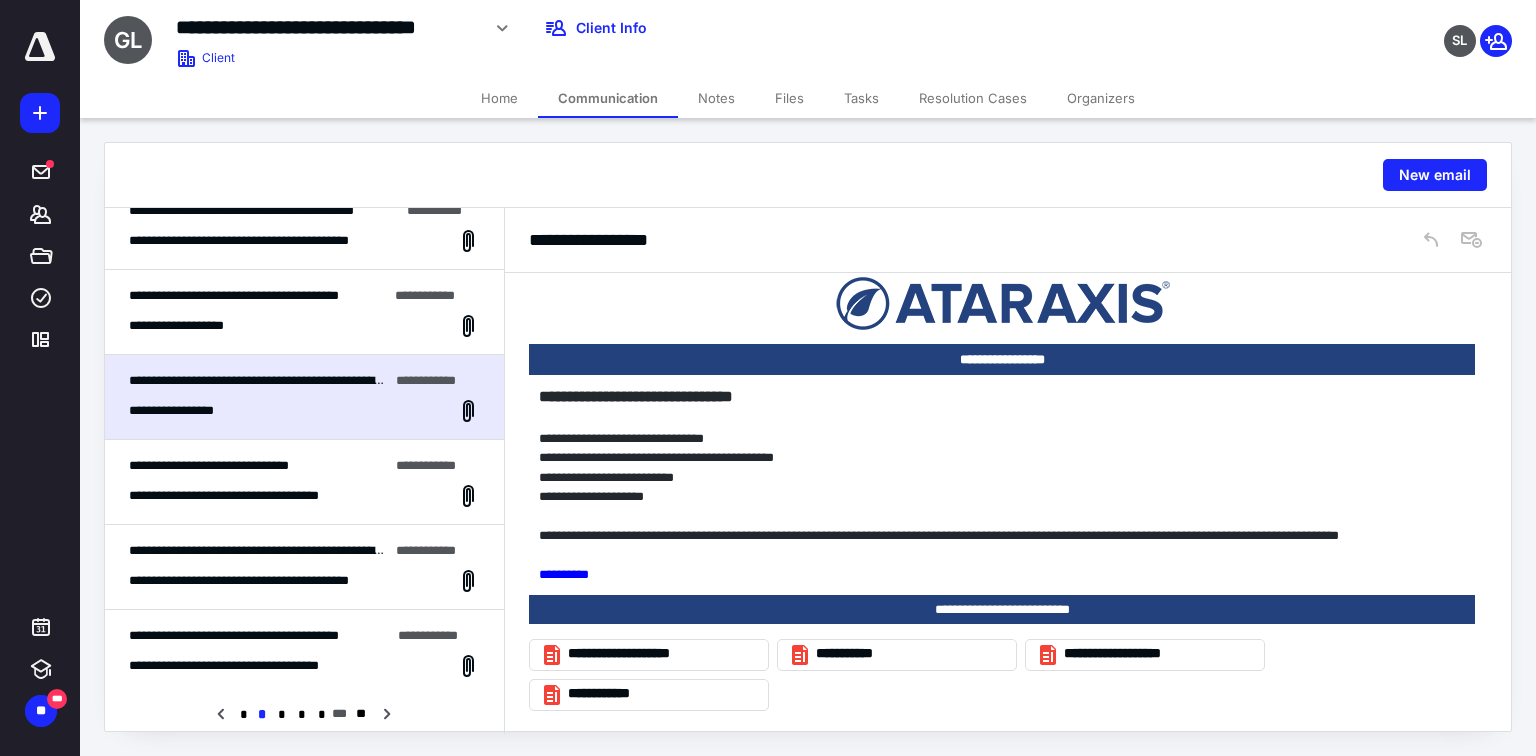 click on "**********" at bounding box center [247, 496] 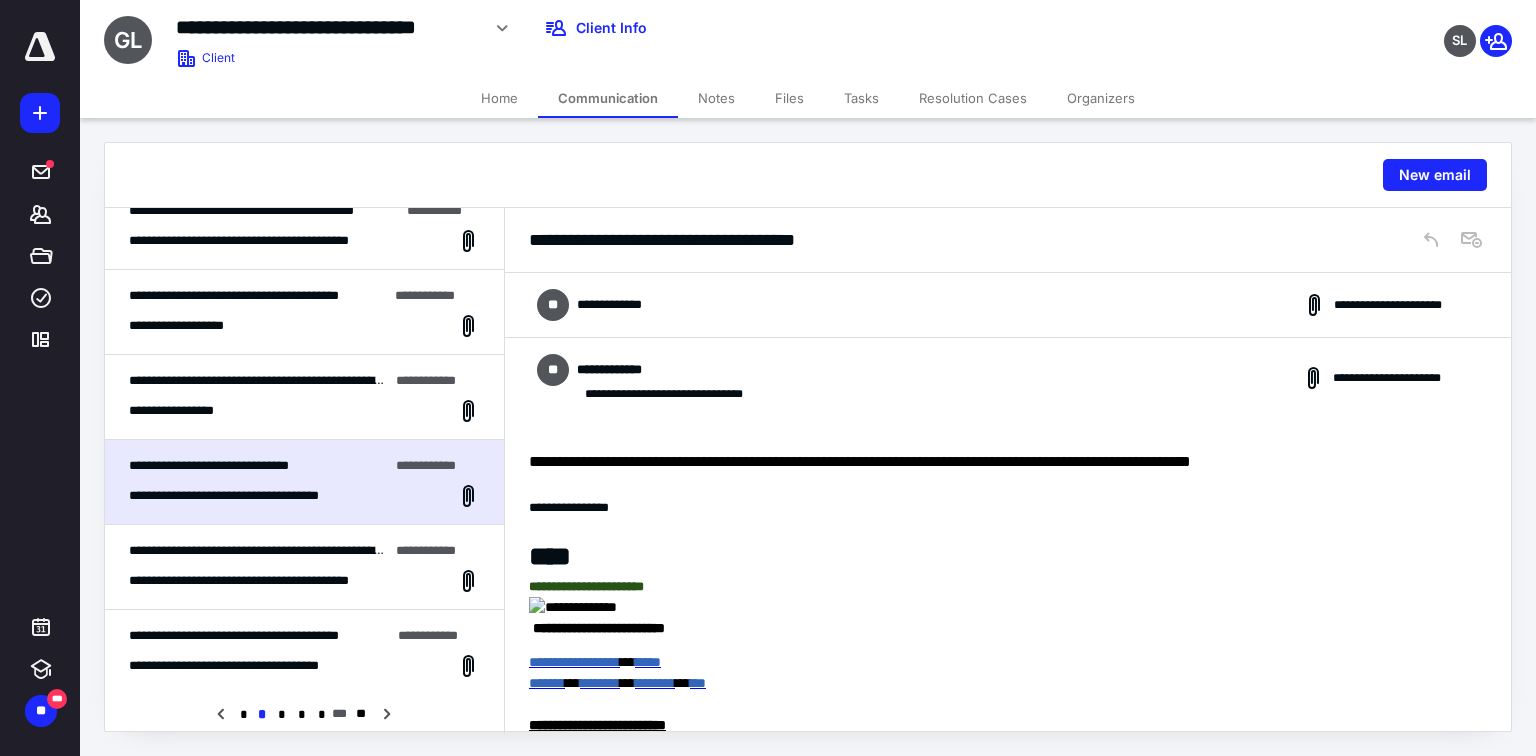 scroll, scrollTop: 433, scrollLeft: 0, axis: vertical 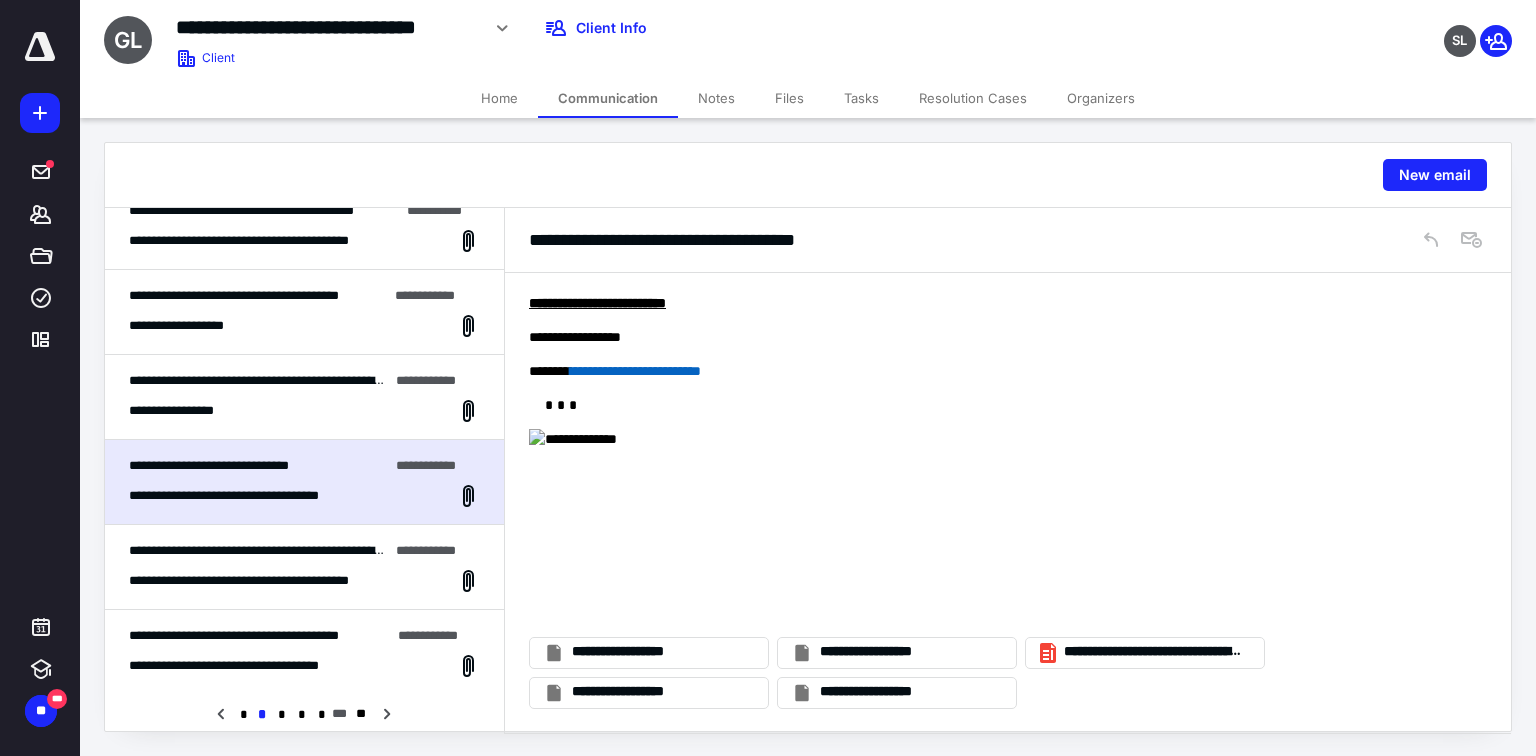 click on "**********" at bounding box center (279, 581) 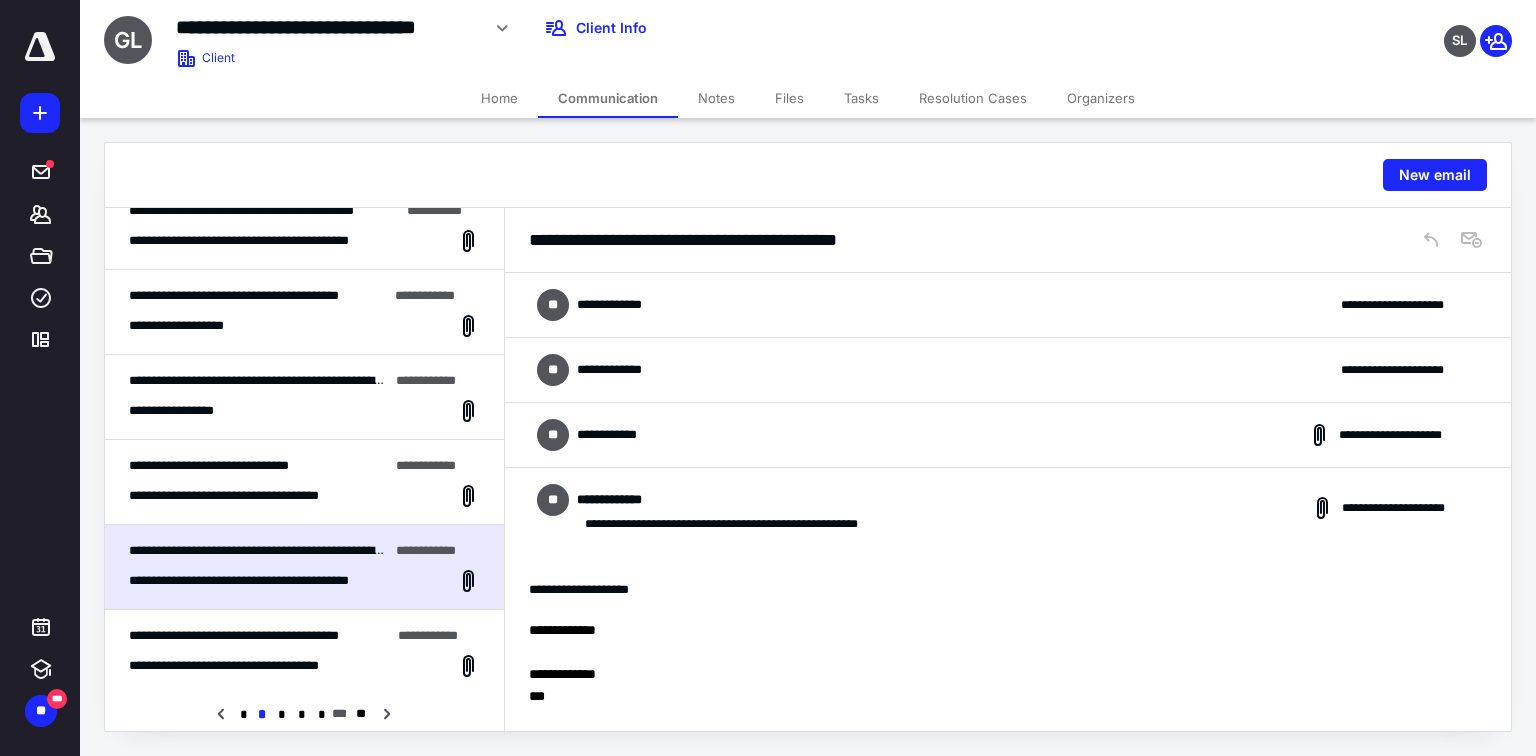 scroll, scrollTop: 446, scrollLeft: 0, axis: vertical 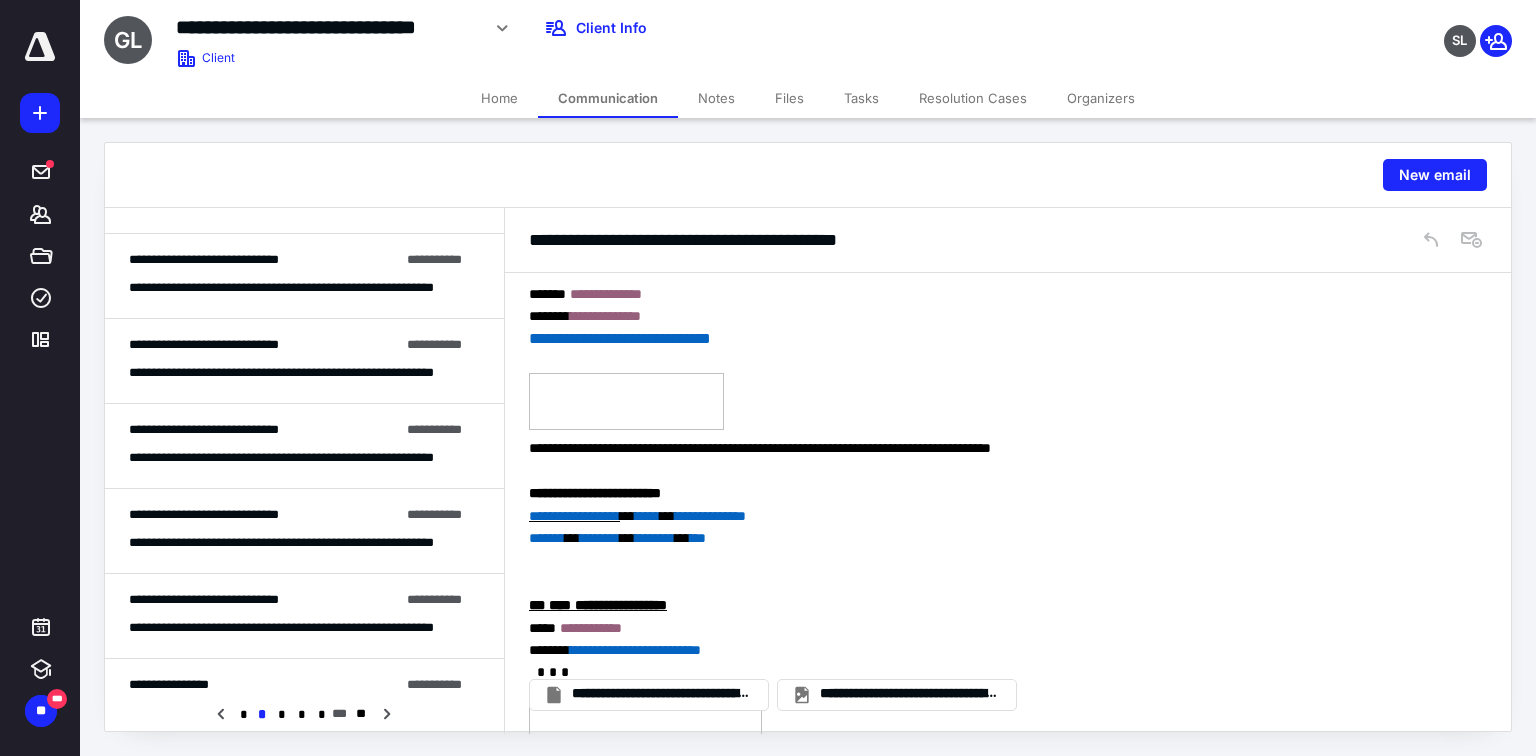click on "Notes" at bounding box center (716, 98) 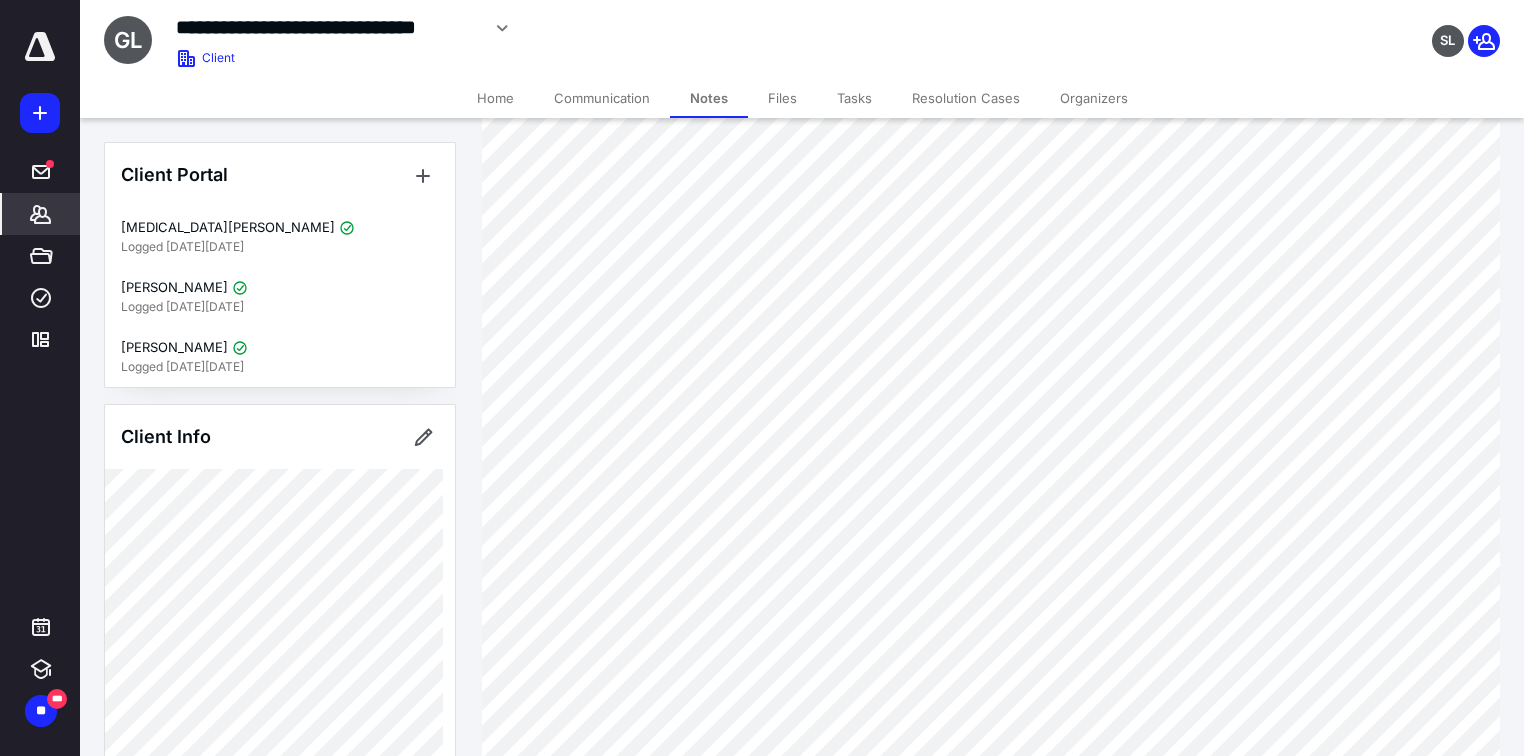 scroll, scrollTop: 1514, scrollLeft: 0, axis: vertical 